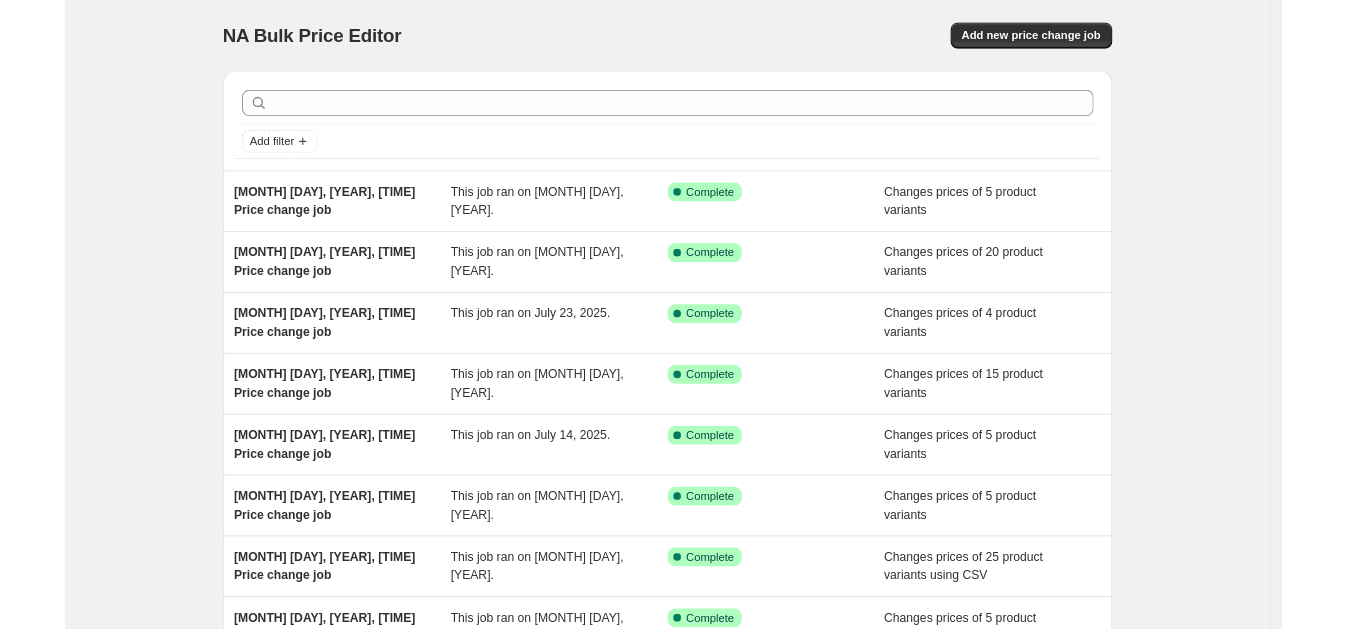 scroll, scrollTop: 0, scrollLeft: 0, axis: both 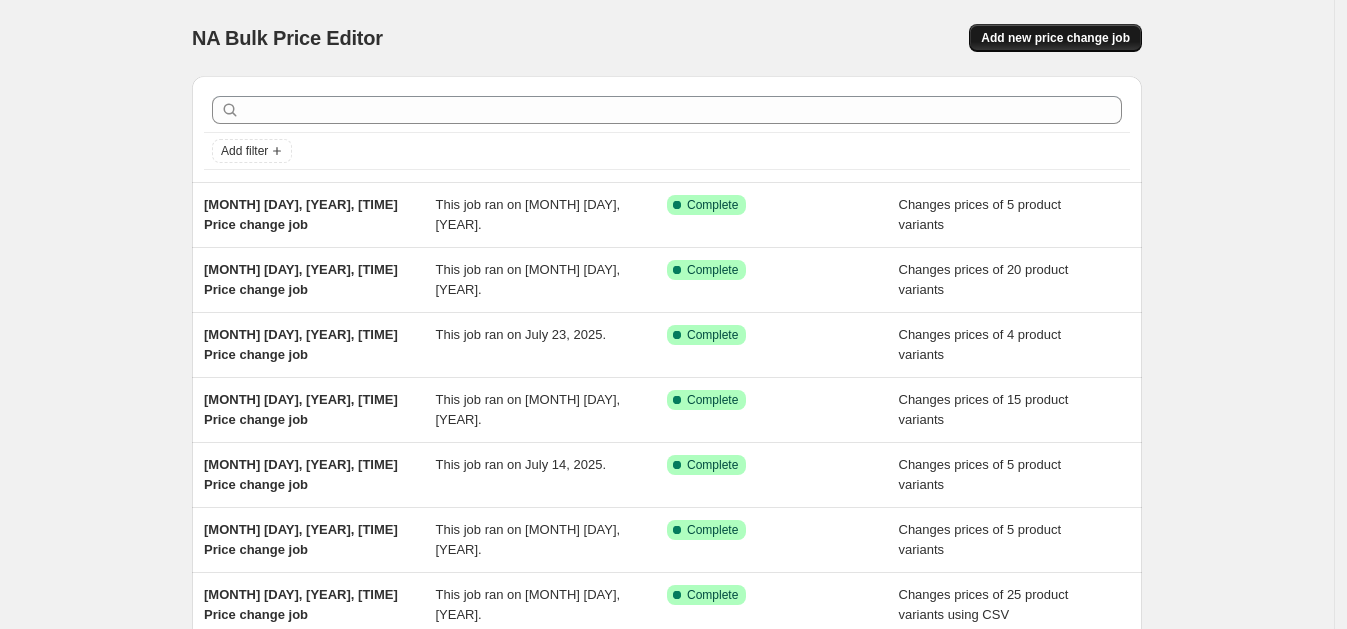 click on "Add new price change job" at bounding box center [1055, 38] 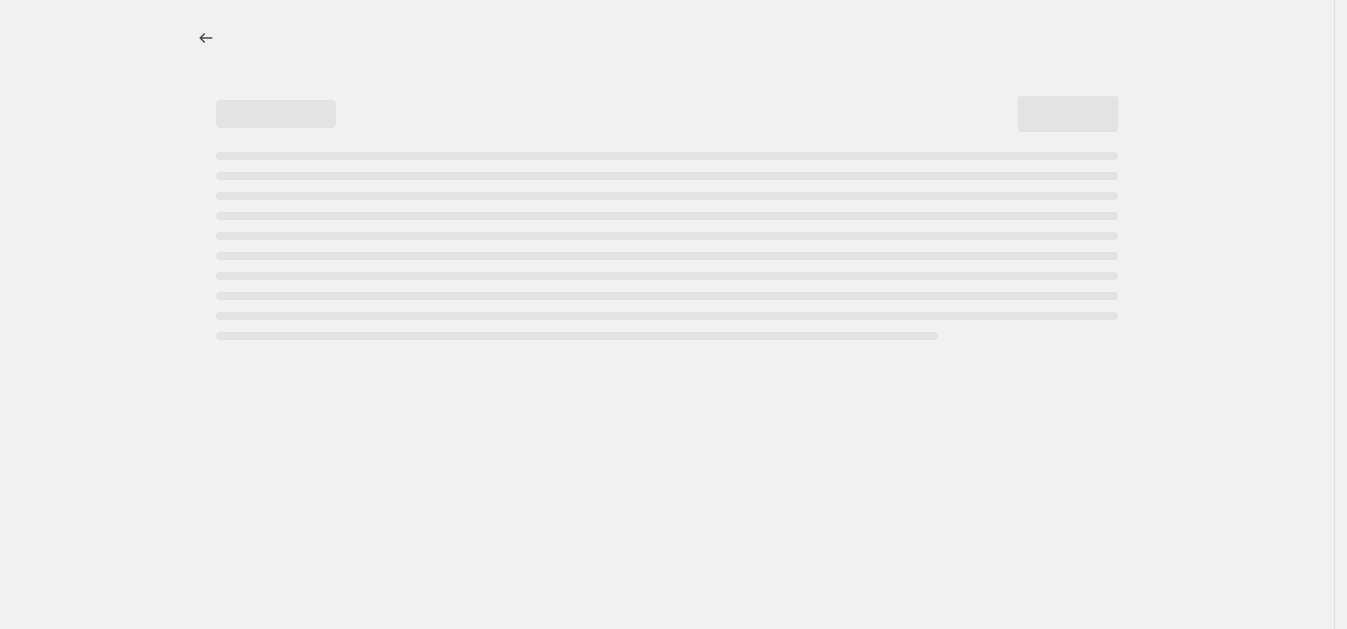 select on "percentage" 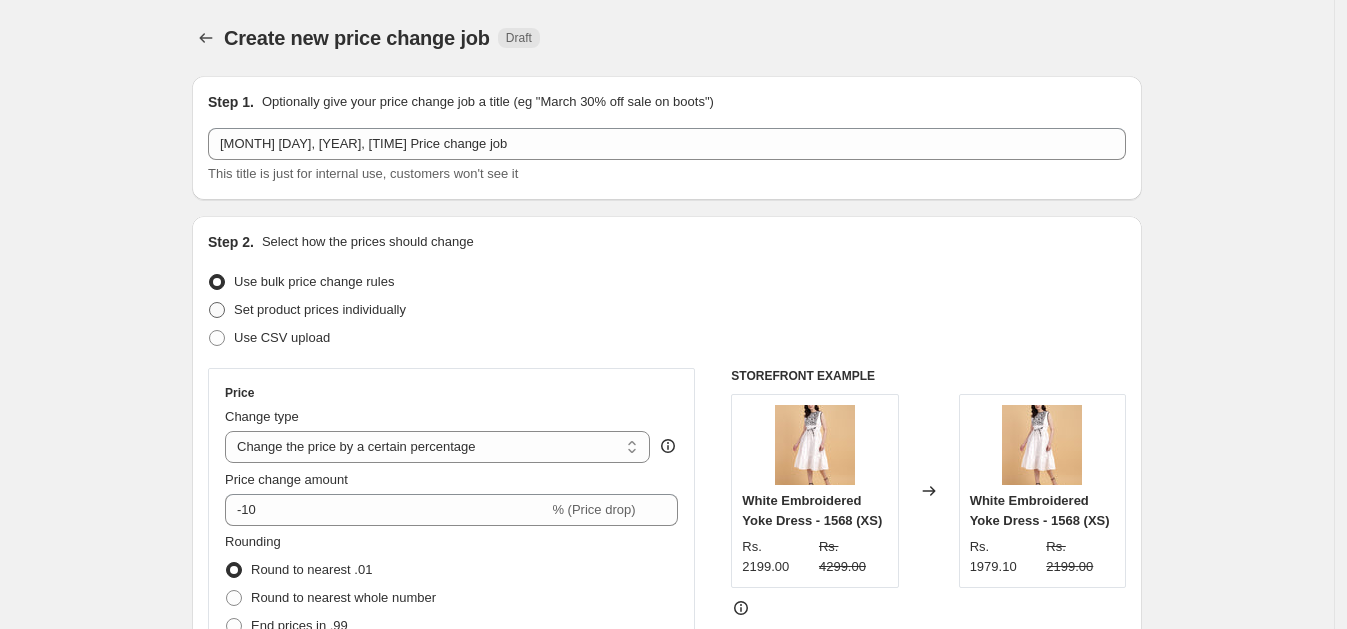 click on "Set product prices individually" at bounding box center (320, 309) 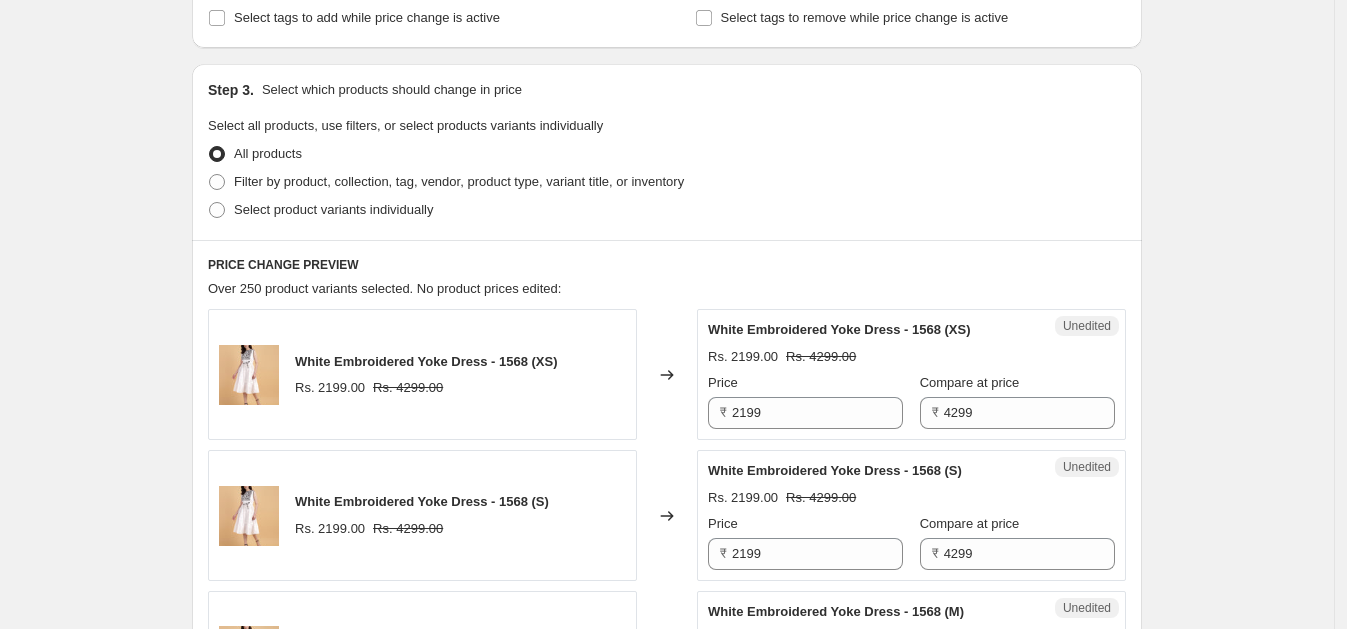 scroll, scrollTop: 358, scrollLeft: 0, axis: vertical 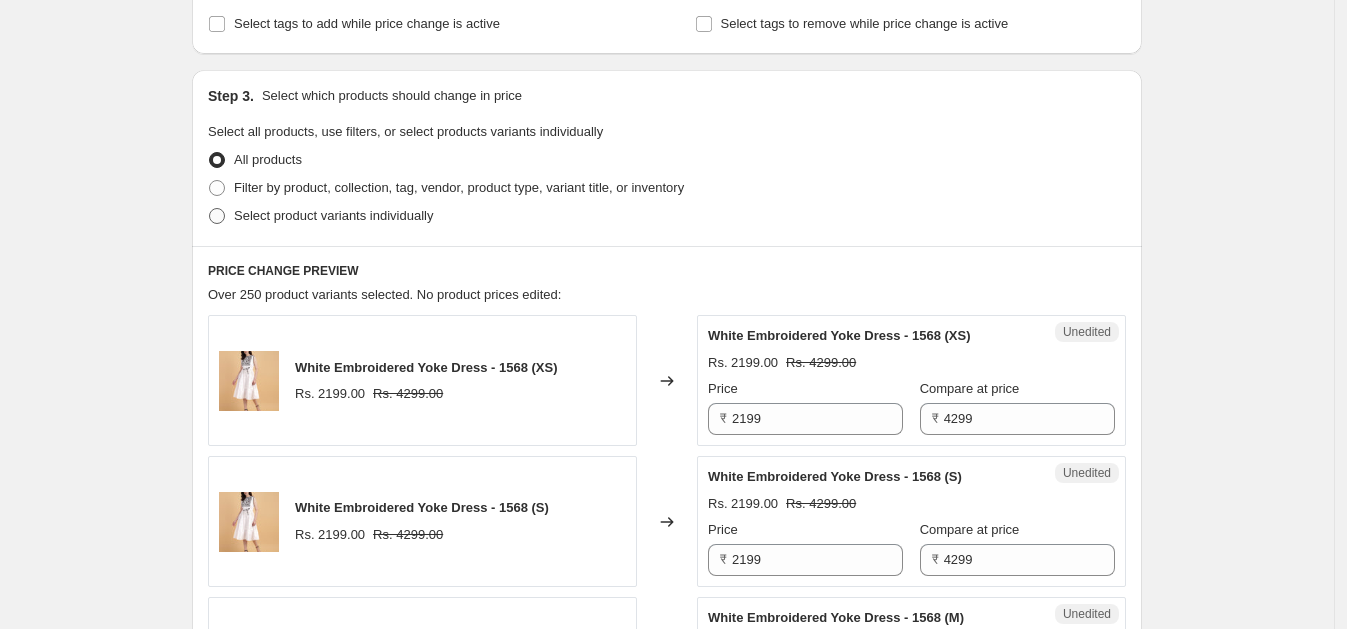 click on "Select product variants individually" at bounding box center (333, 215) 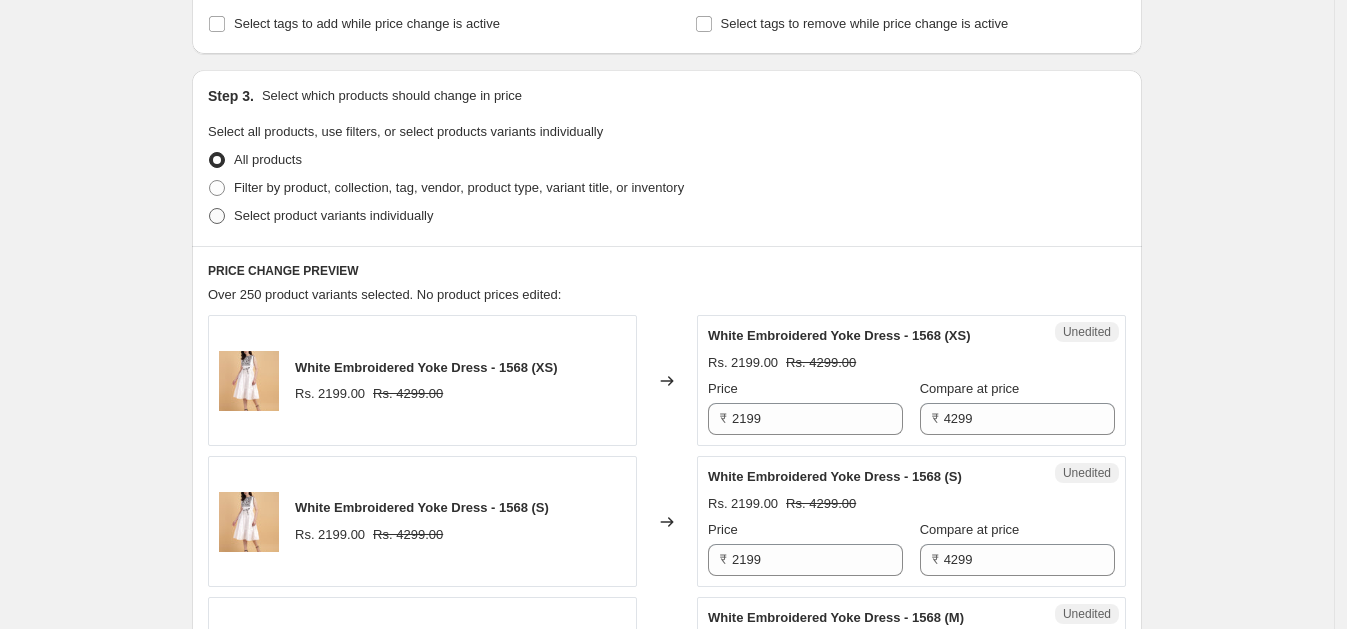radio on "true" 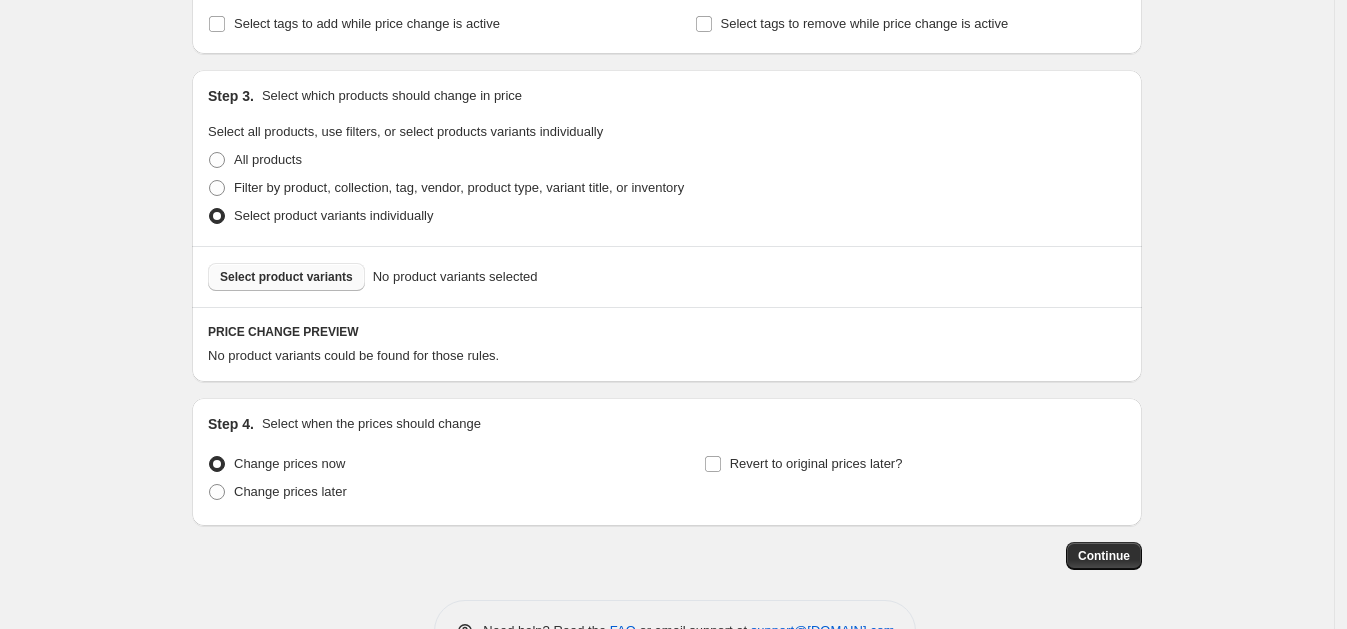click on "Select product variants" at bounding box center (286, 277) 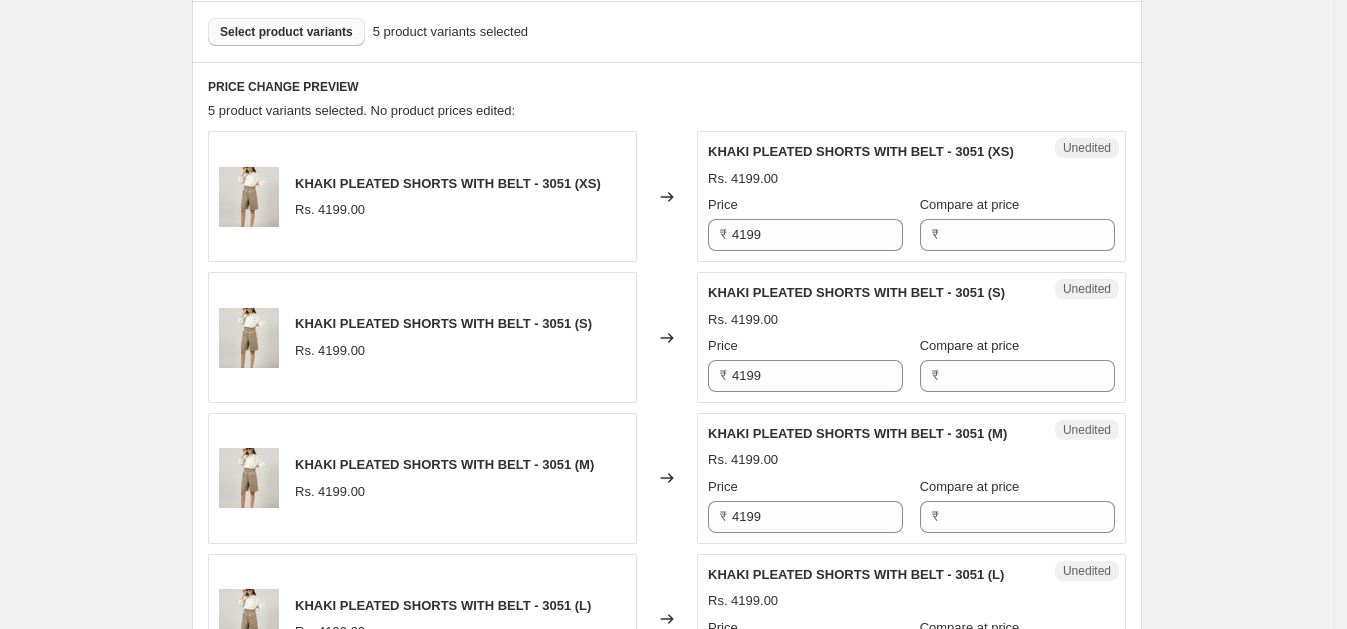 scroll, scrollTop: 605, scrollLeft: 0, axis: vertical 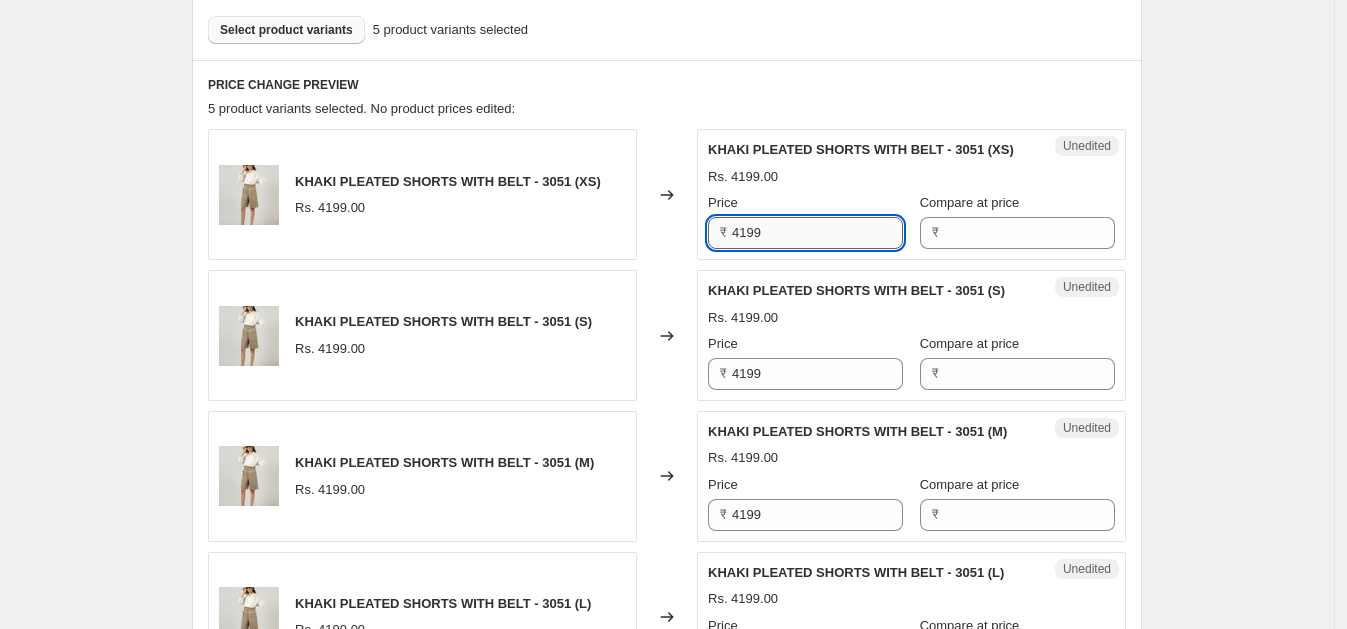 click on "4199" at bounding box center (817, 233) 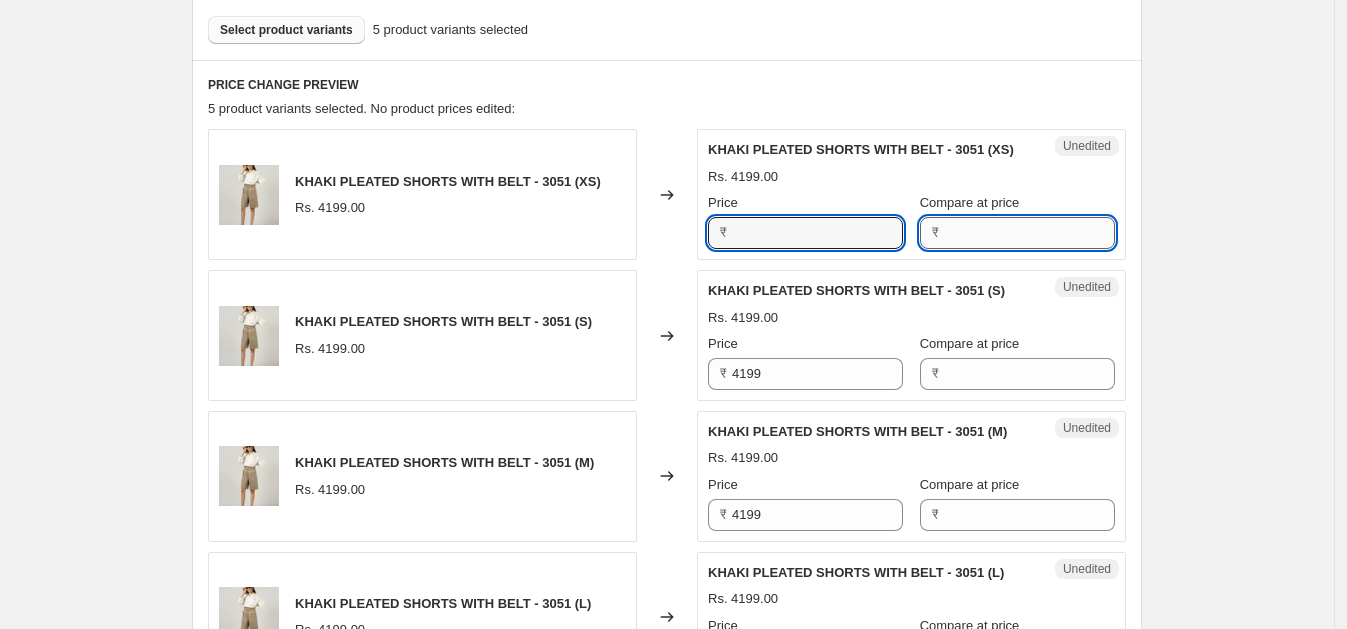 type on "4199" 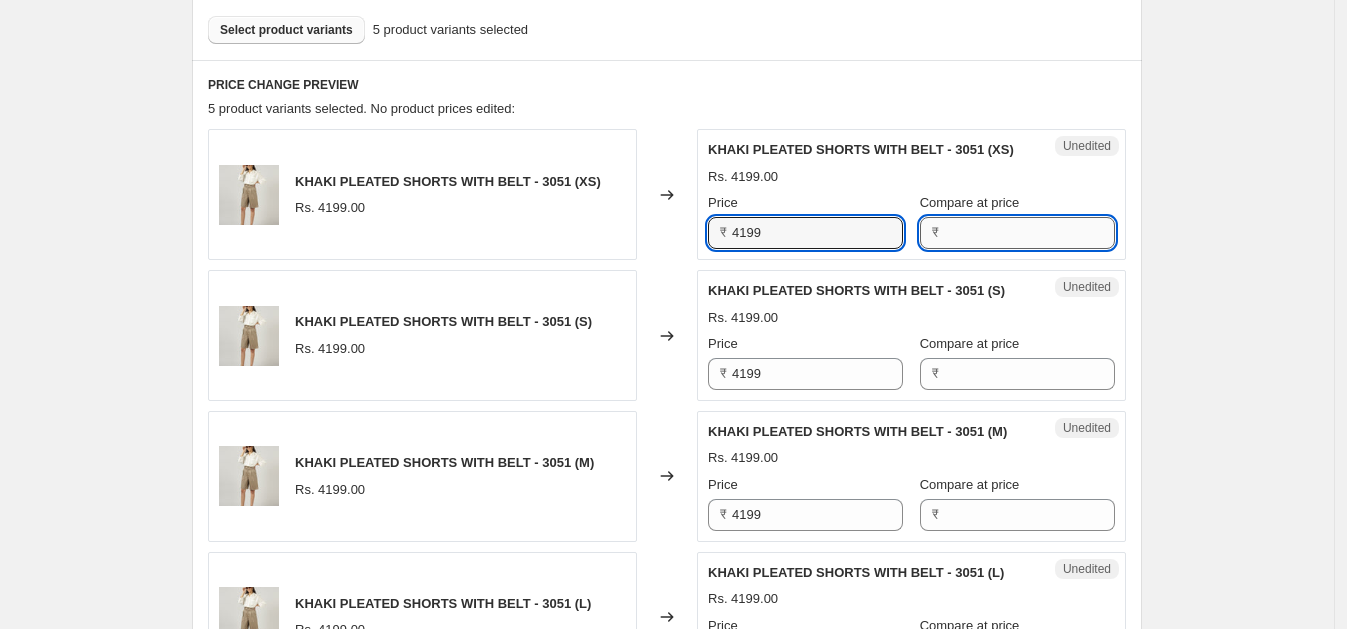 click on "Compare at price" at bounding box center (1029, 233) 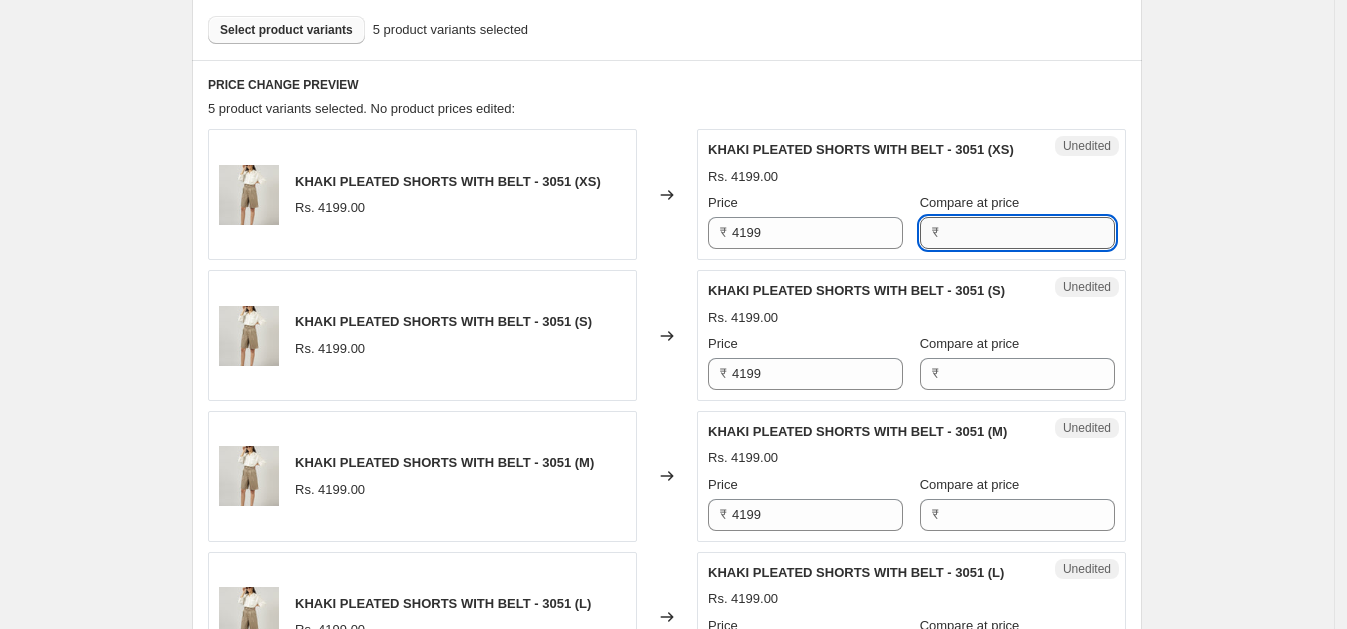 paste on "4199" 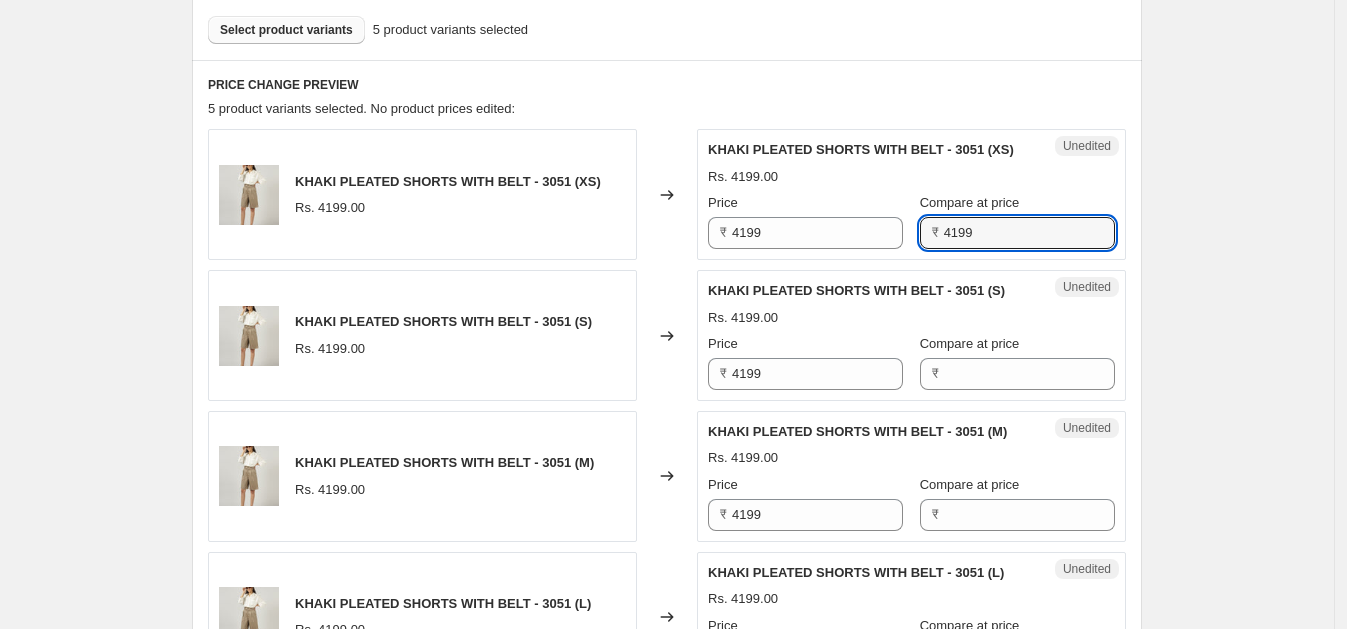 type on "4199" 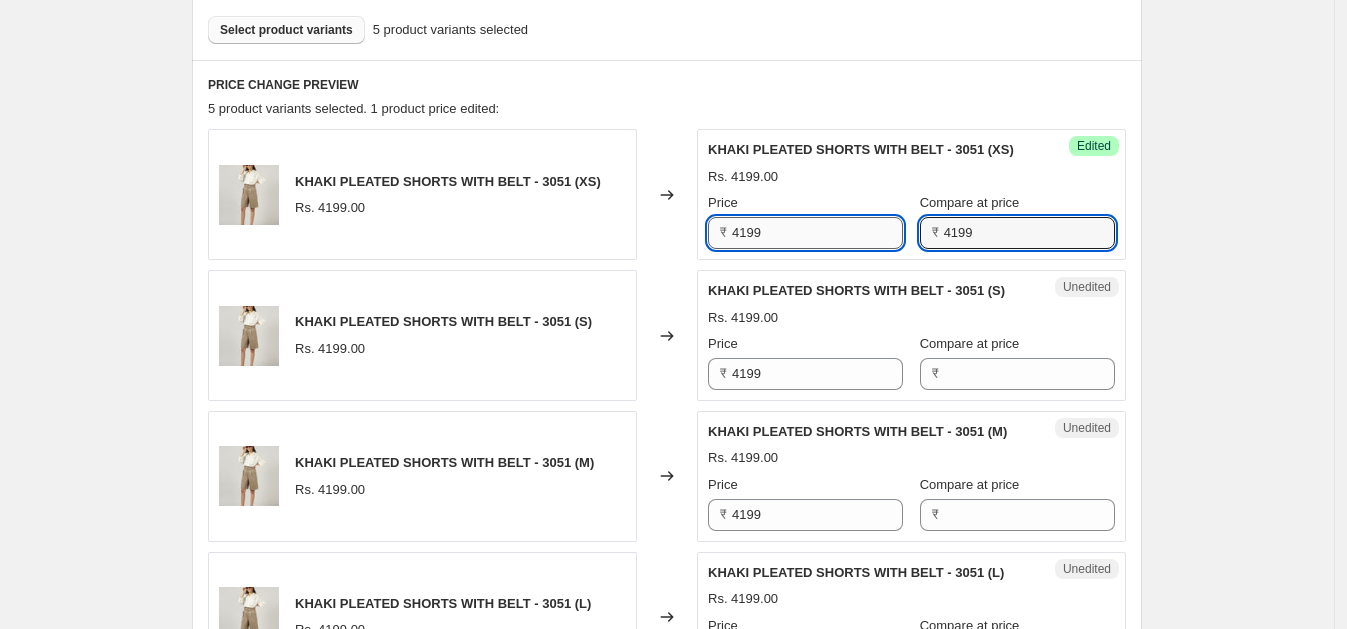 click on "4199" at bounding box center [817, 233] 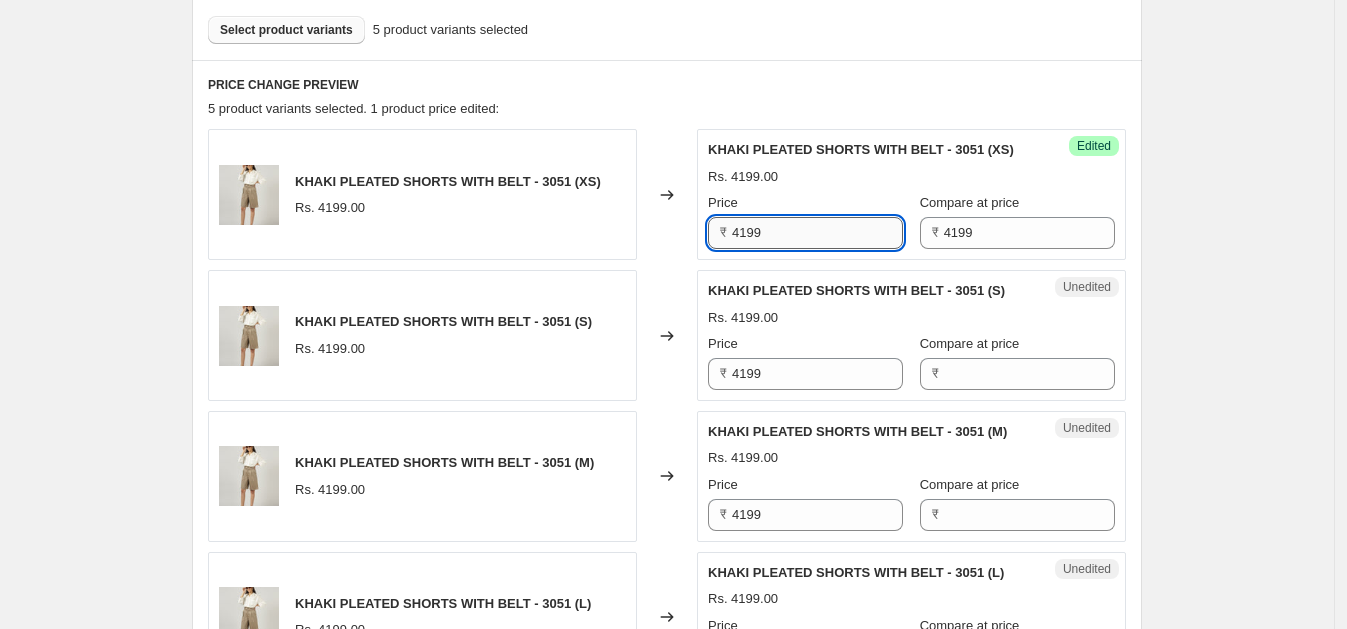 click on "4199" at bounding box center (817, 233) 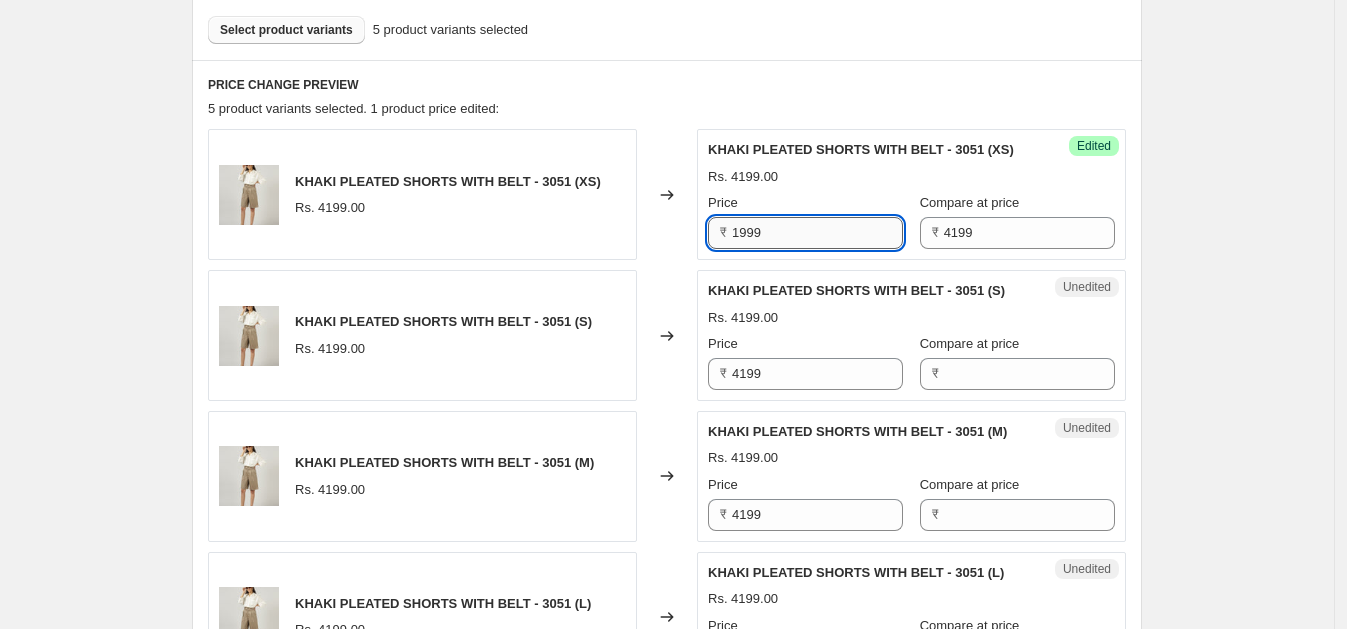click on "1999" at bounding box center (817, 233) 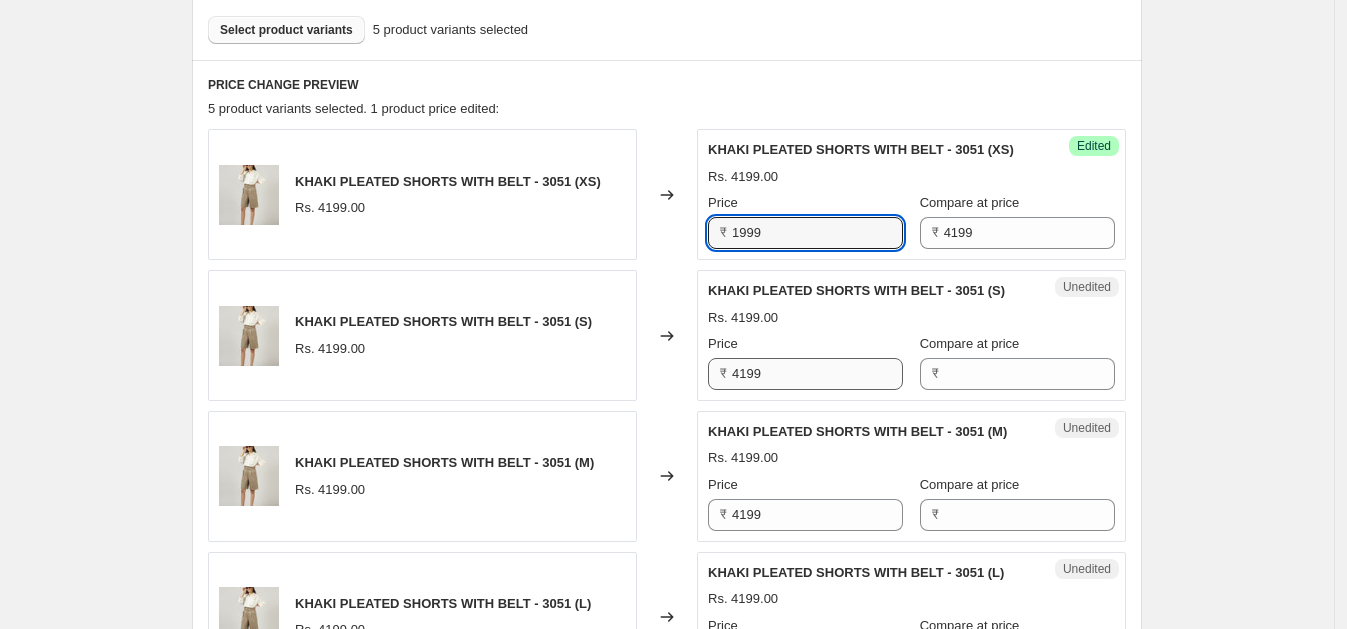 type on "1999" 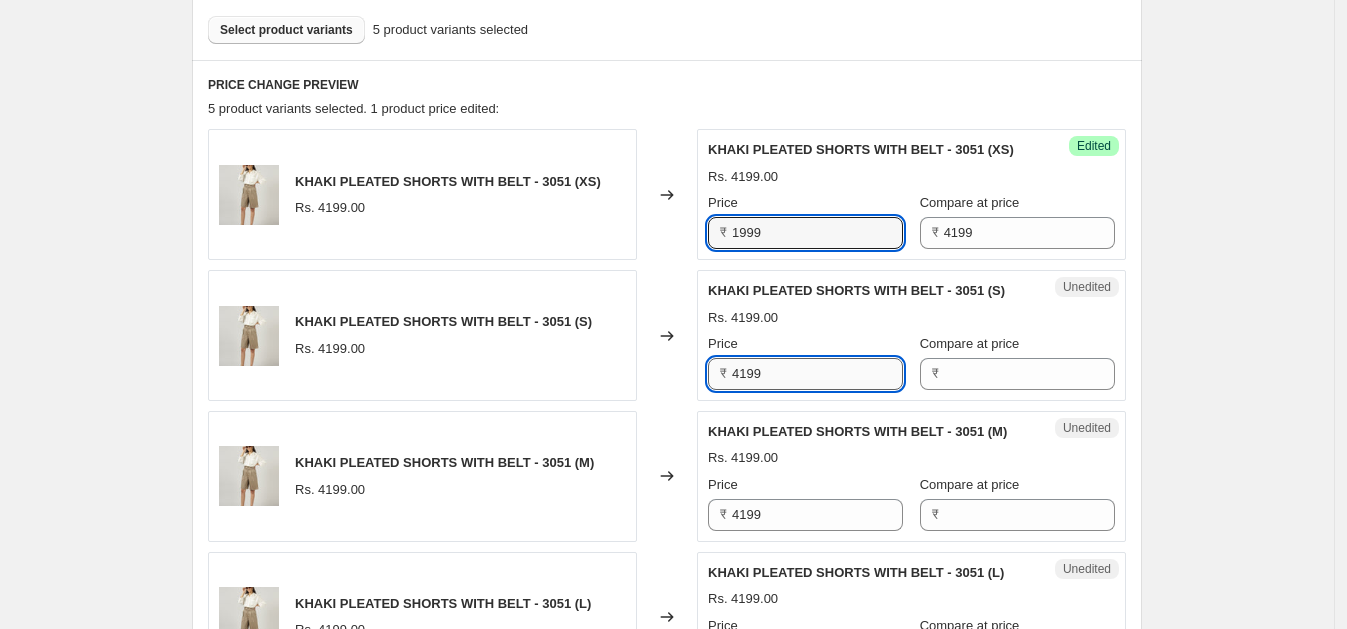 click on "4199" at bounding box center [817, 374] 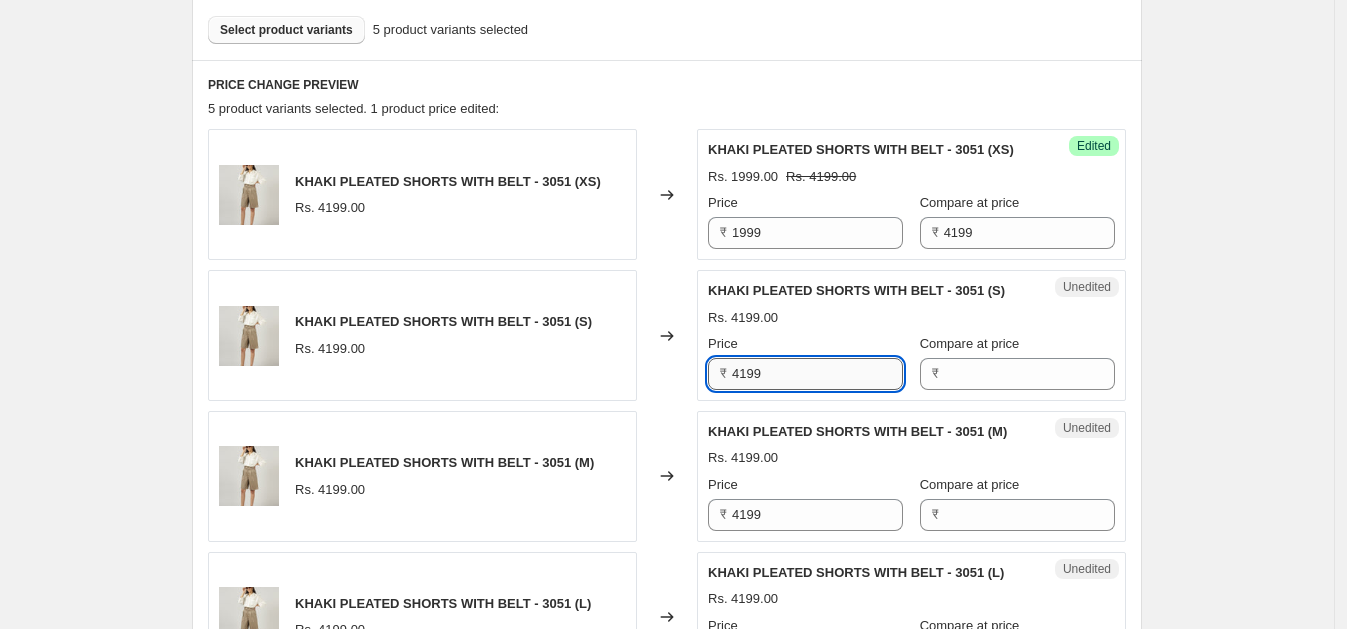 click on "4199" at bounding box center [817, 374] 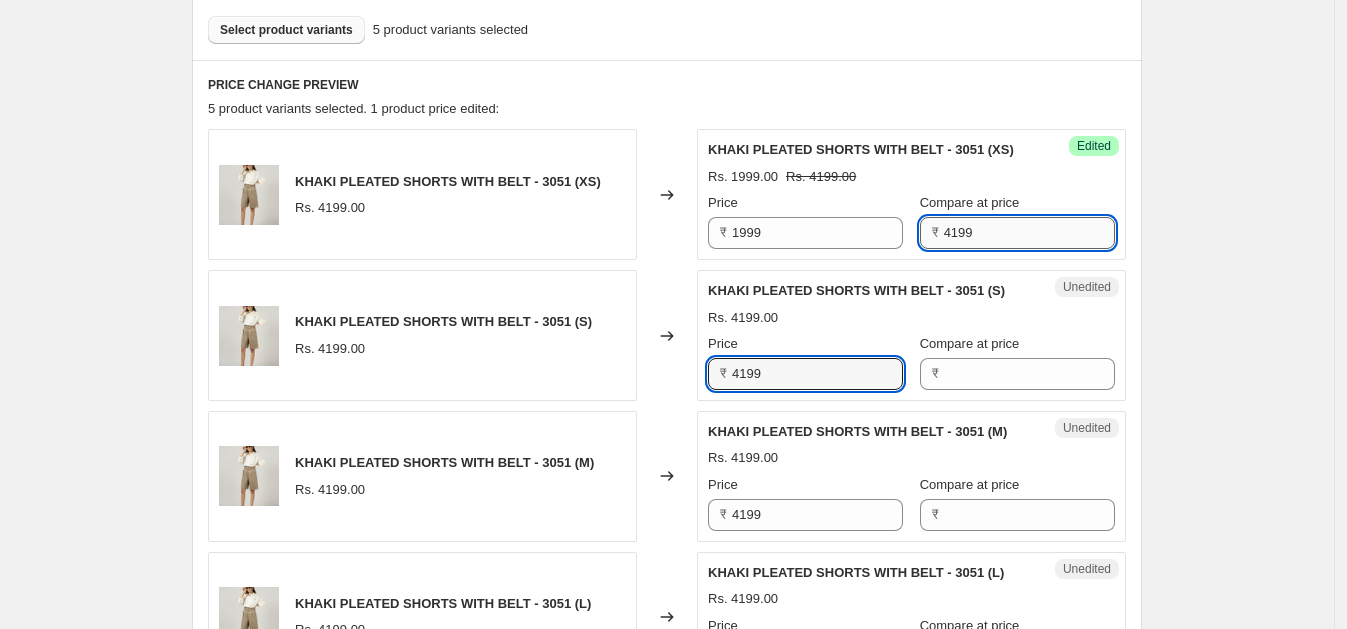 click on "4199" at bounding box center [1029, 233] 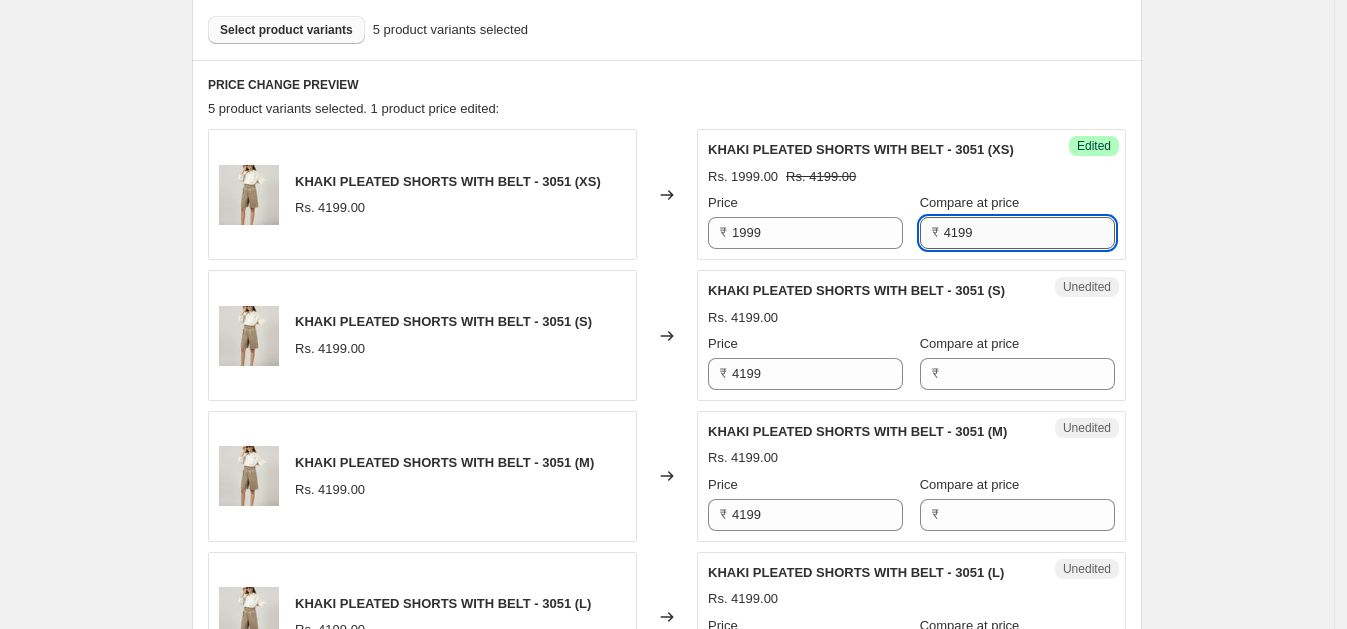 click on "4199" at bounding box center (1029, 233) 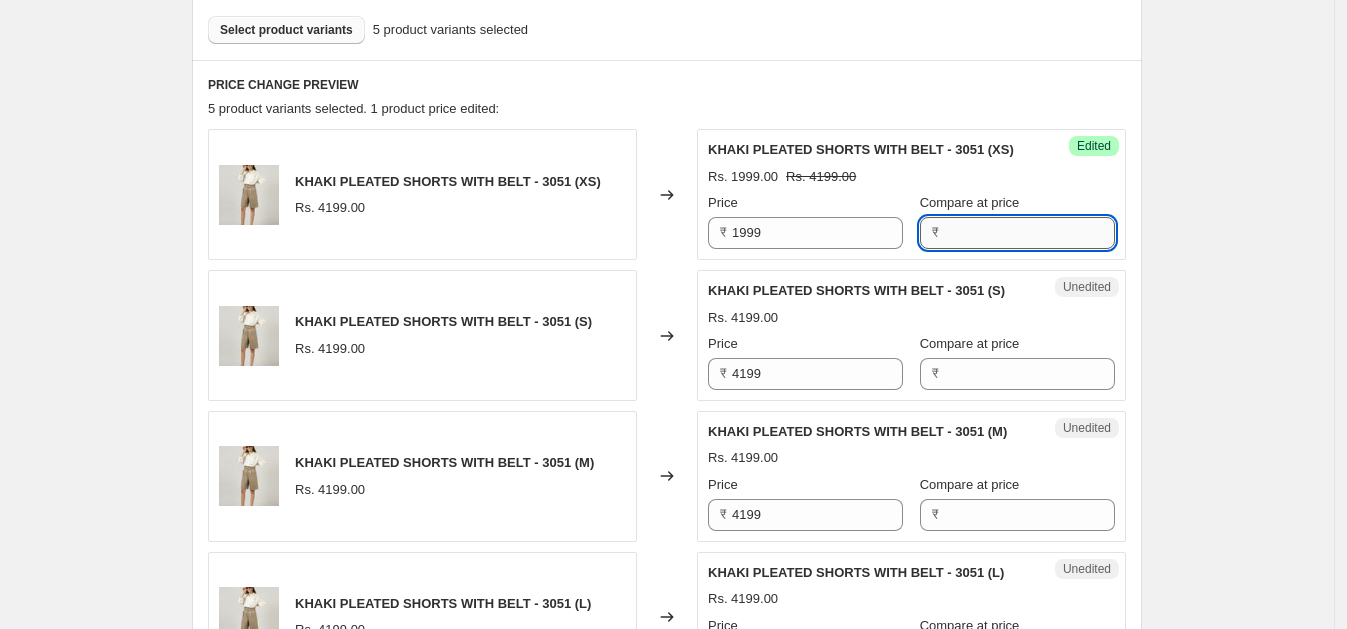 paste on "4199" 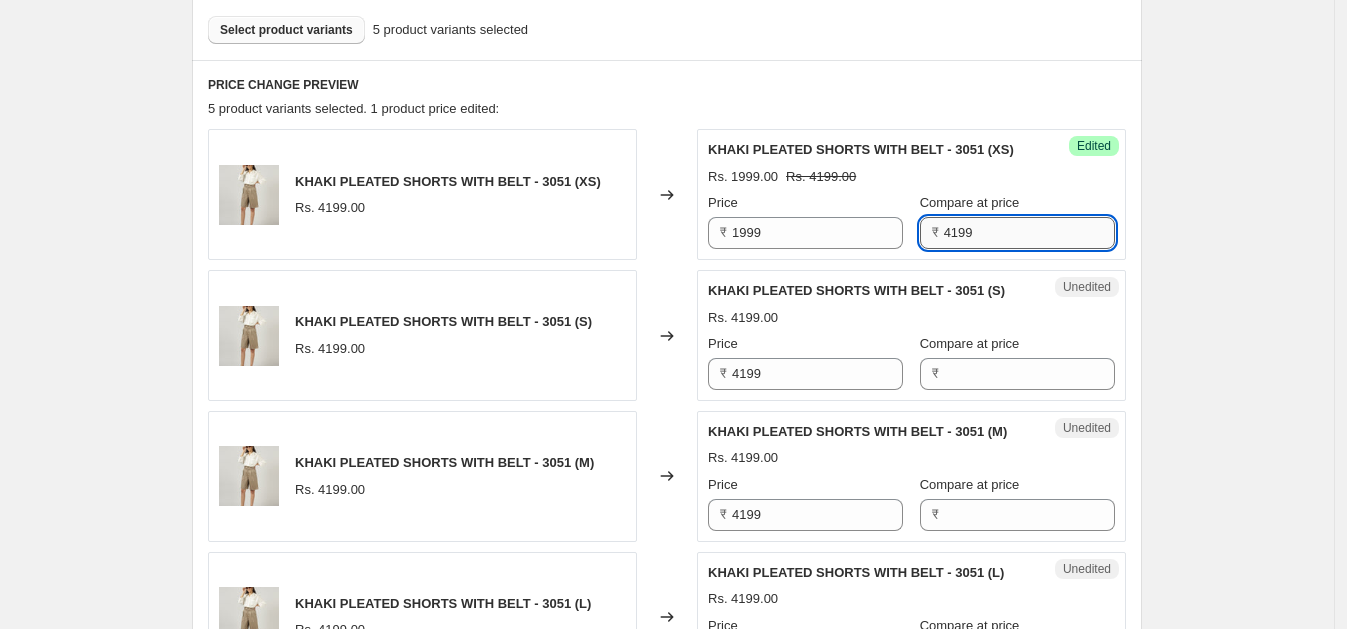click on "4199" at bounding box center (1029, 233) 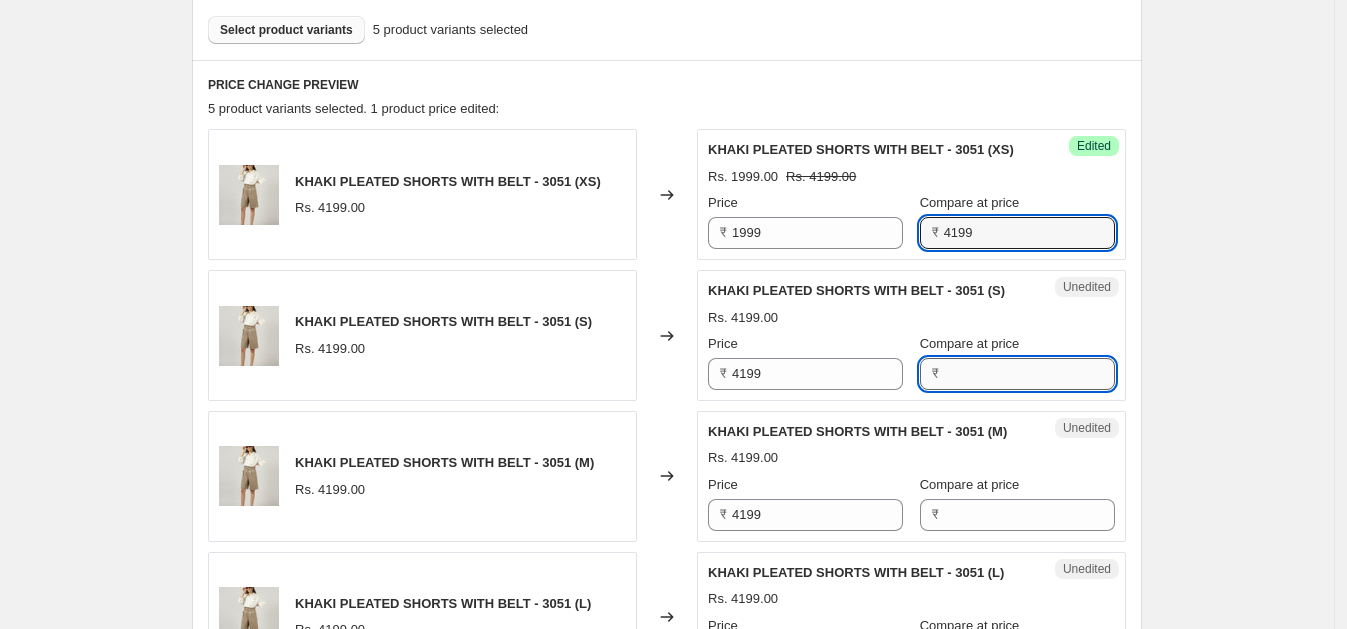 click on "Compare at price" at bounding box center (1029, 374) 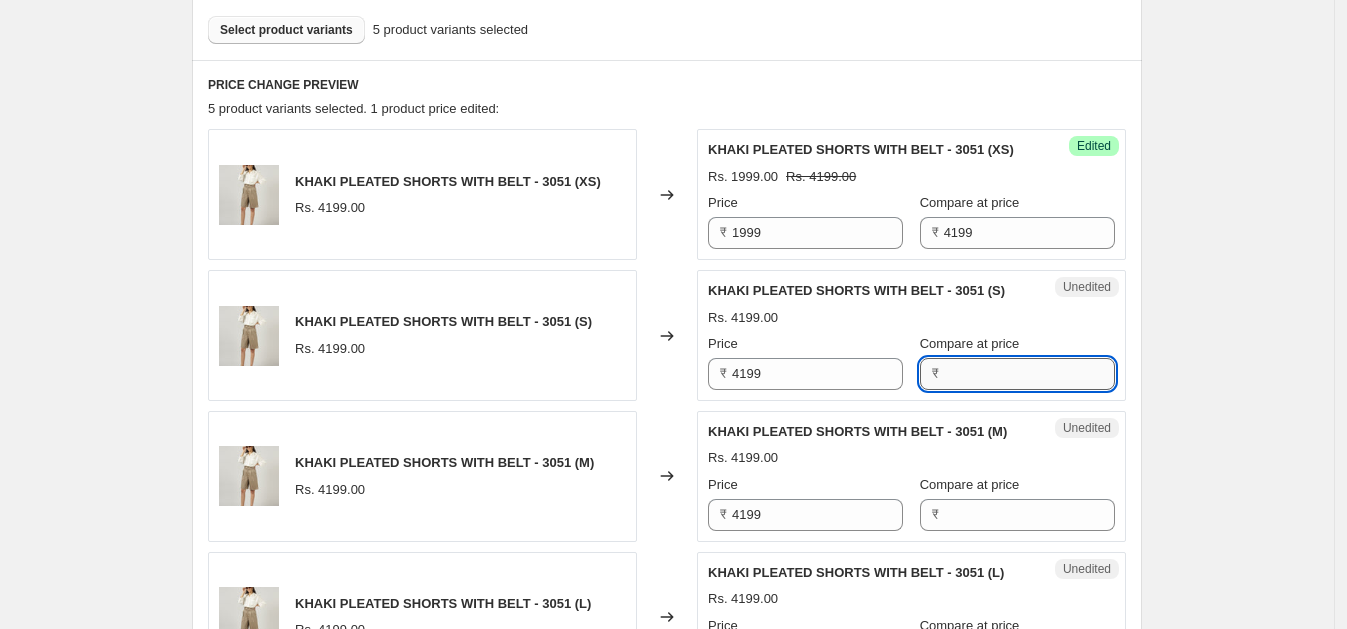 paste on "4199" 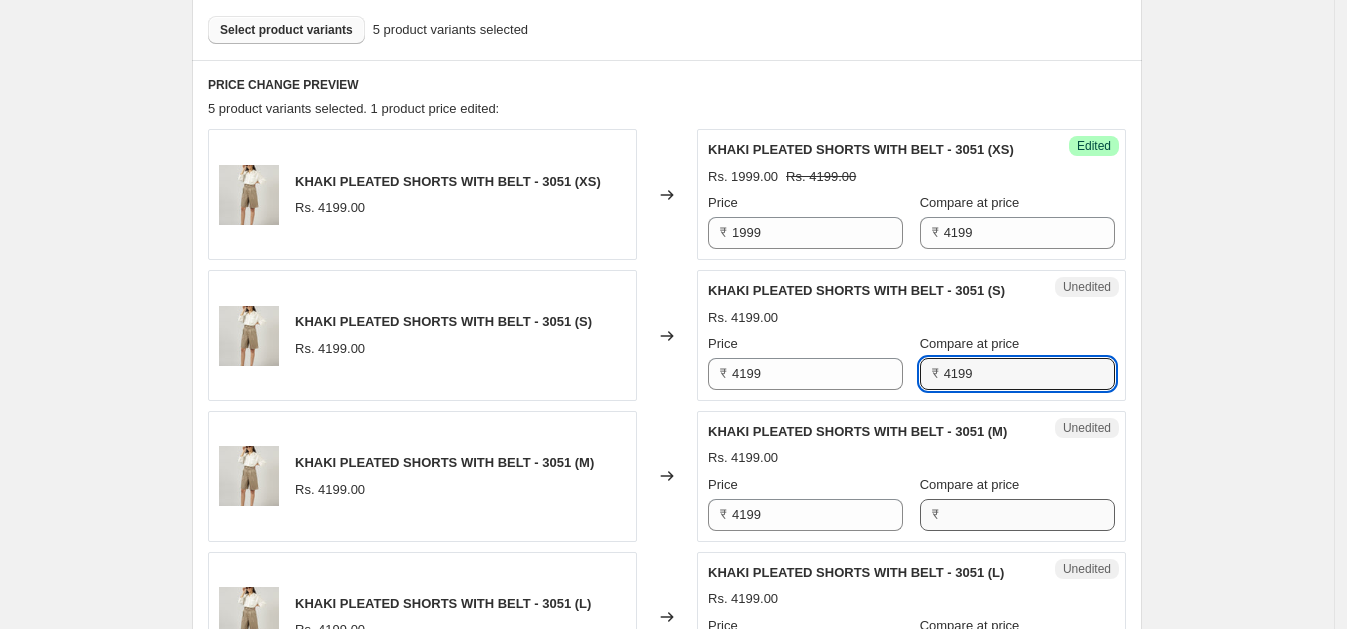type on "4199" 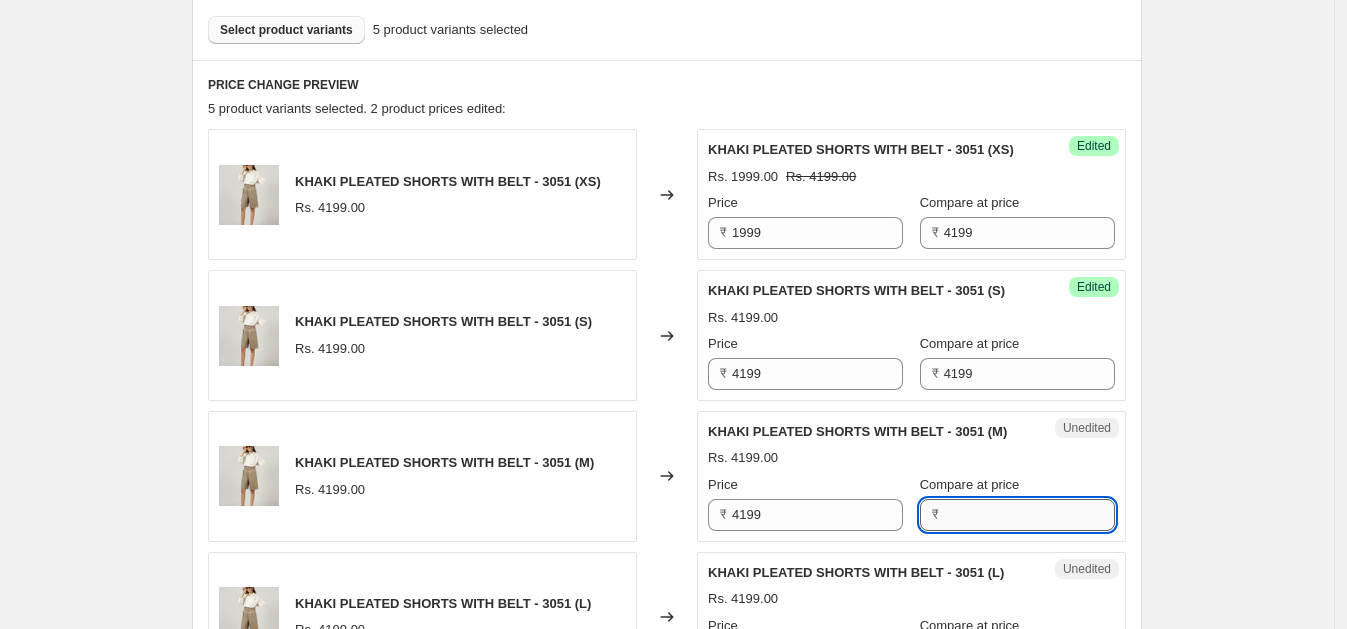 click on "Compare at price" at bounding box center (1029, 515) 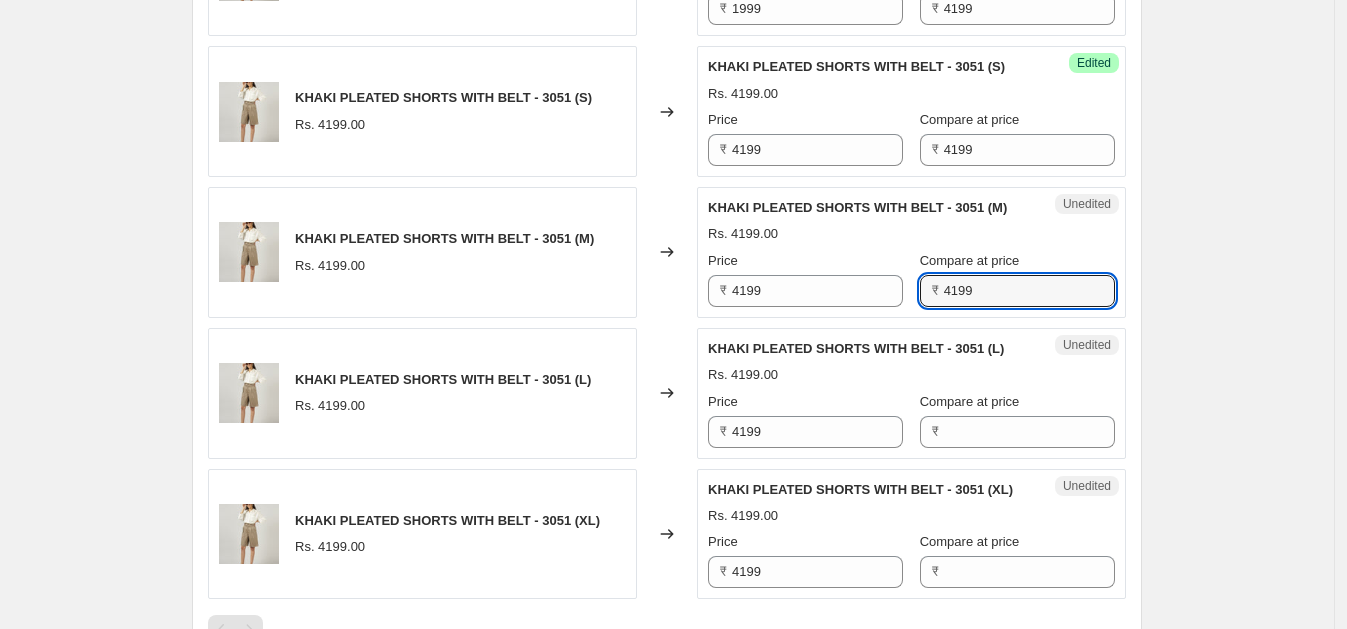 scroll, scrollTop: 848, scrollLeft: 0, axis: vertical 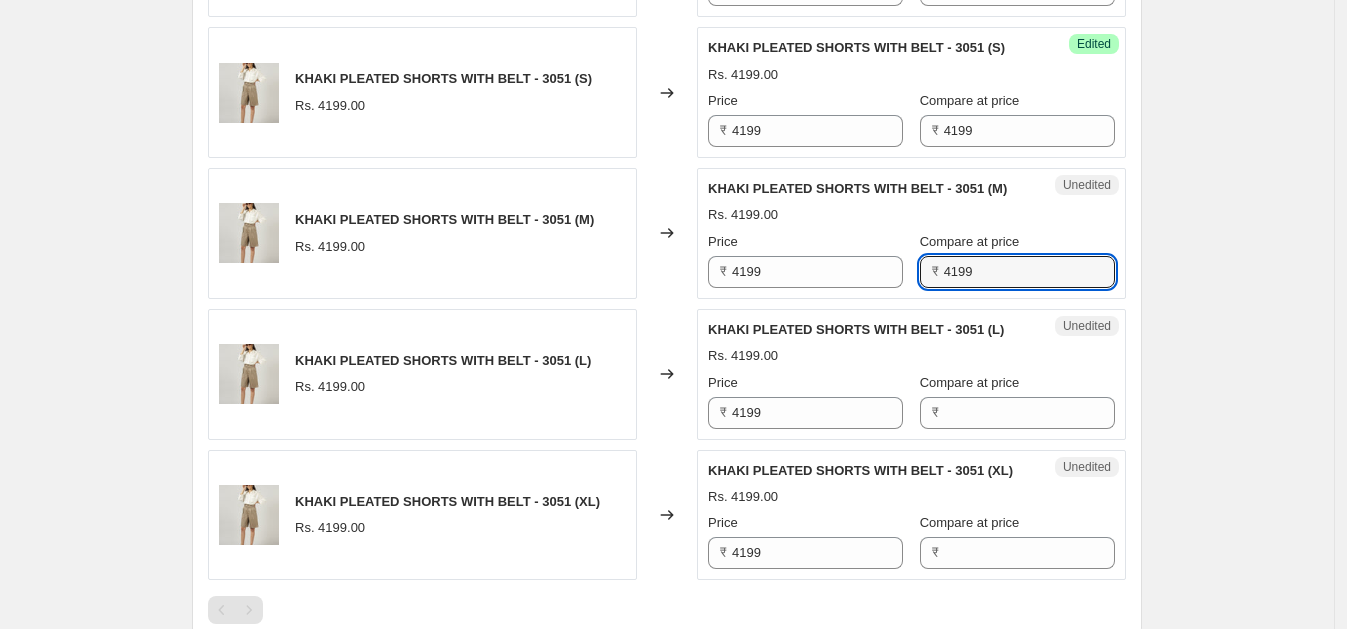 type on "4199" 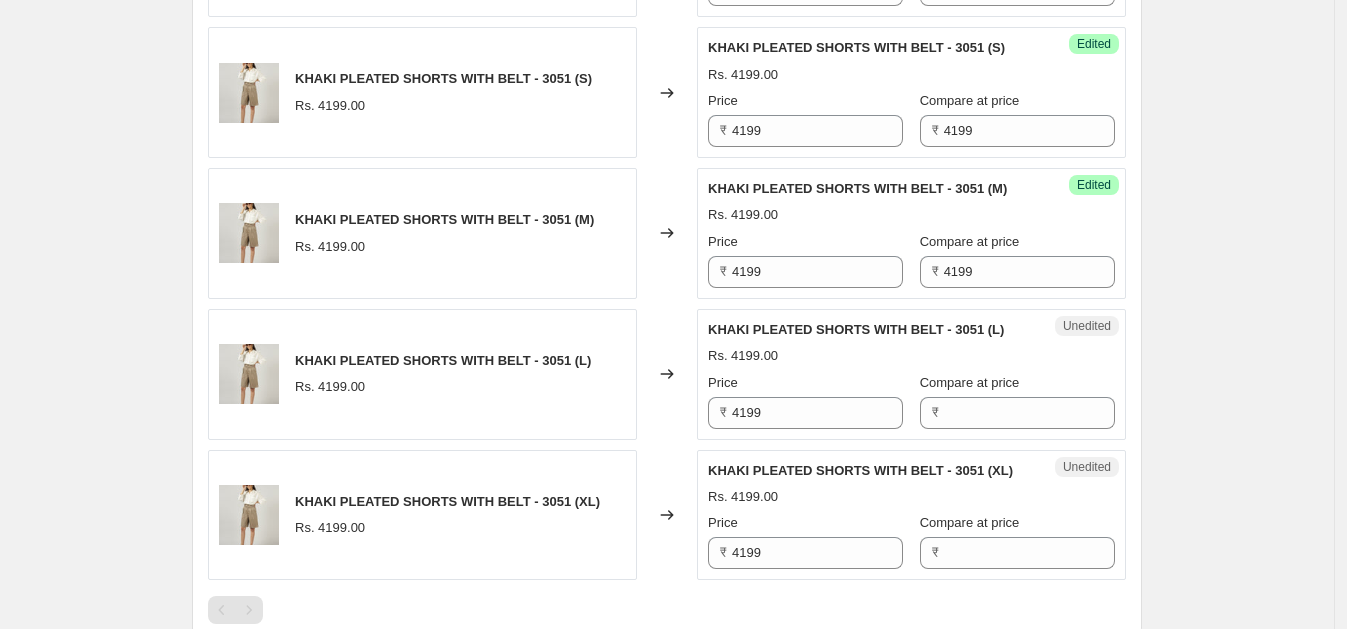 click on "₹" at bounding box center [1017, 413] 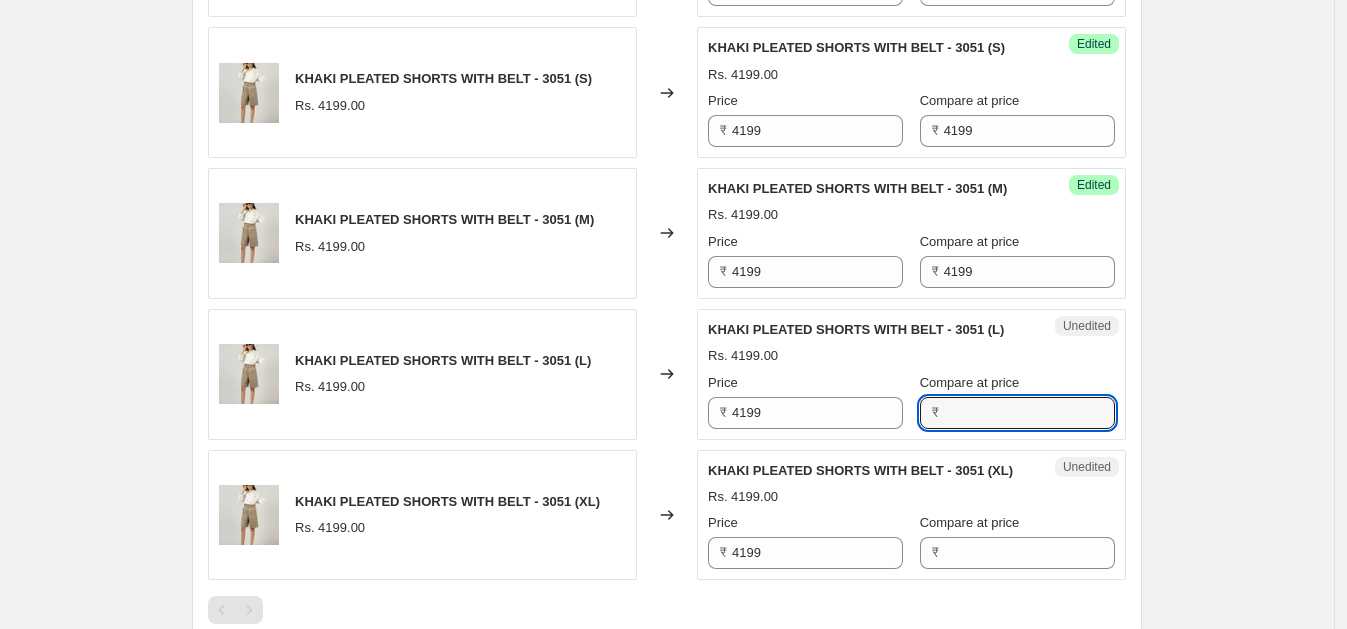 paste on "4199" 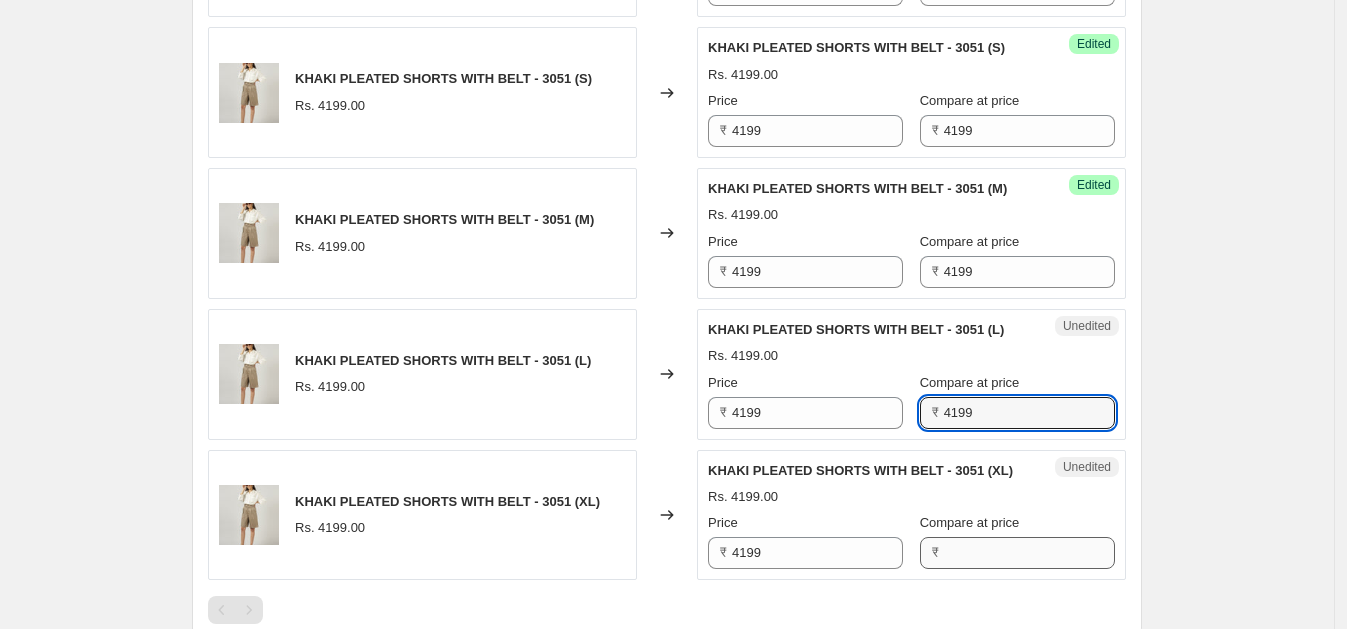 type on "4199" 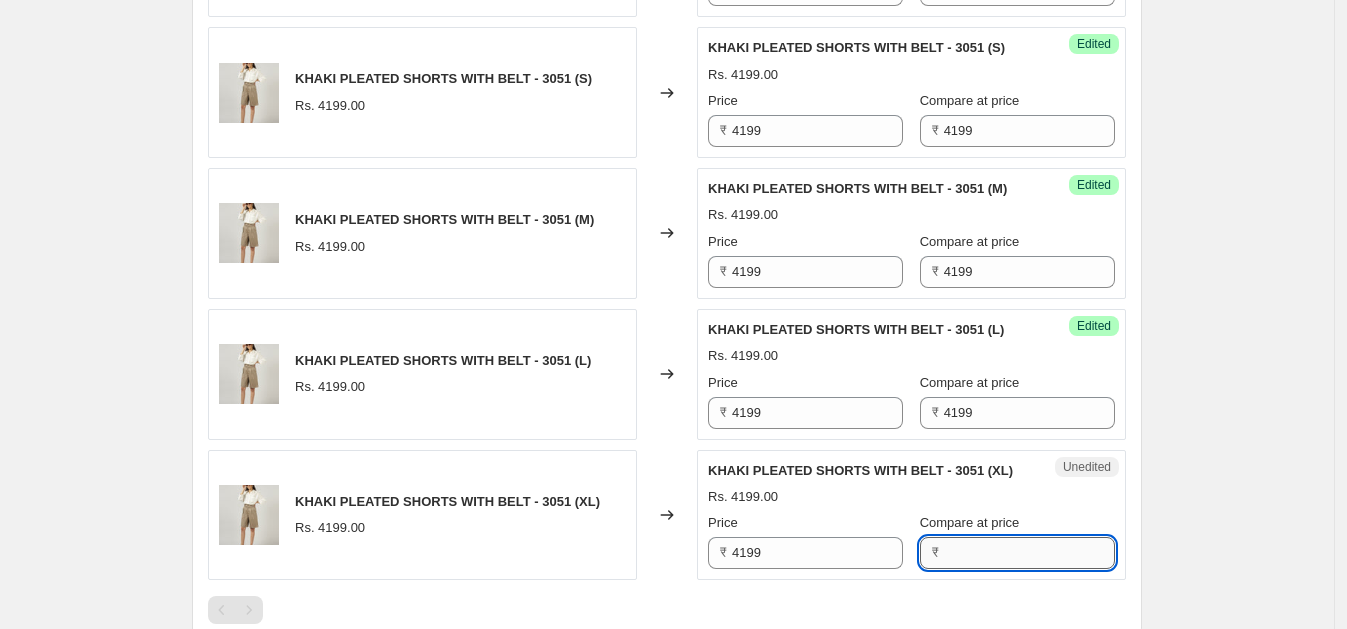 click on "Compare at price" at bounding box center [1029, 553] 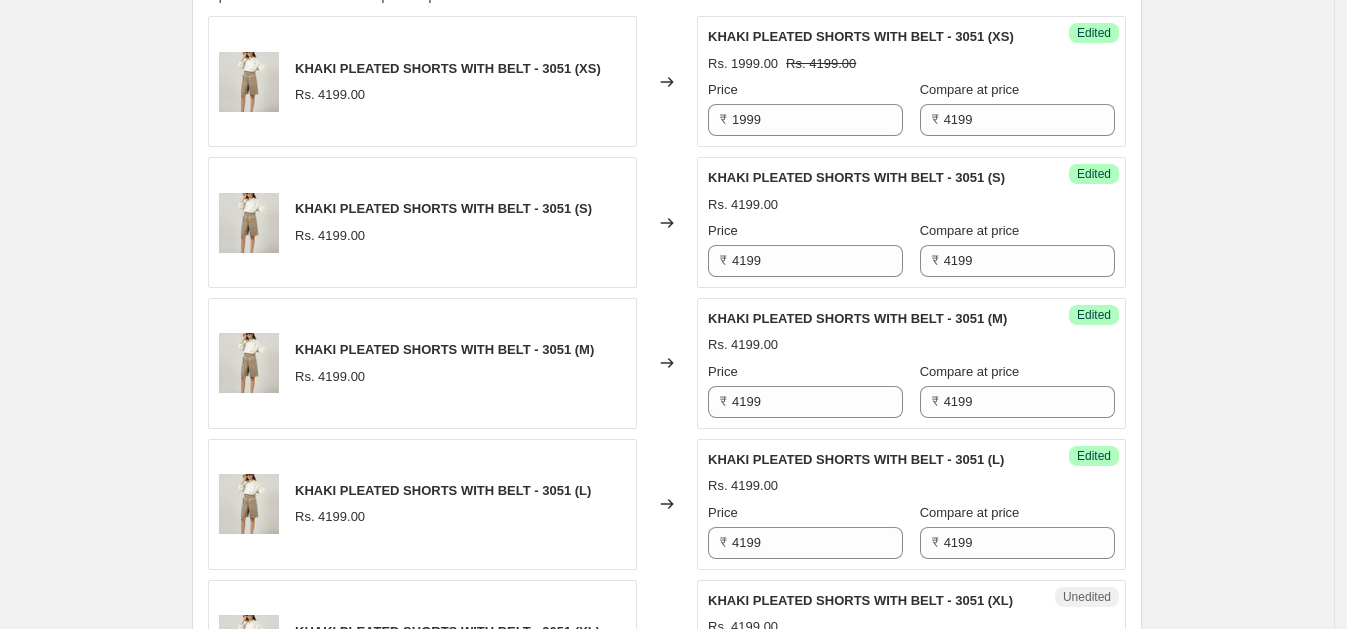 scroll, scrollTop: 677, scrollLeft: 0, axis: vertical 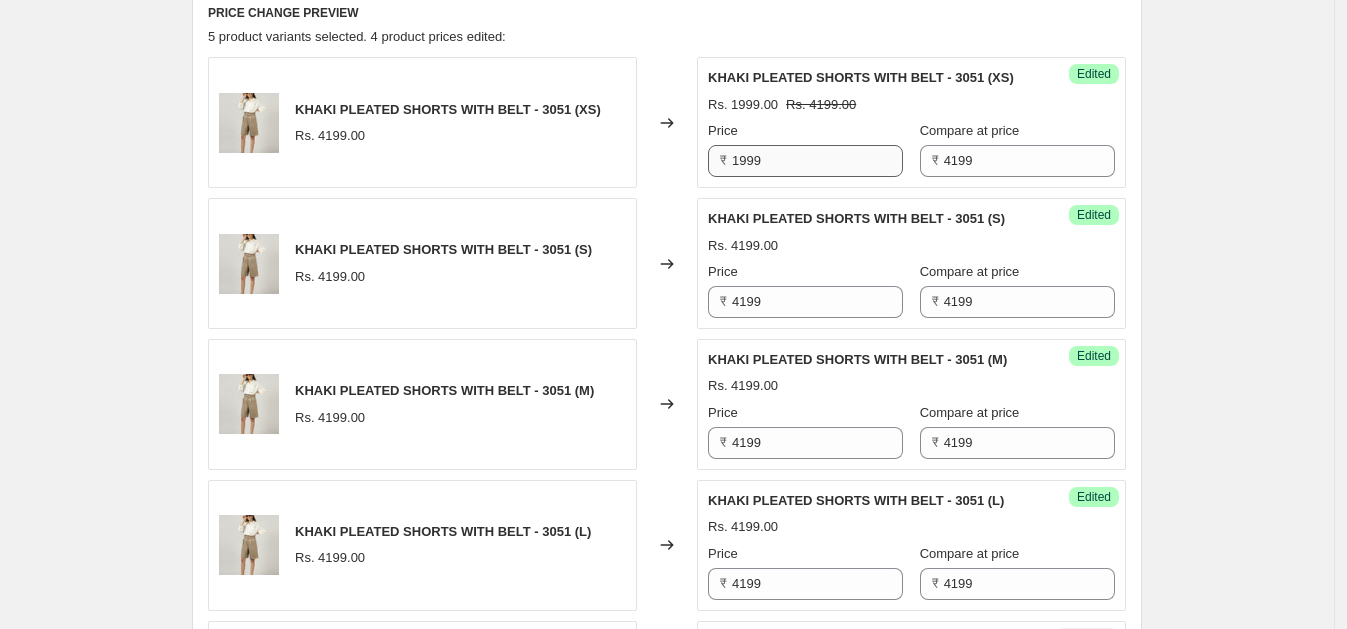 type on "4199" 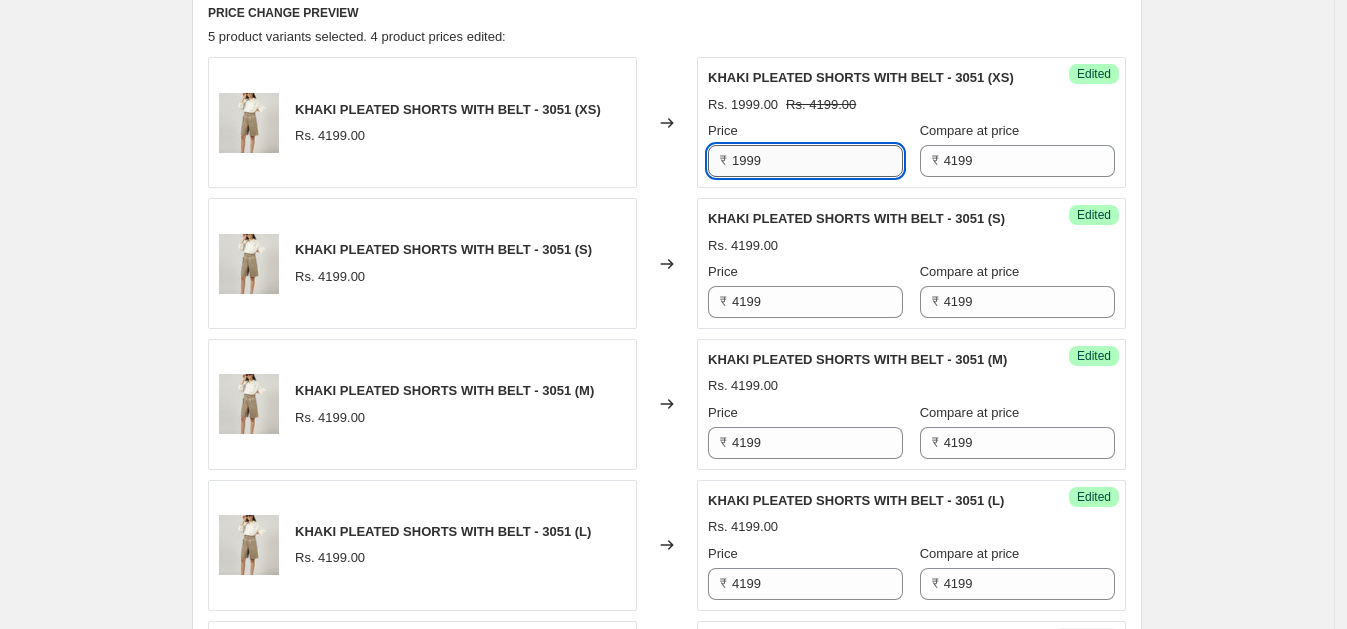click on "1999" at bounding box center (817, 161) 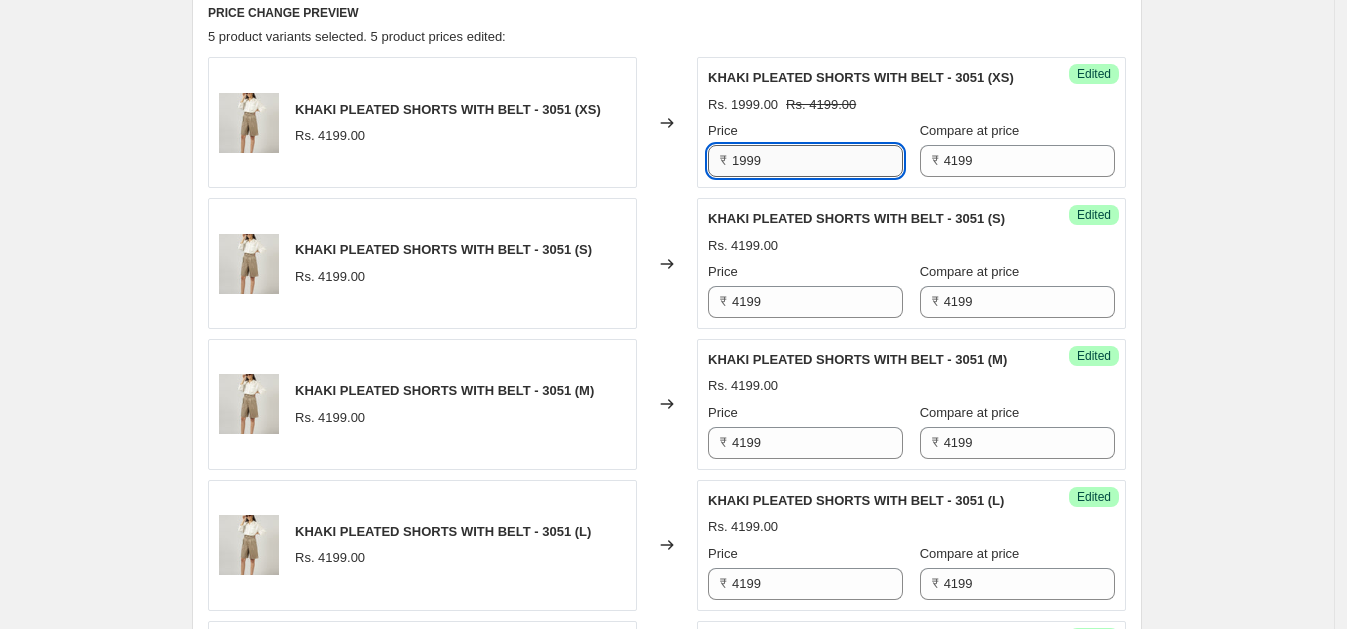 click on "1999" at bounding box center (817, 161) 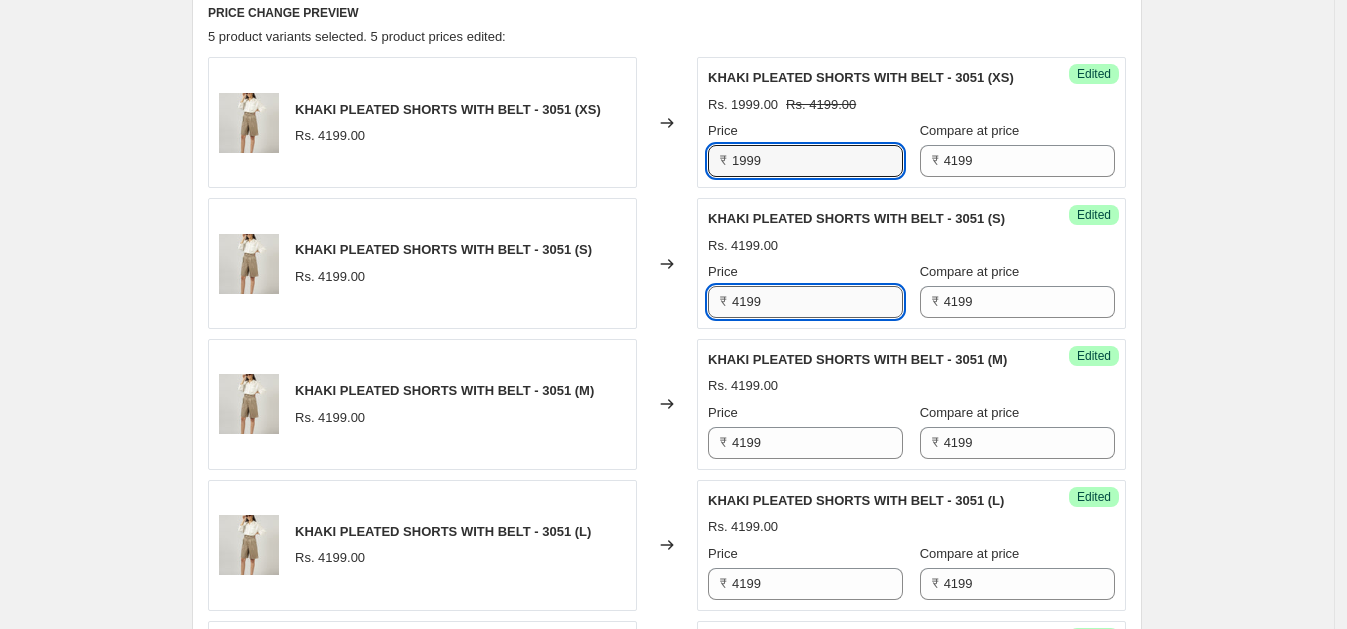 click on "4199" at bounding box center [817, 302] 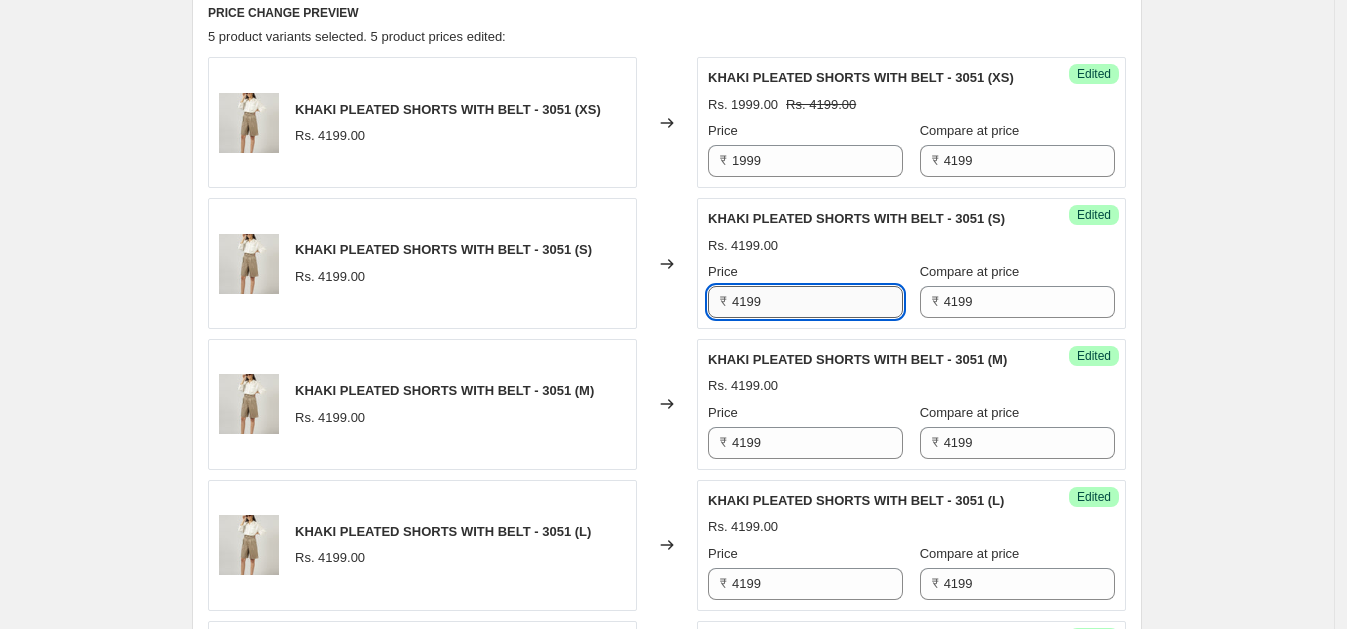 click on "4199" at bounding box center (817, 302) 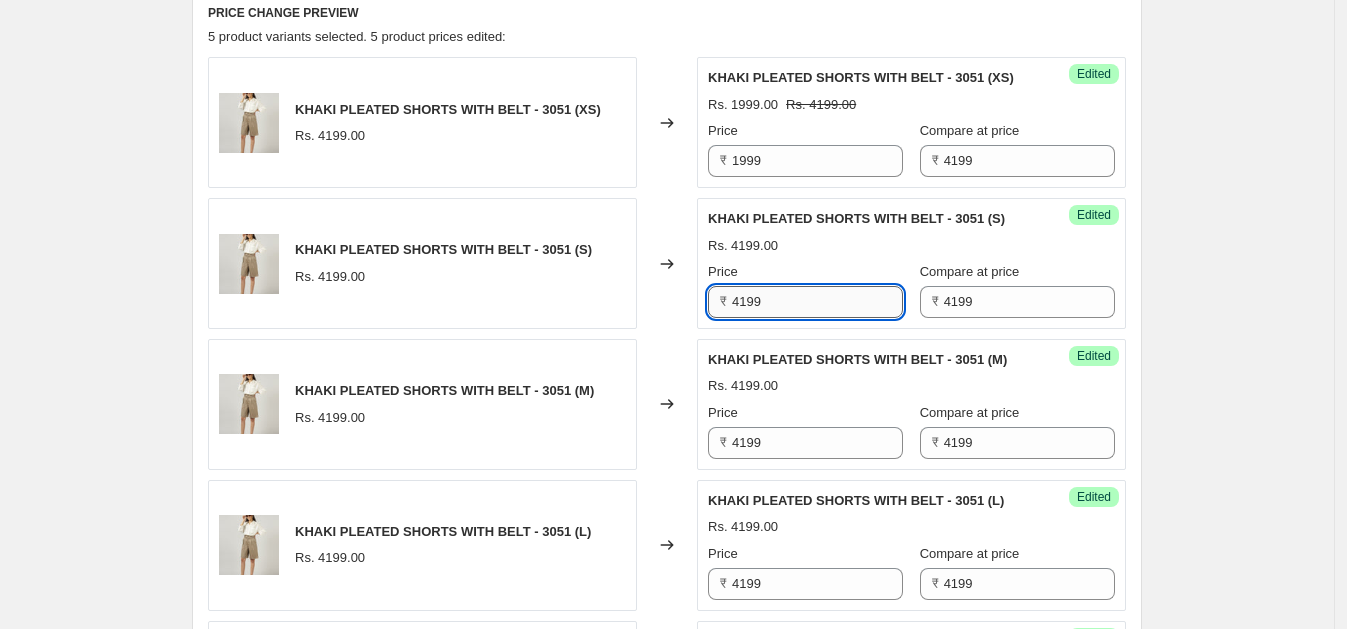paste on "19" 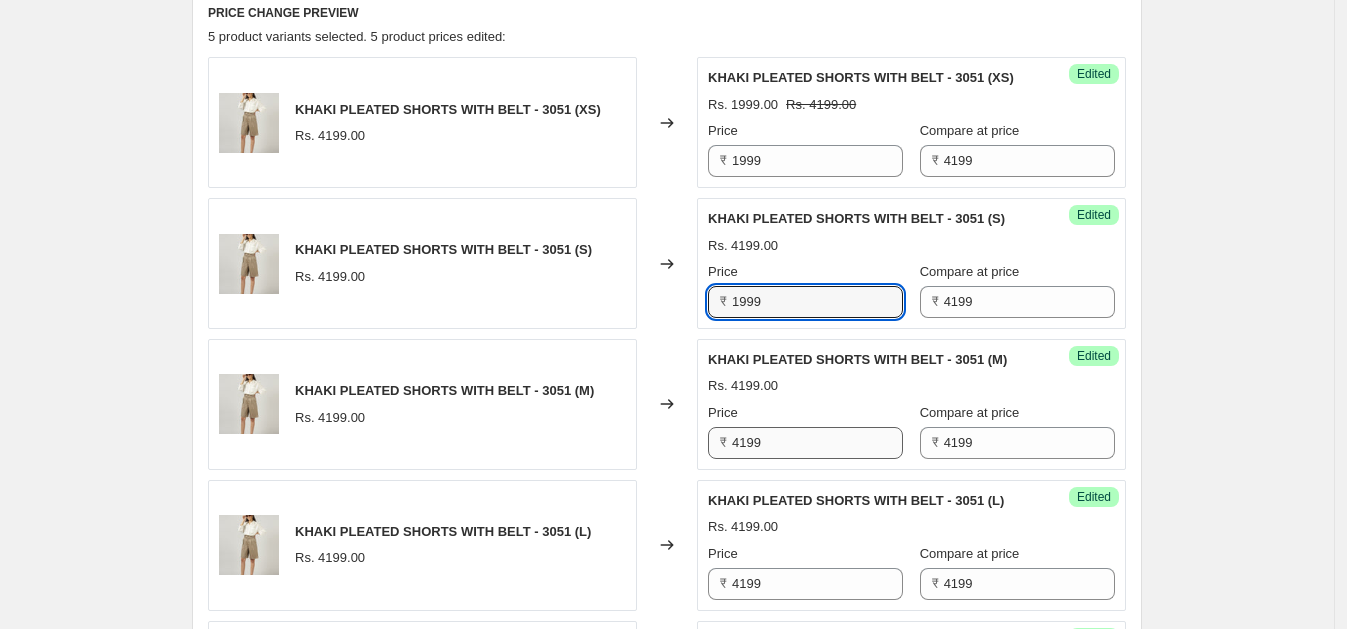 type on "1999" 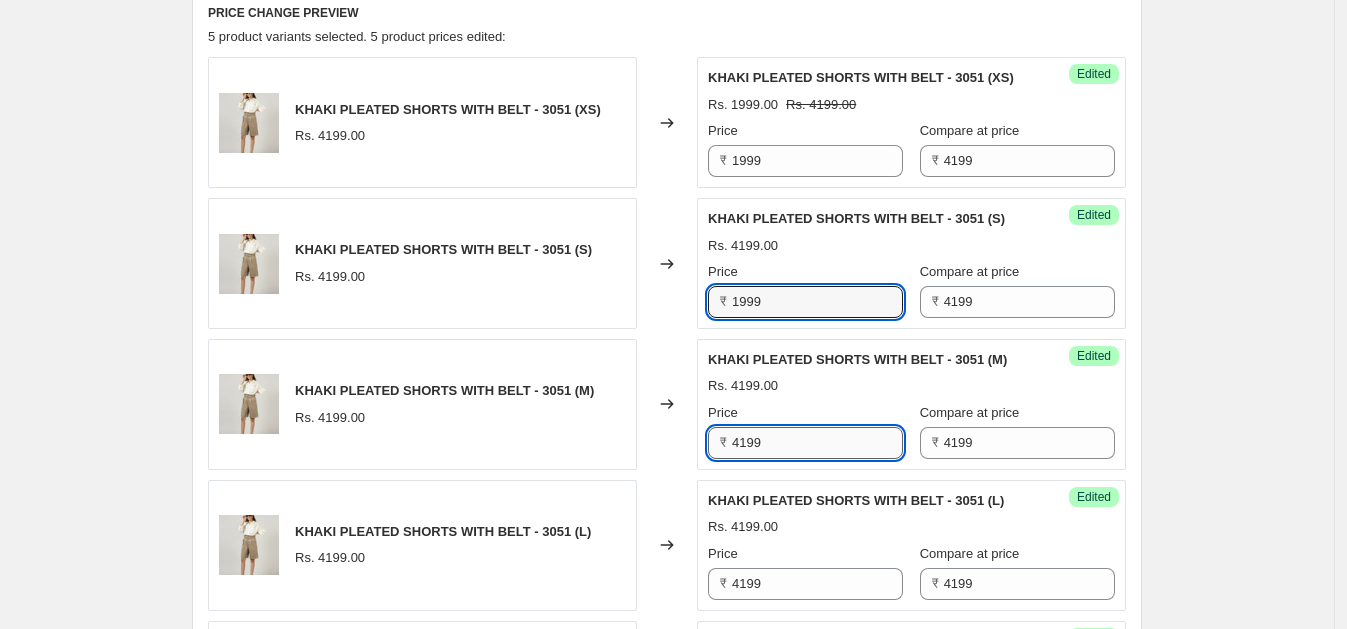 click on "4199" at bounding box center [817, 443] 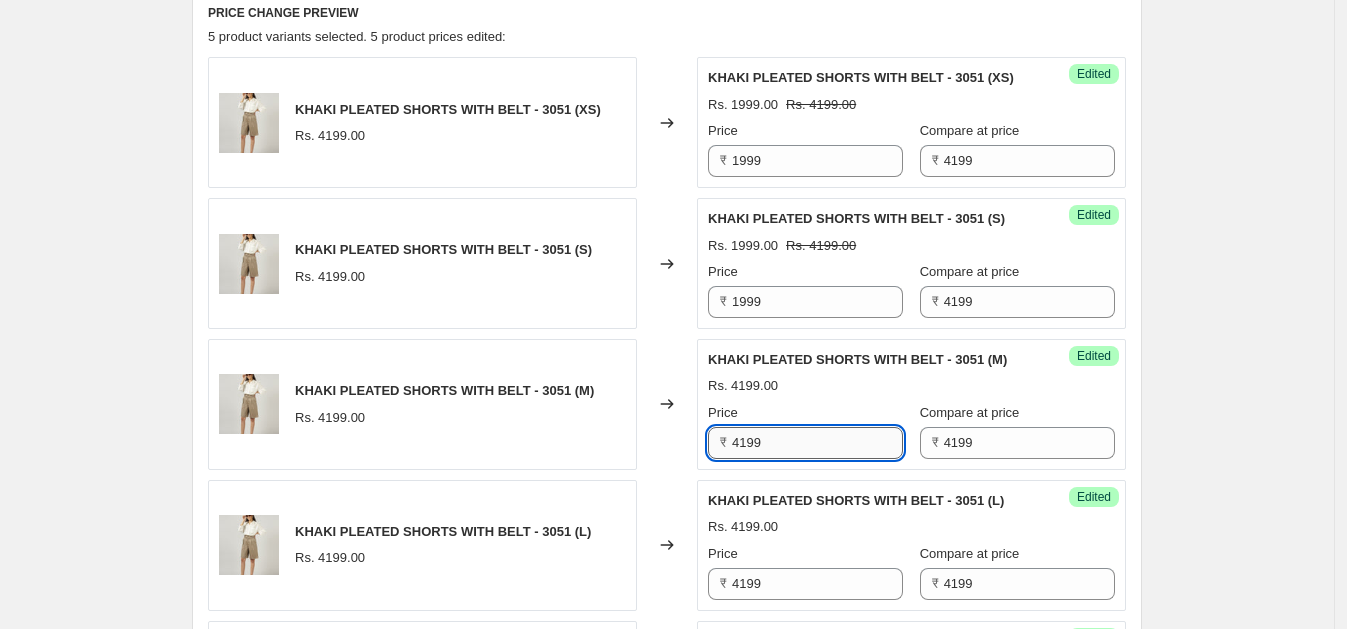 click on "4199" at bounding box center [817, 443] 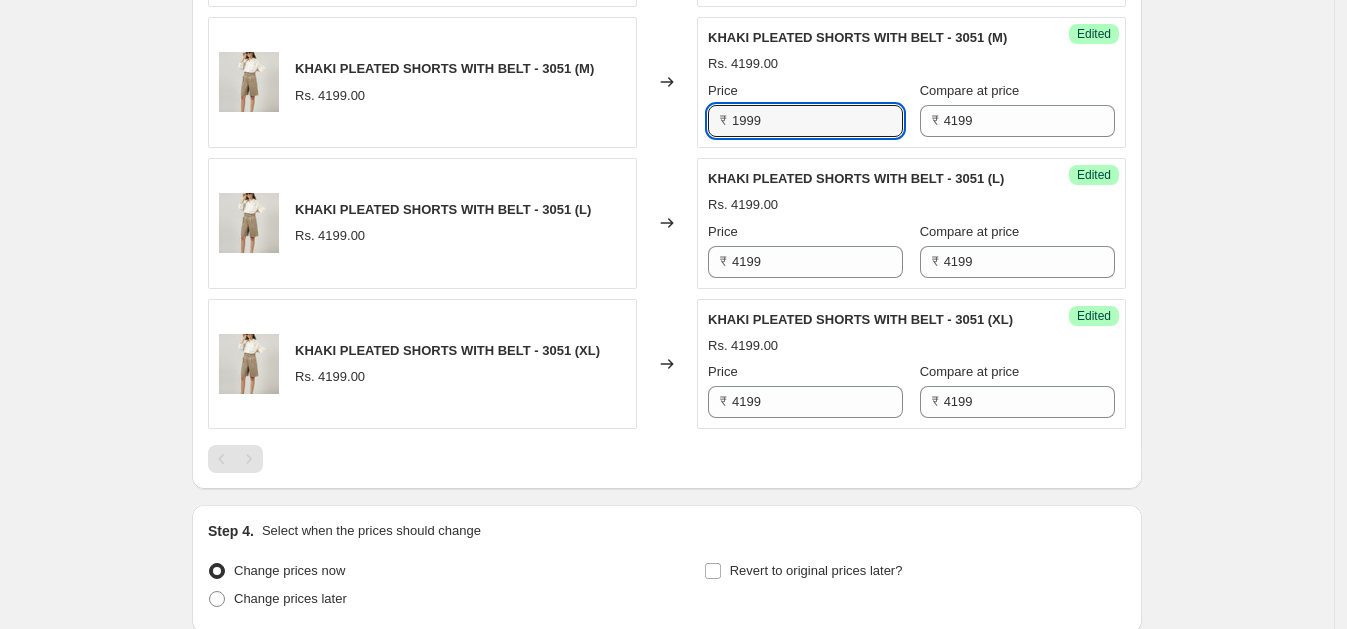 scroll, scrollTop: 1009, scrollLeft: 0, axis: vertical 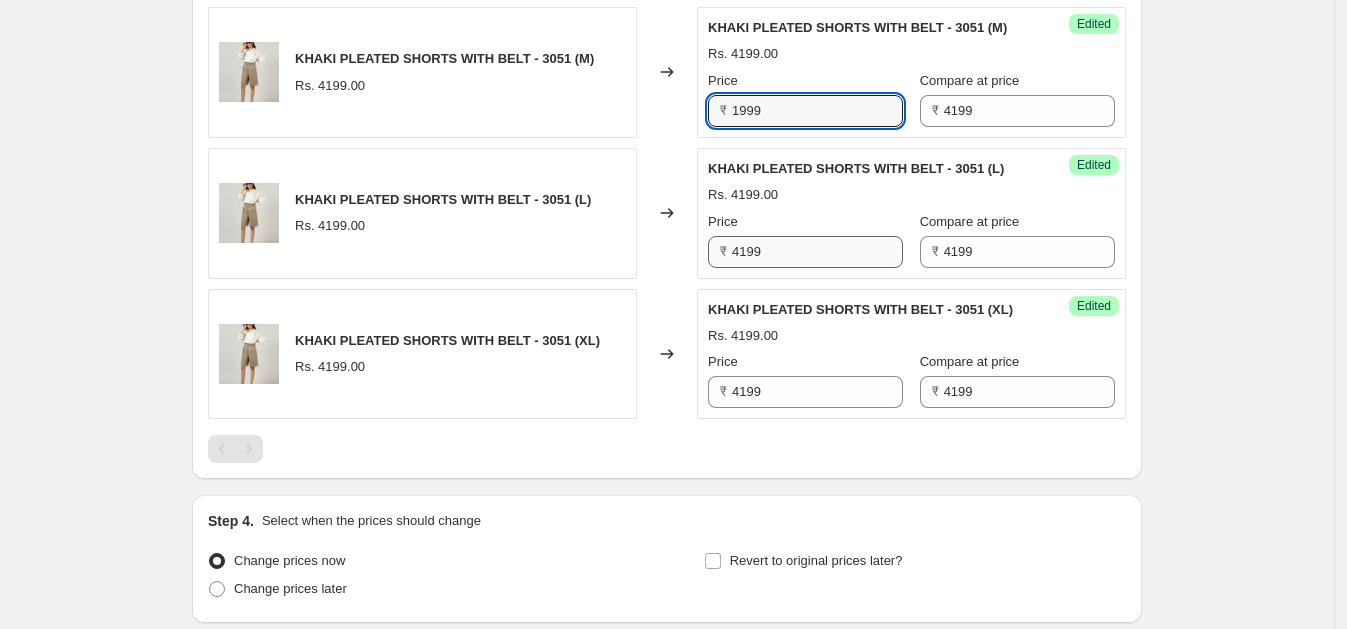 type on "1999" 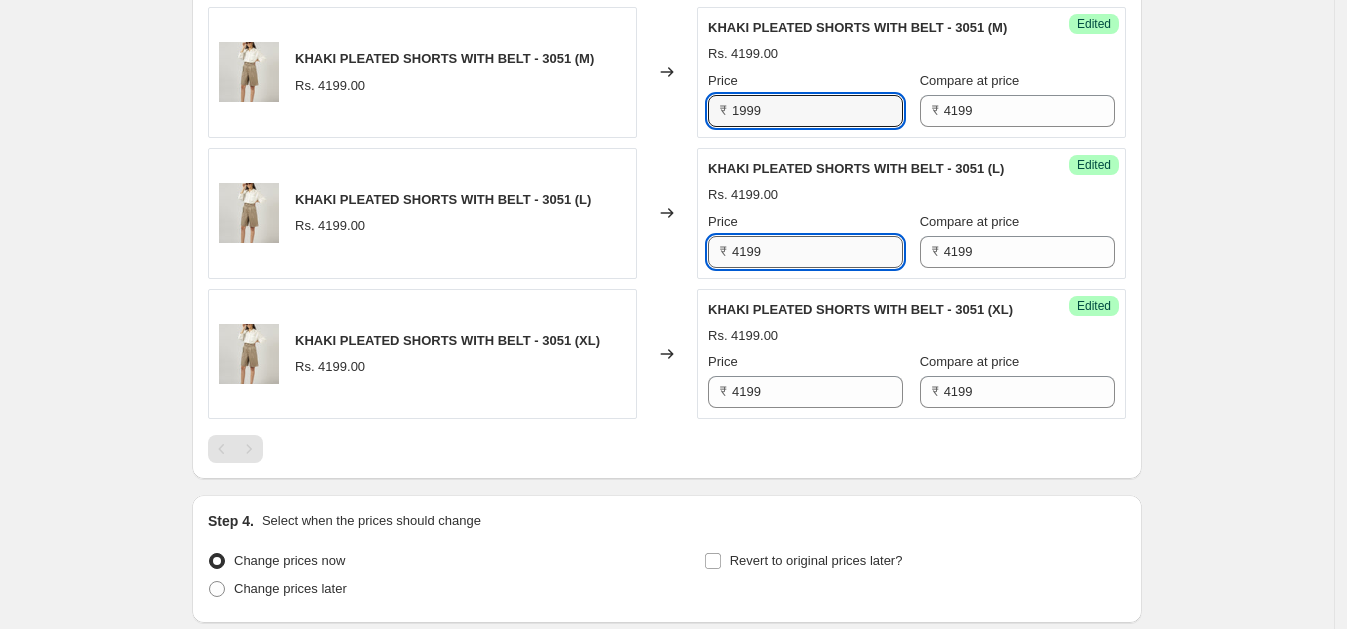 click on "4199" at bounding box center (817, 252) 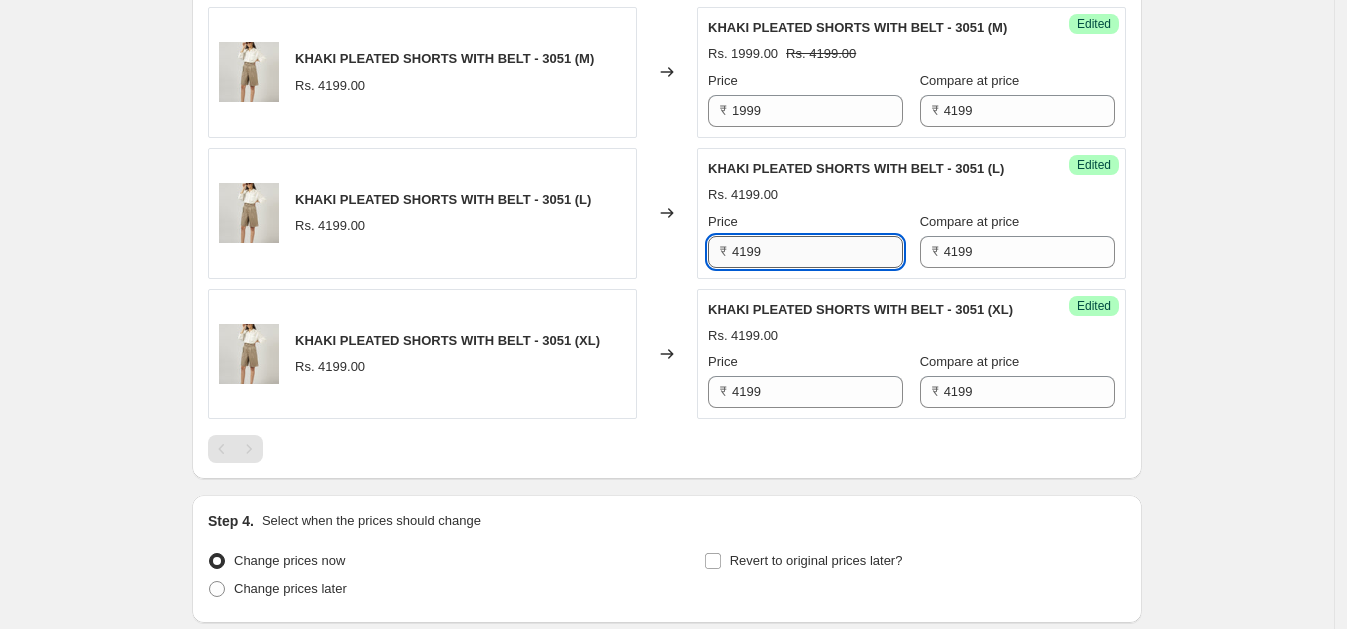 click on "4199" at bounding box center (817, 252) 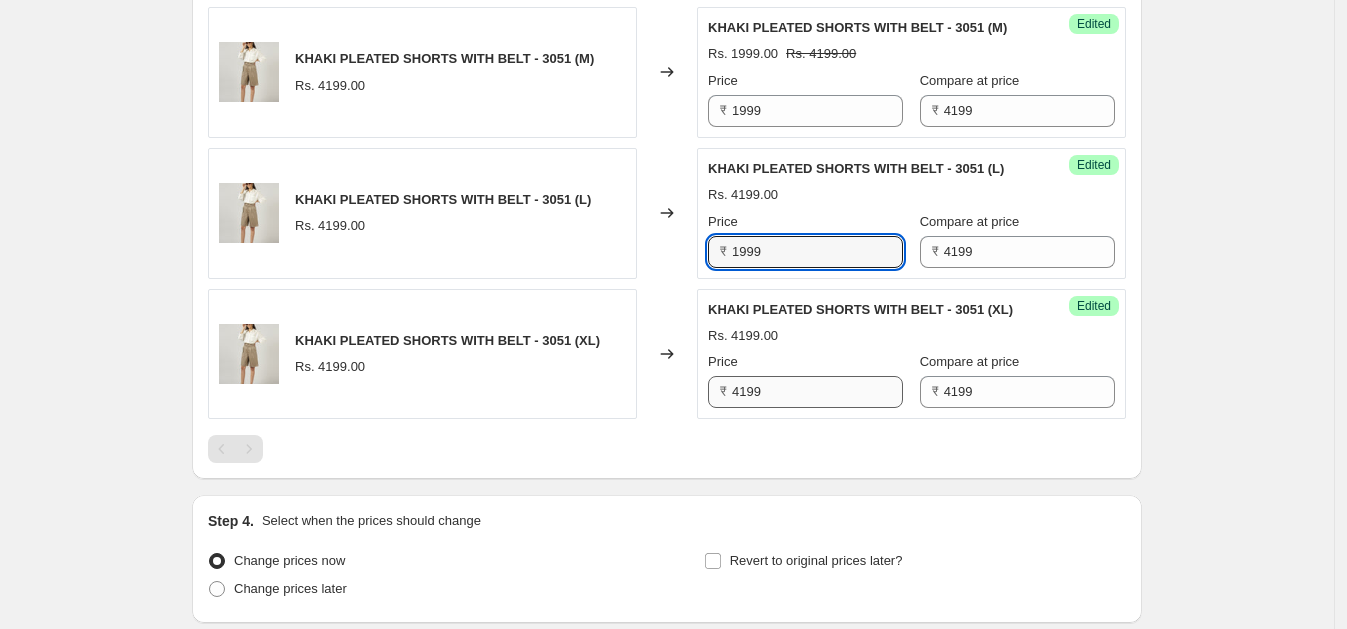 type on "1999" 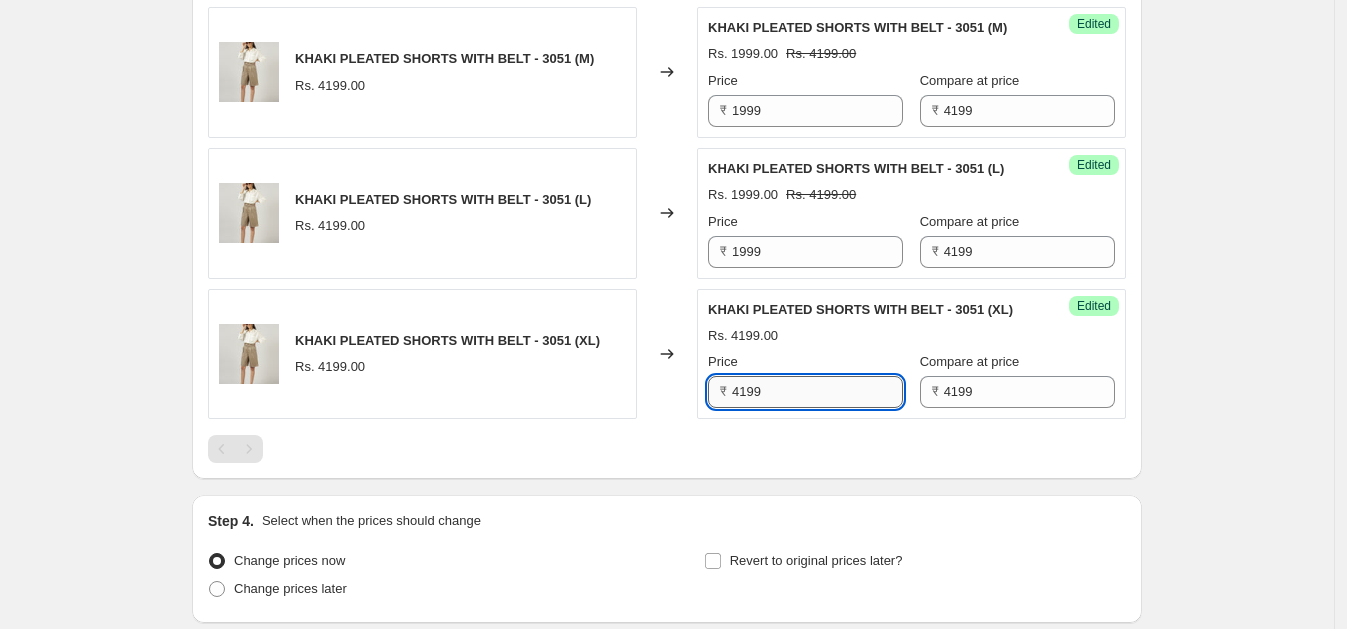 click on "4199" at bounding box center (817, 392) 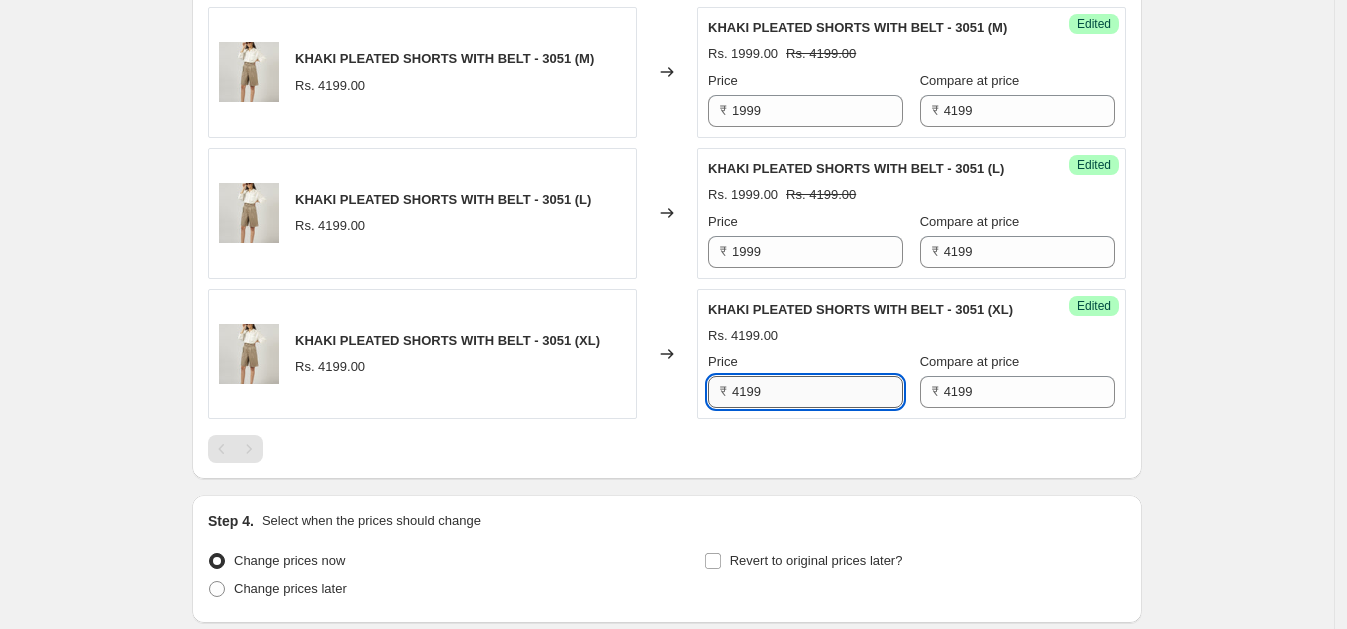 click on "4199" at bounding box center (817, 392) 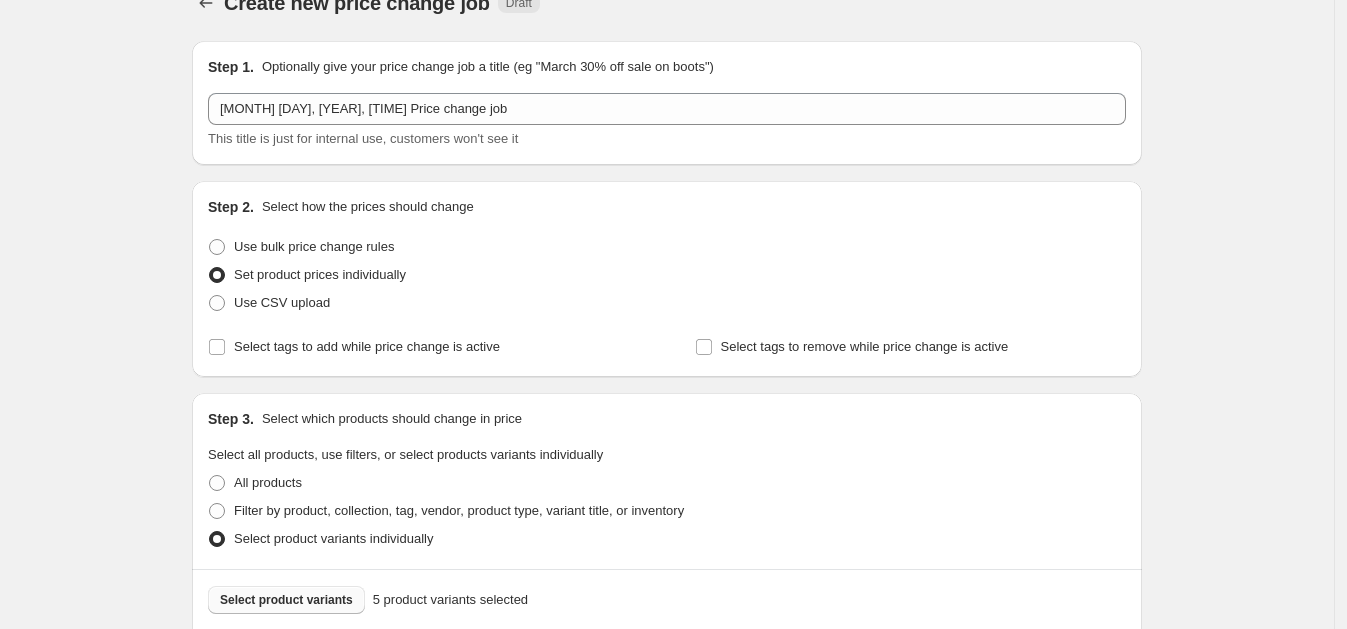 scroll, scrollTop: 30, scrollLeft: 0, axis: vertical 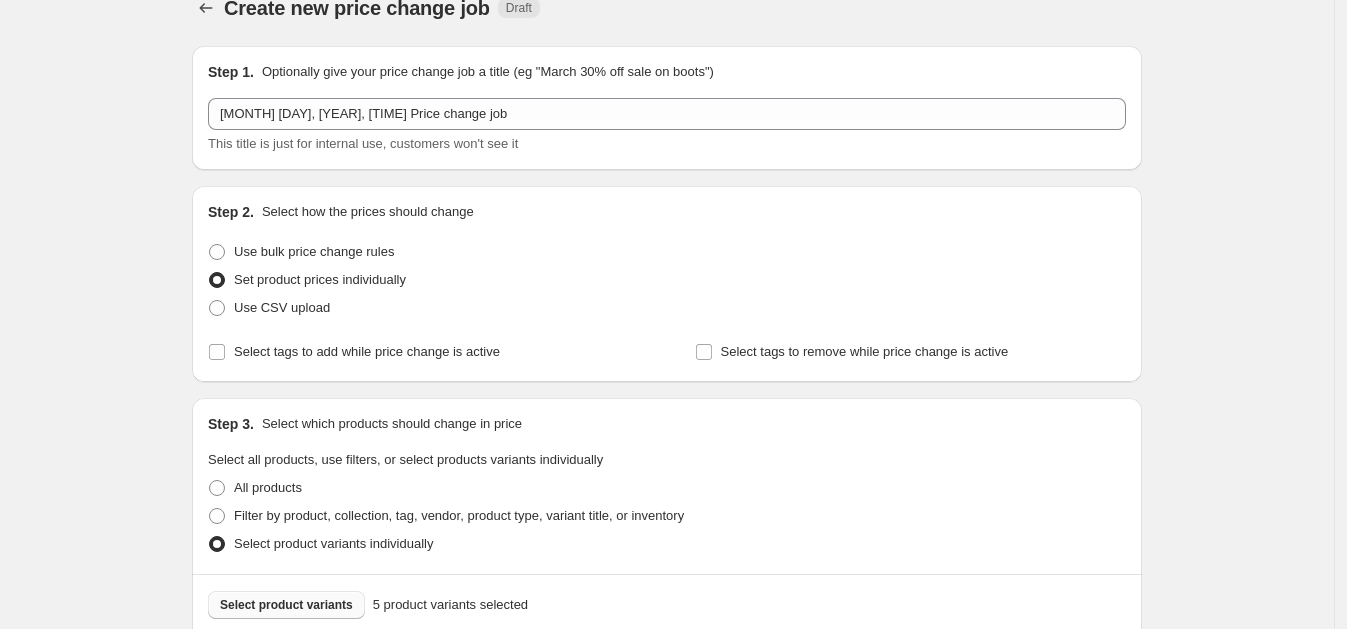 type on "1999" 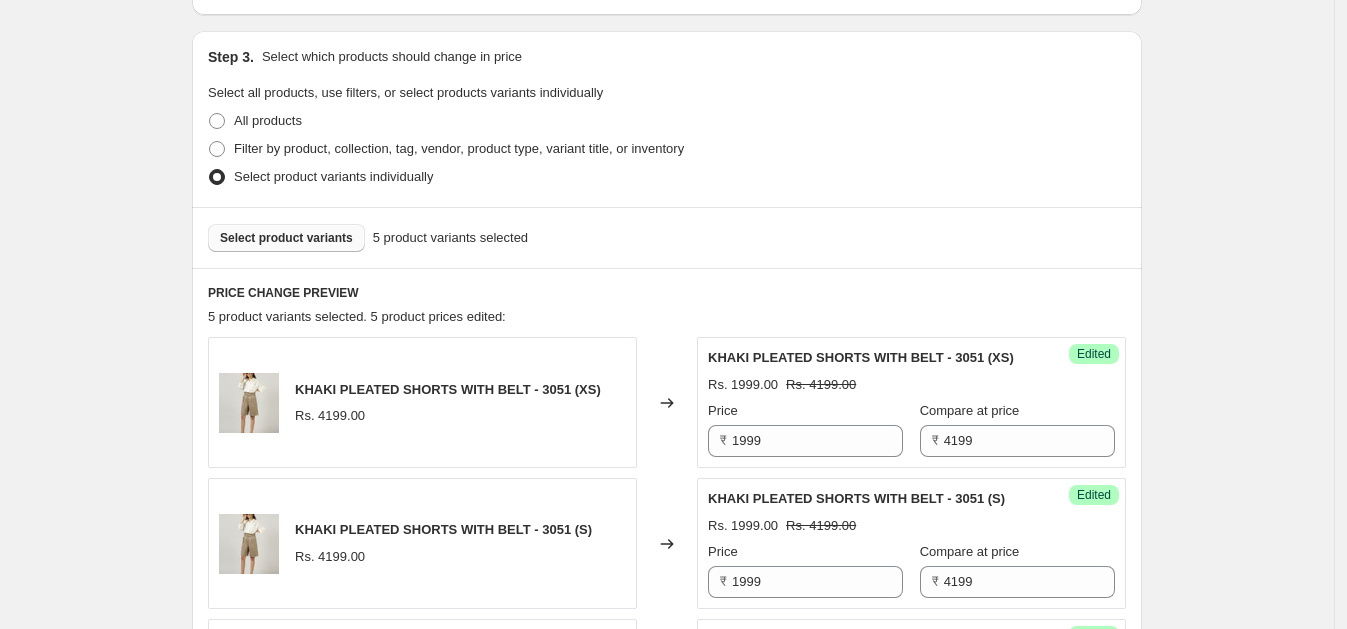 scroll, scrollTop: 420, scrollLeft: 0, axis: vertical 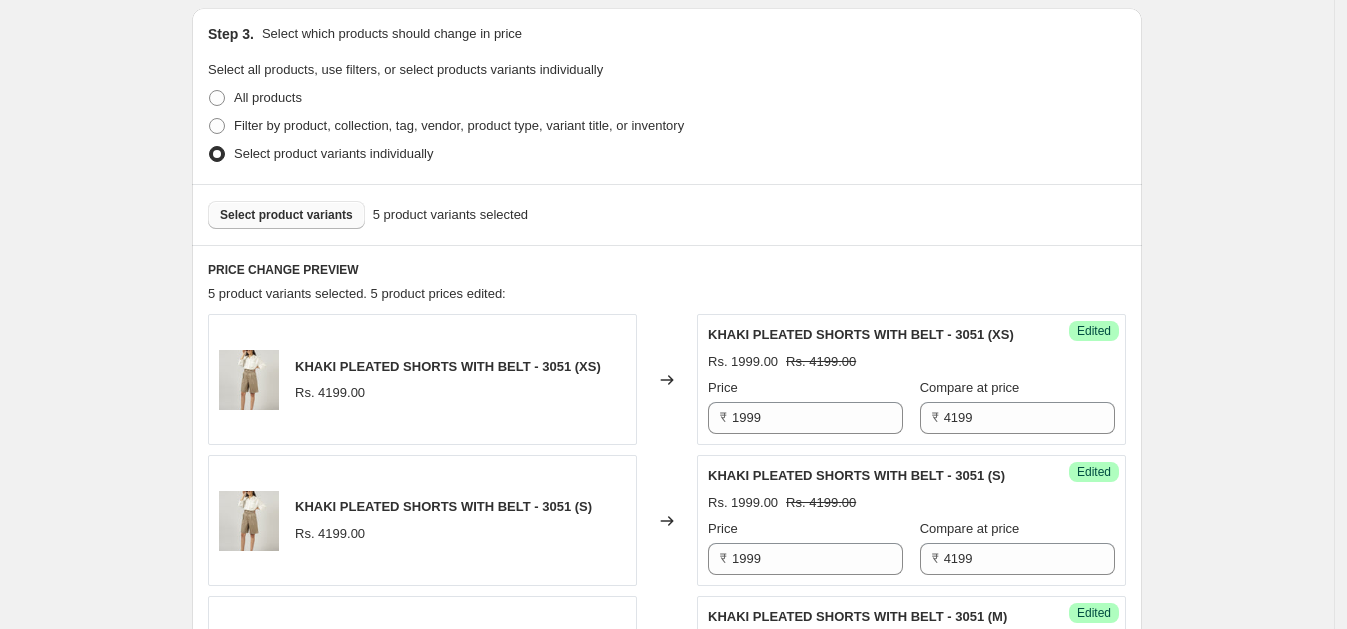 click on "Select product variants" at bounding box center [286, 215] 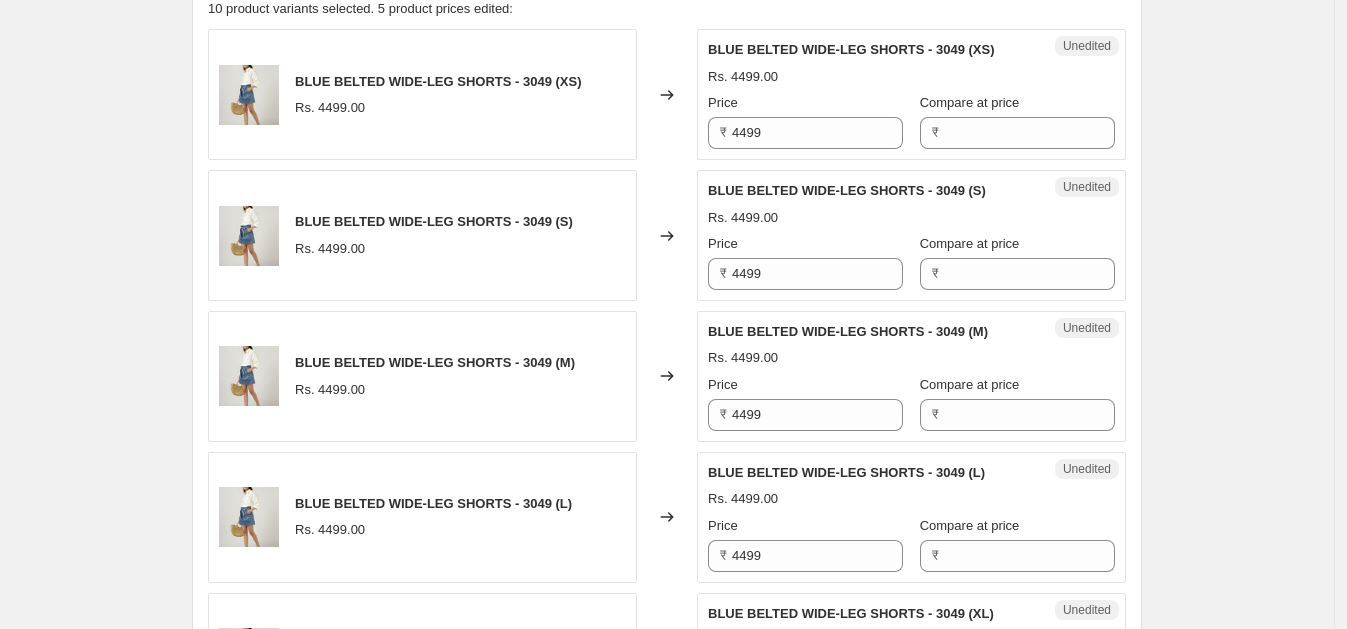 scroll, scrollTop: 694, scrollLeft: 0, axis: vertical 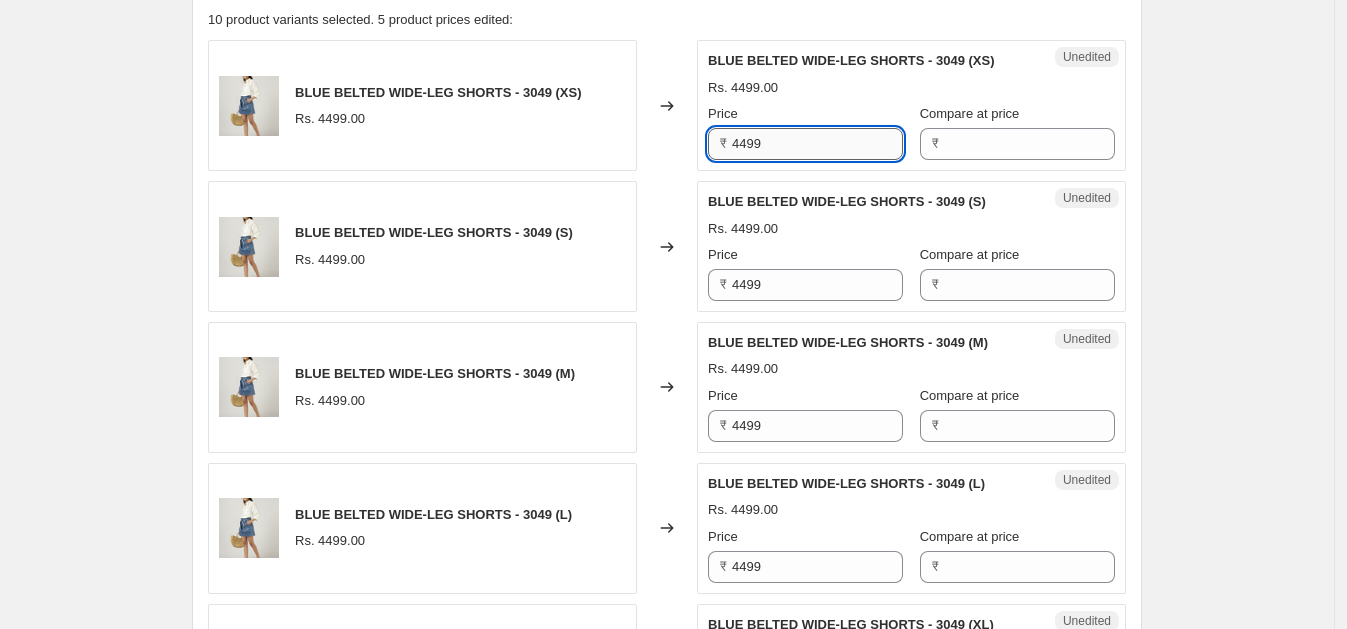 click on "4499" at bounding box center [817, 144] 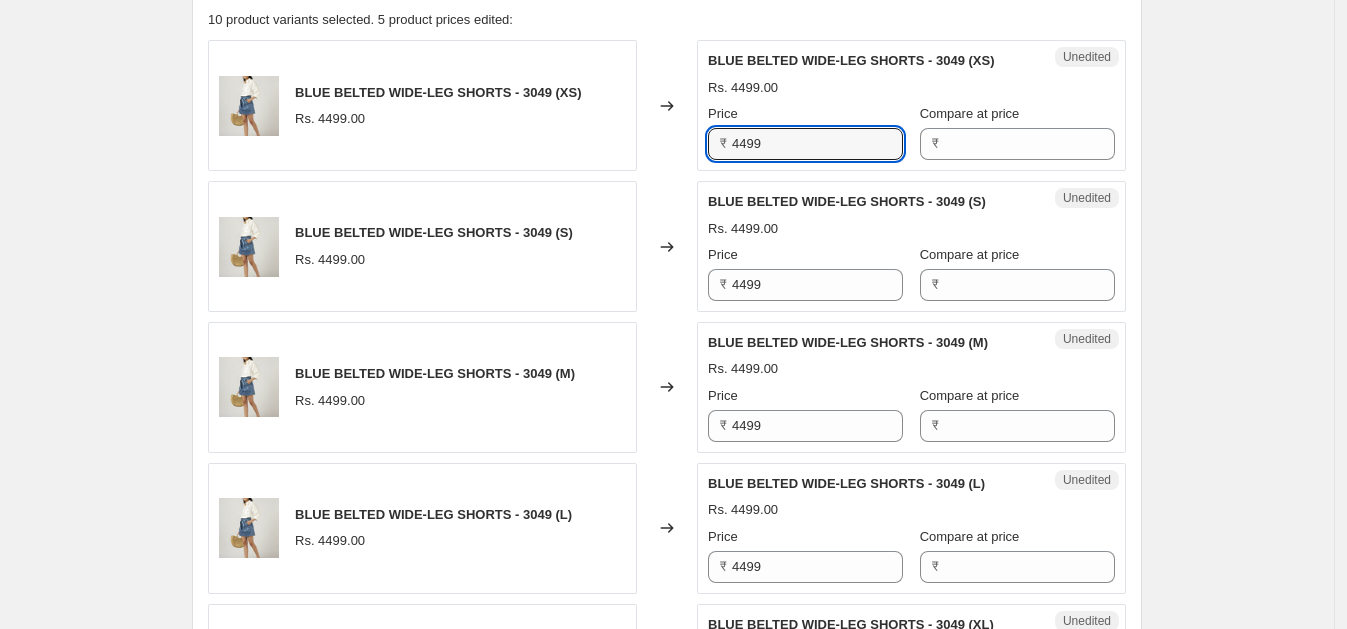 click on "₹" at bounding box center (1017, 144) 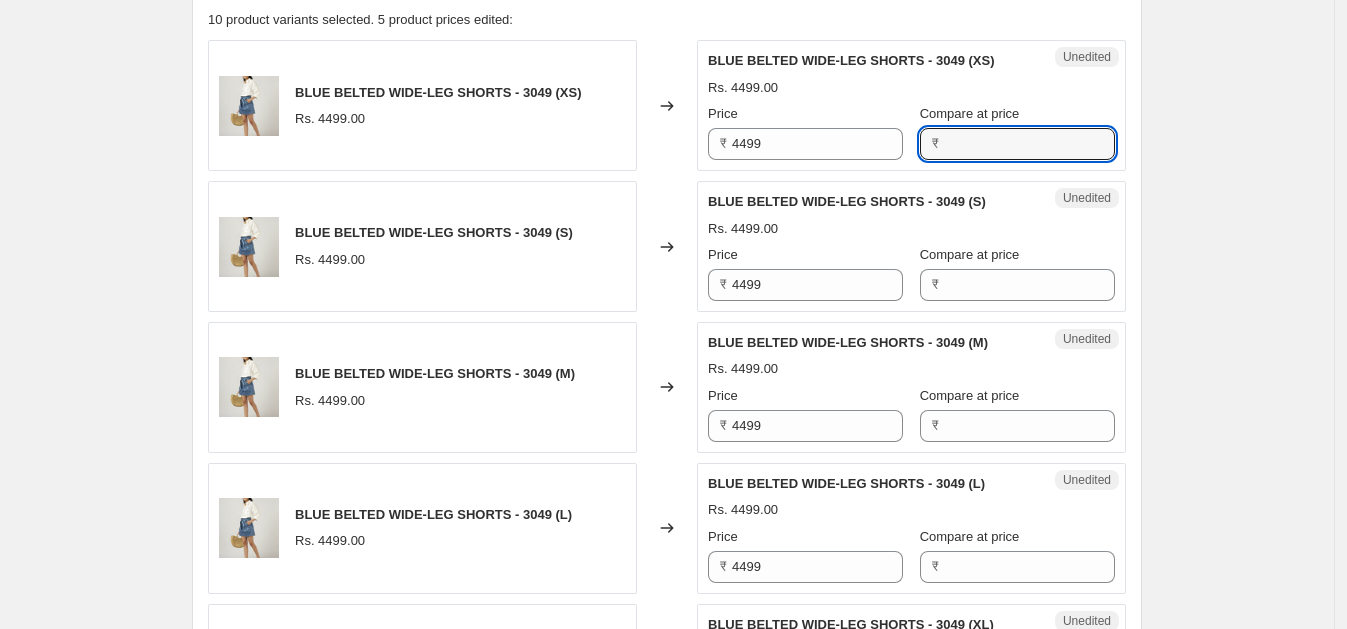 paste on "4499" 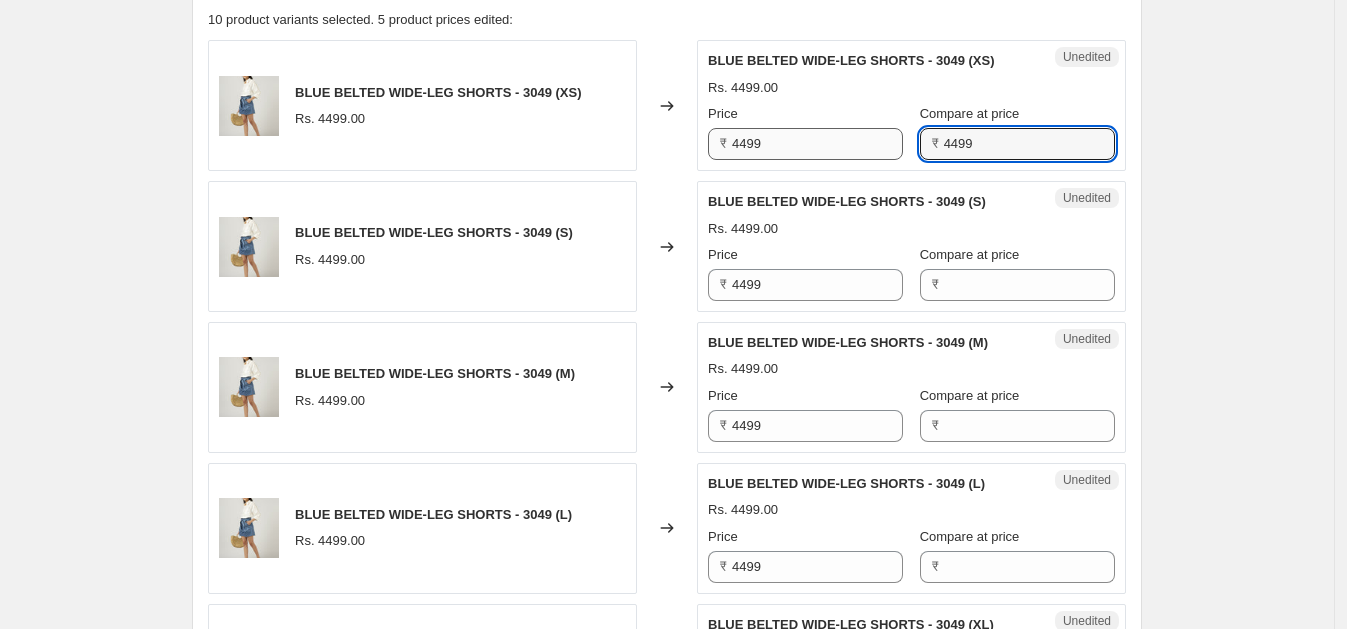 type on "4499" 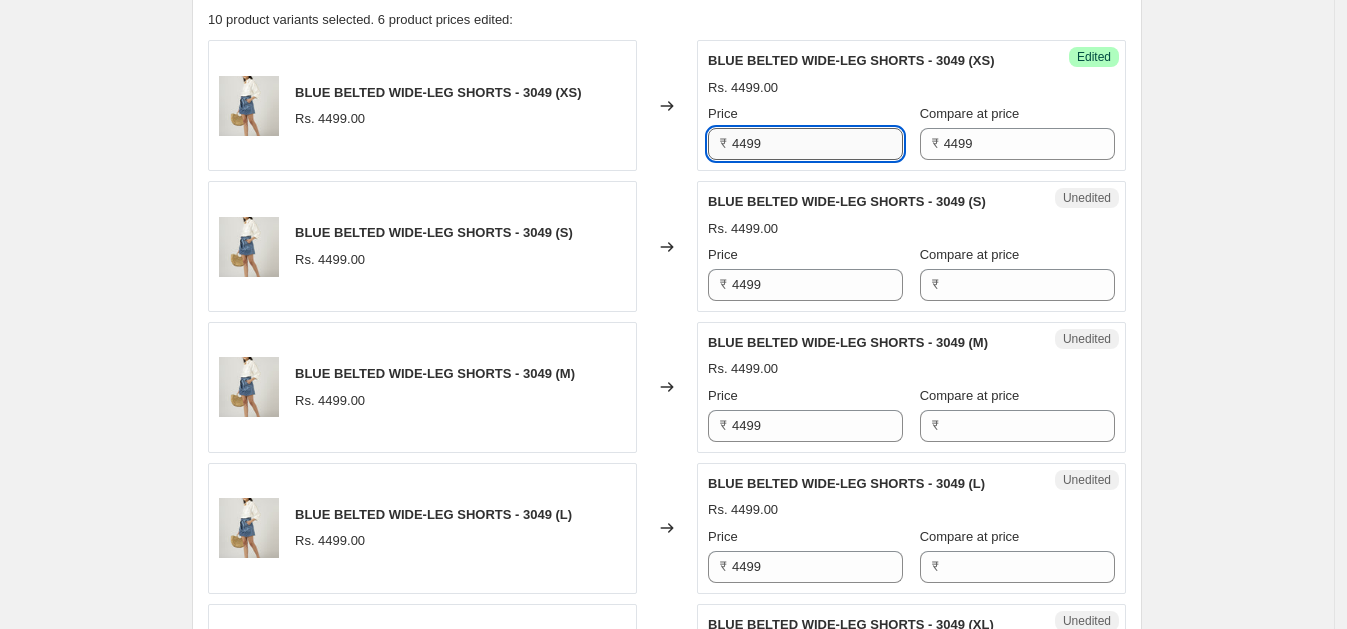 click on "4499" at bounding box center [817, 144] 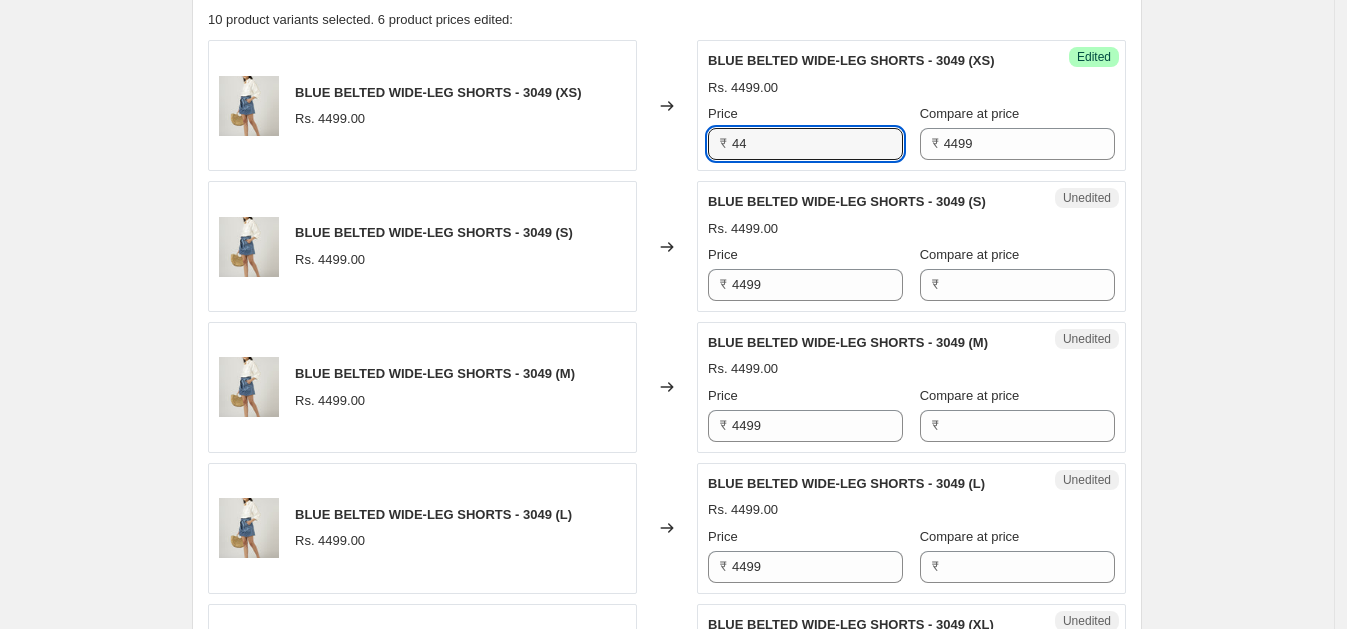 type on "4" 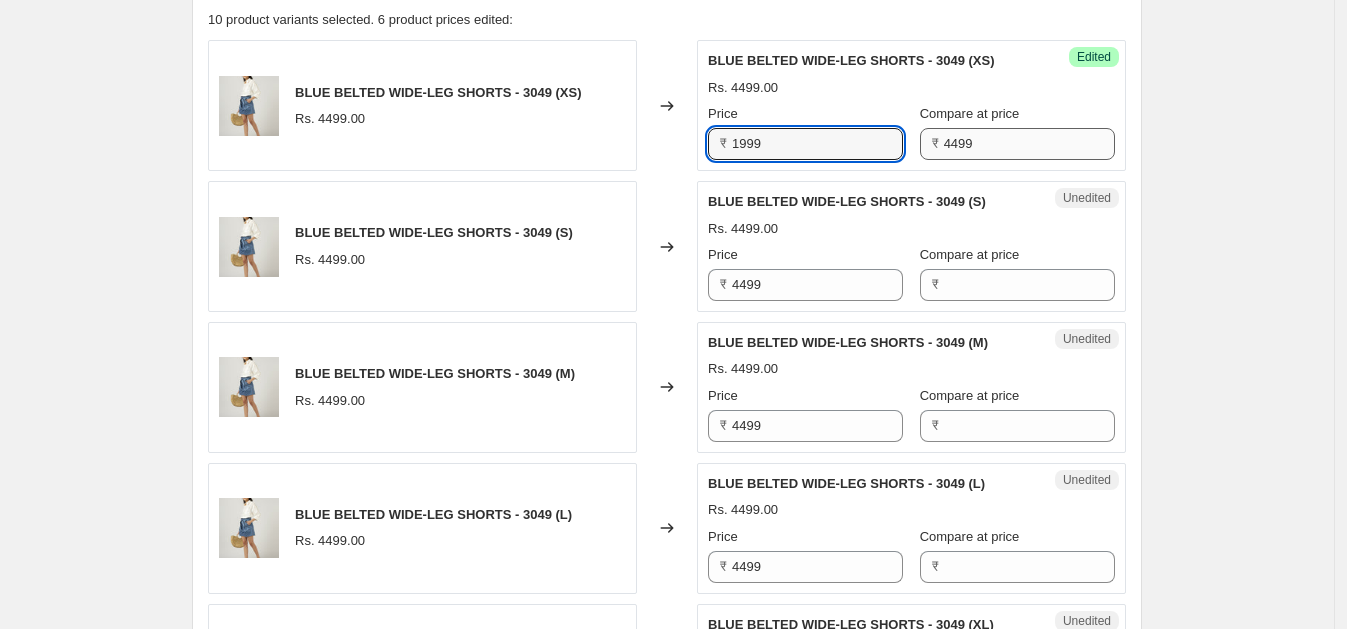 type on "1999" 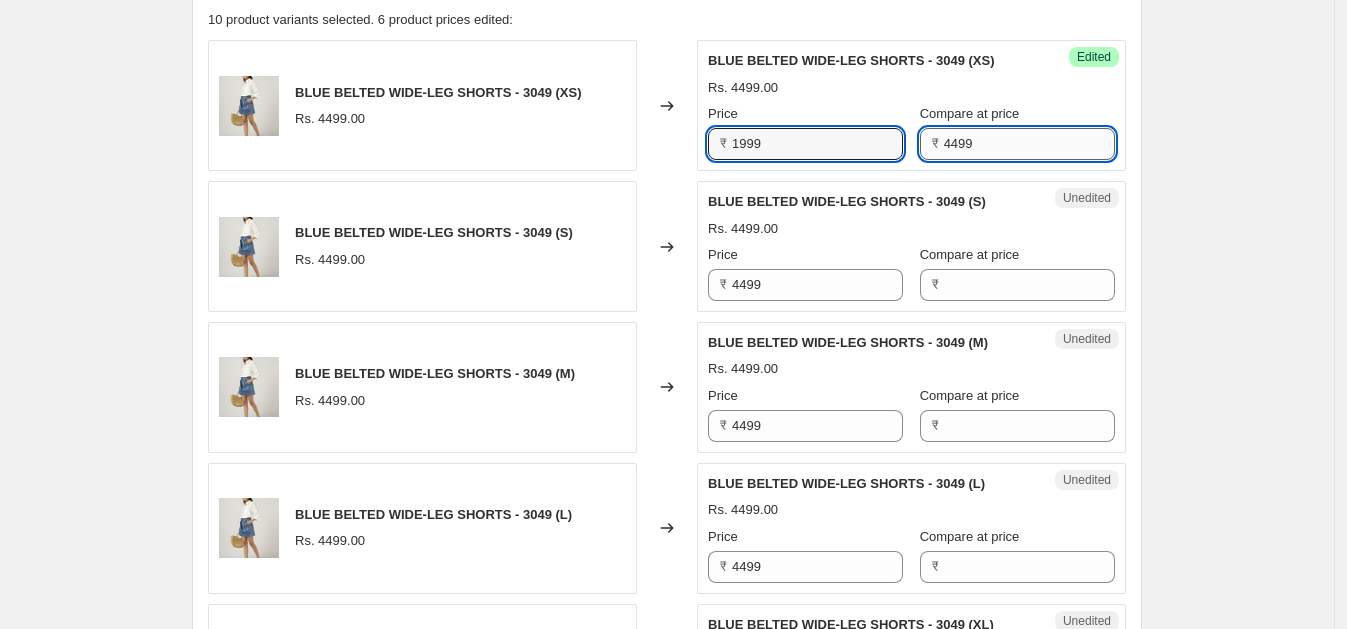 click on "4499" at bounding box center (1029, 144) 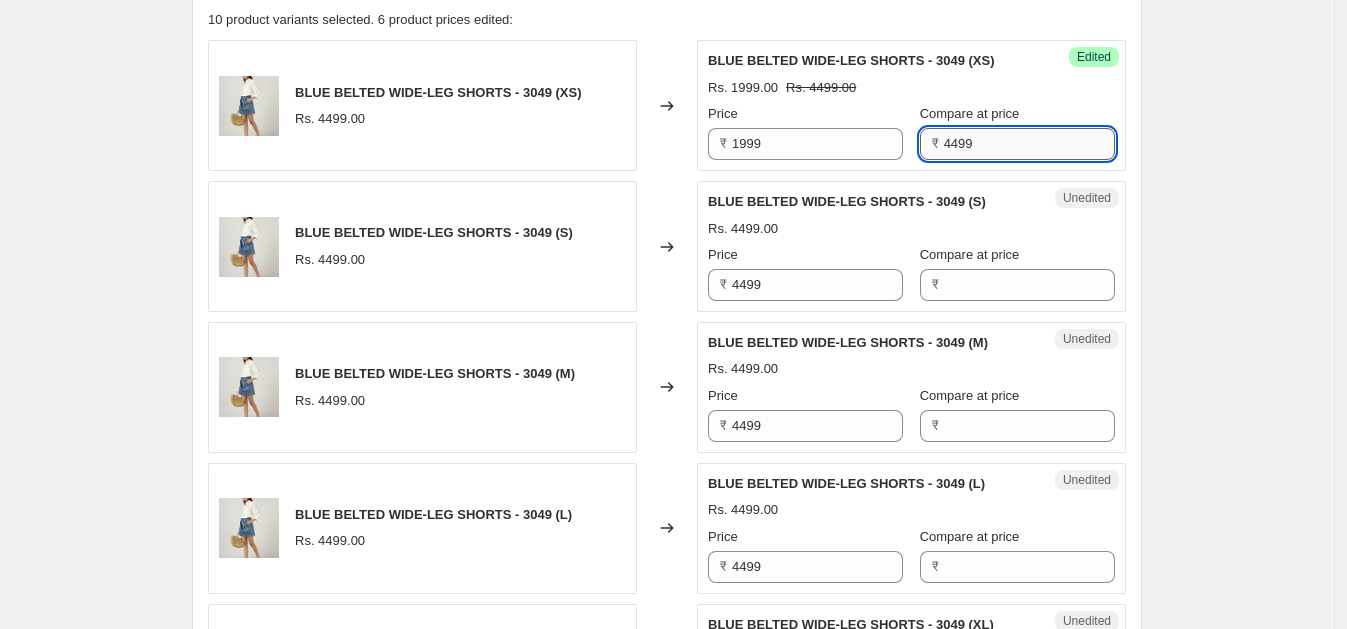 click on "4499" at bounding box center (1029, 144) 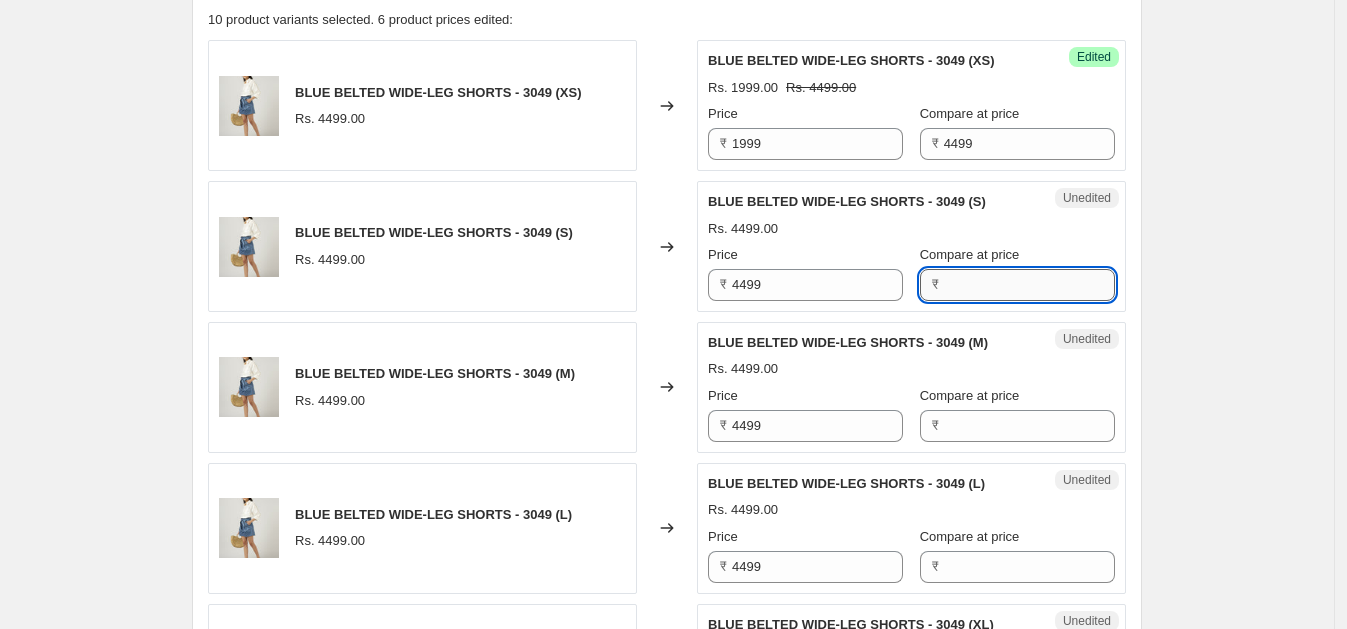 click on "Compare at price" at bounding box center [1029, 285] 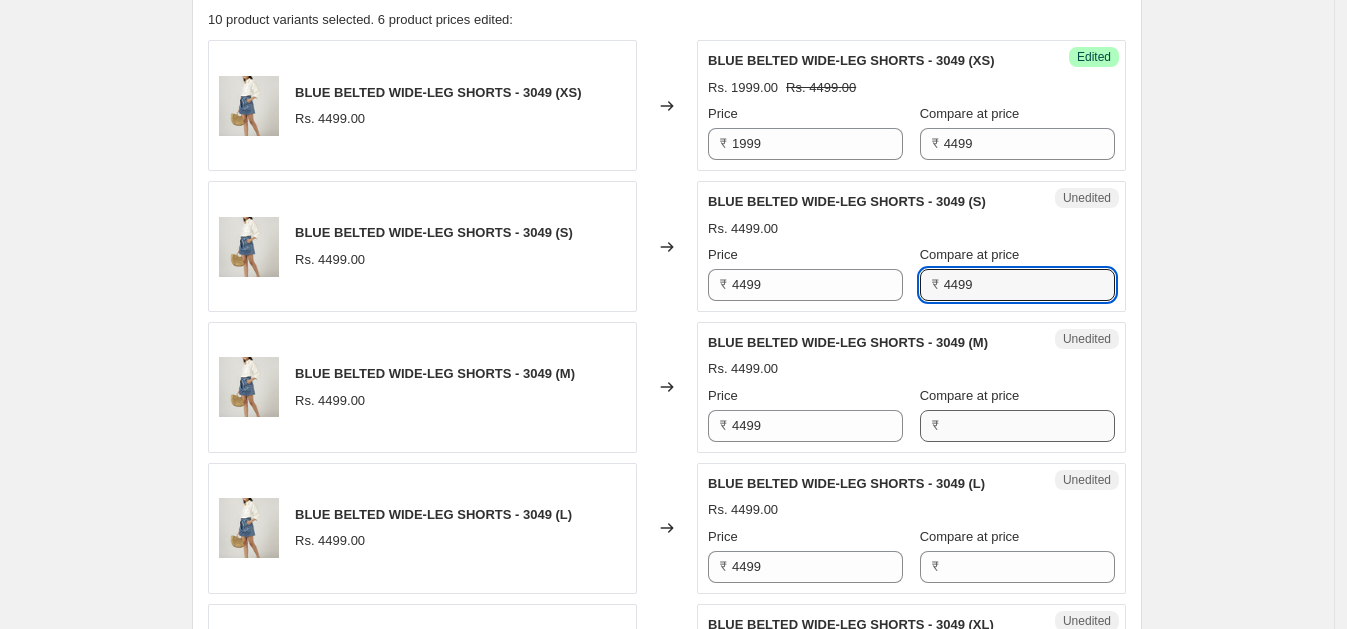 type on "4499" 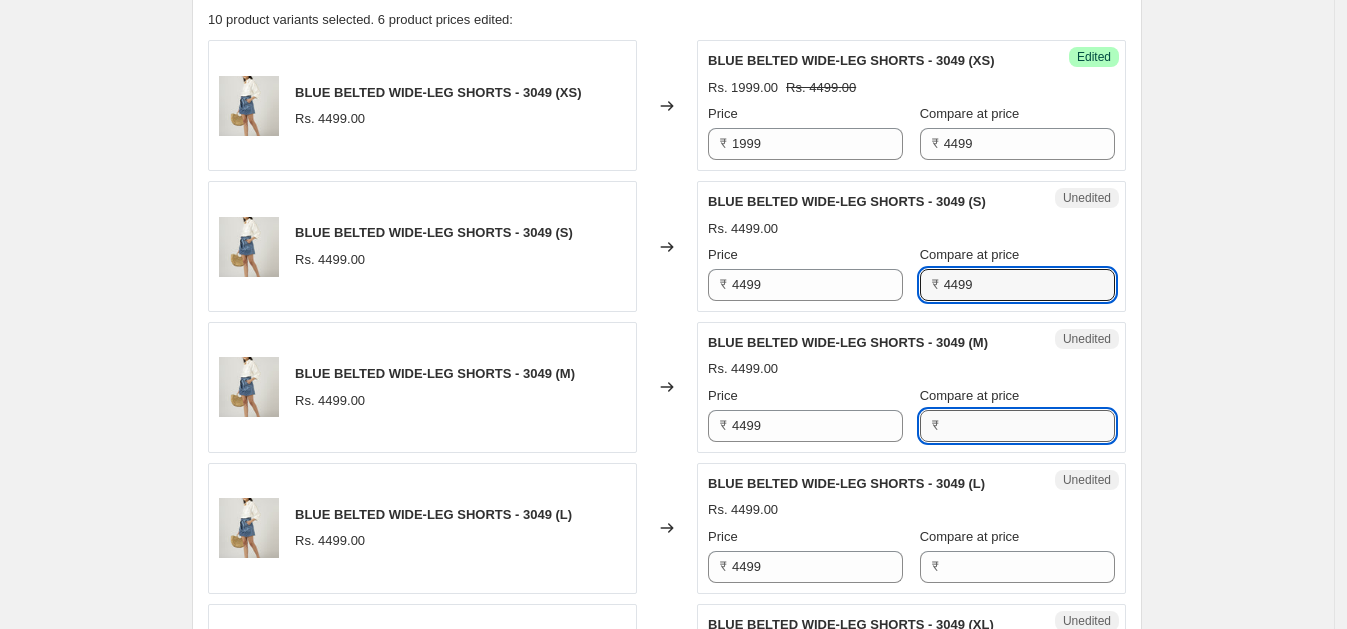 click on "Compare at price" at bounding box center (1029, 426) 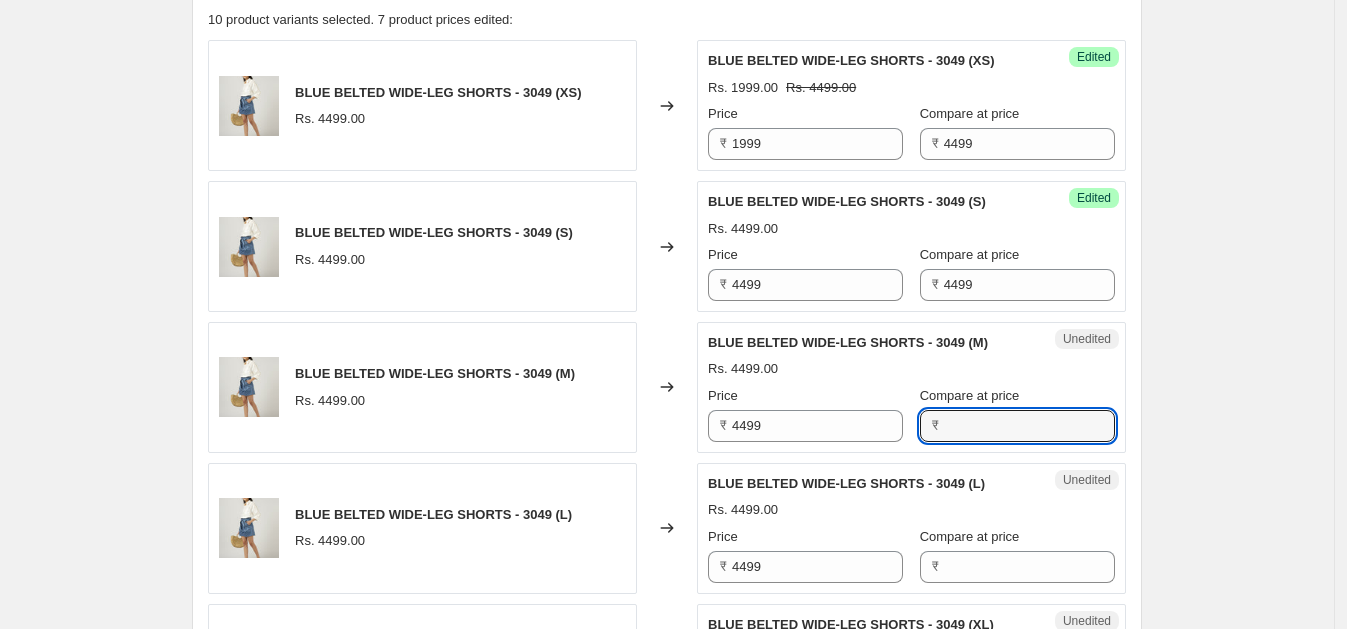 paste on "4499" 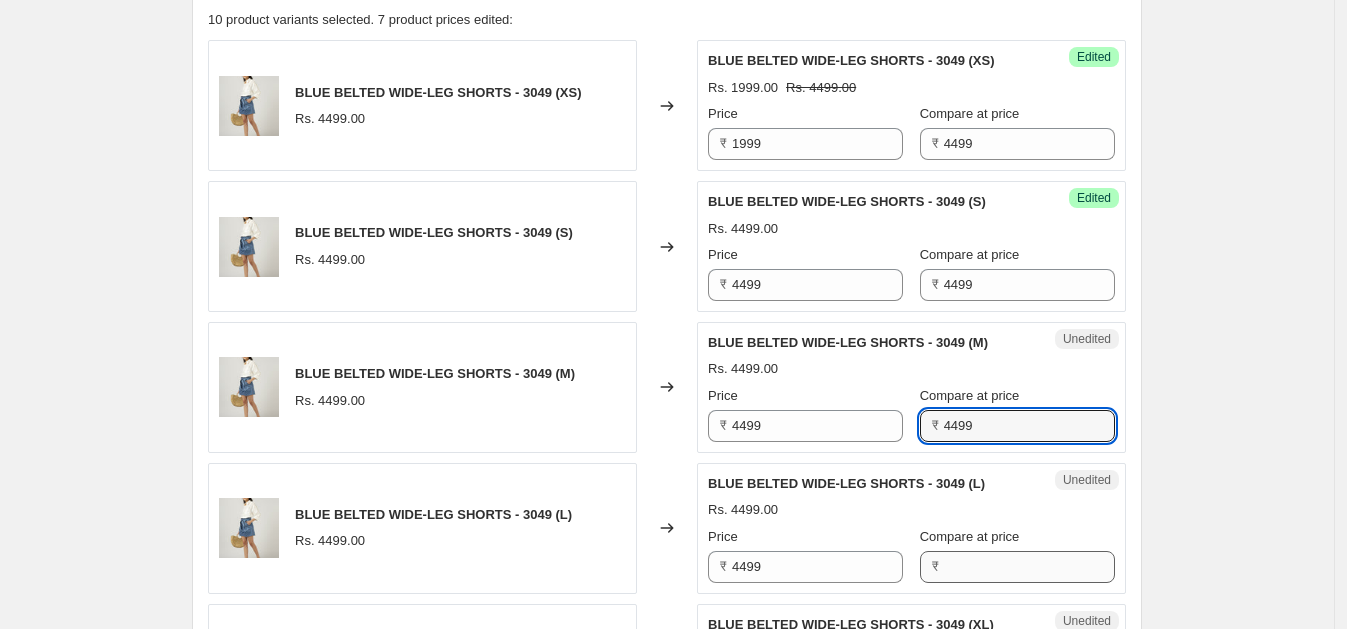 type on "4499" 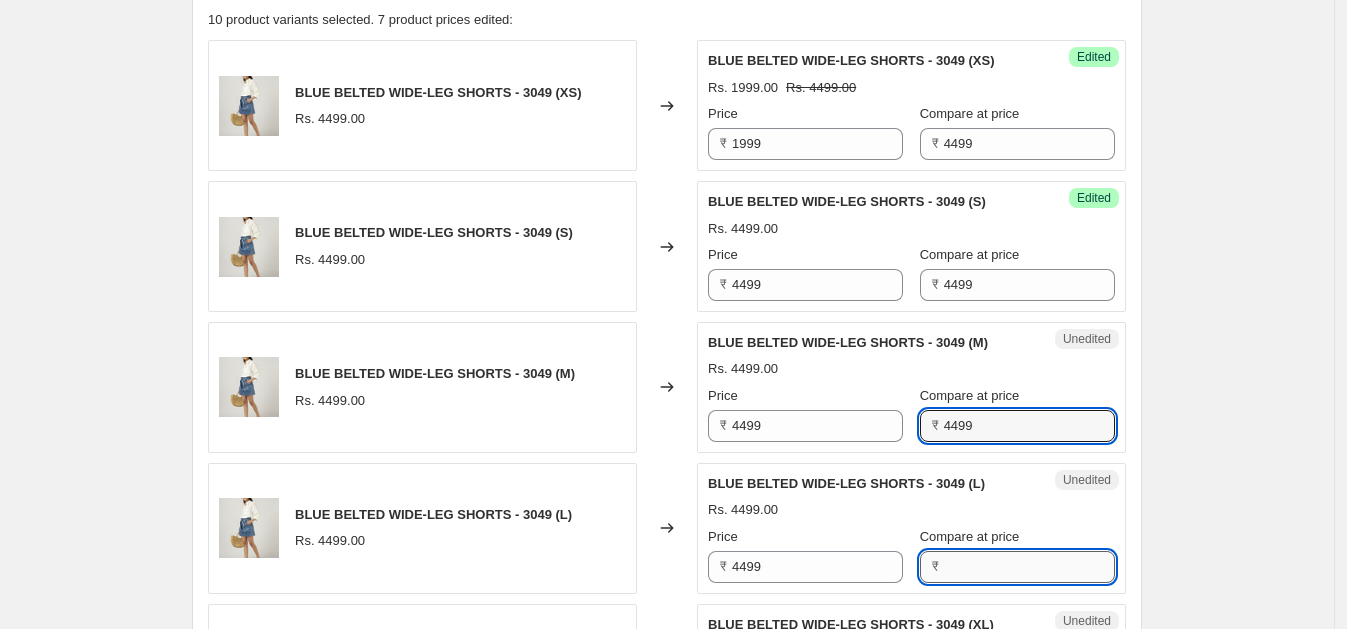 click on "Compare at price" at bounding box center [1029, 567] 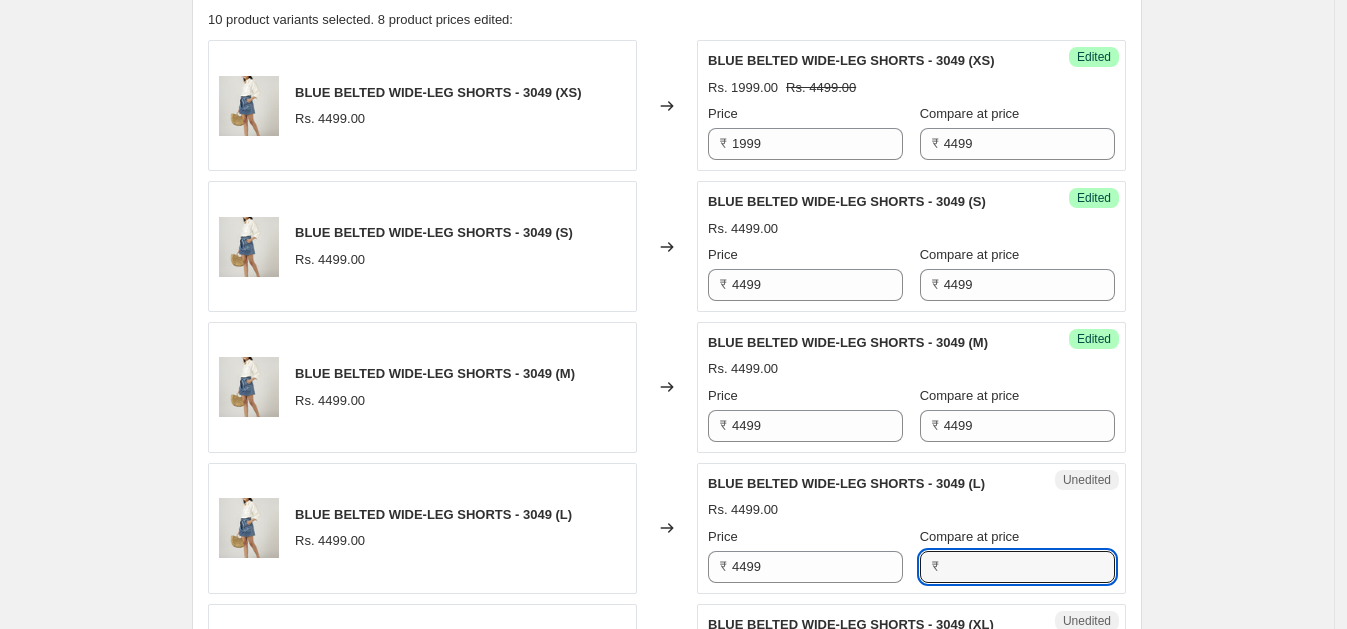 paste on "4499" 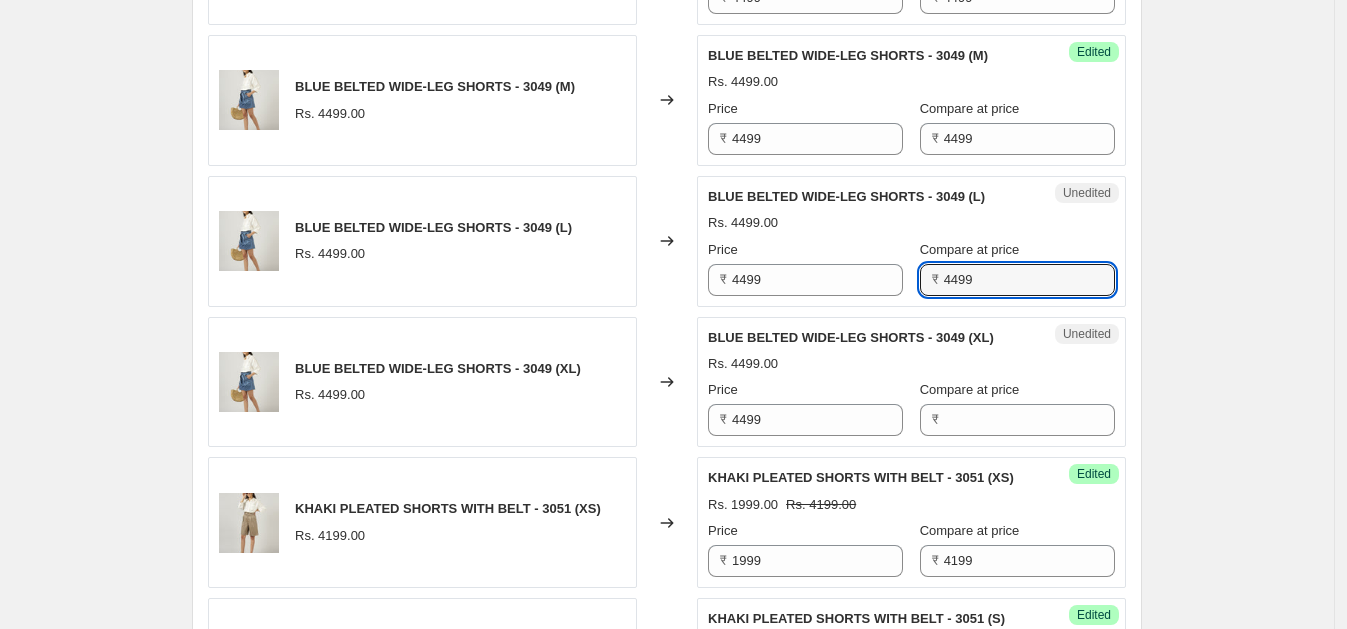 scroll, scrollTop: 995, scrollLeft: 0, axis: vertical 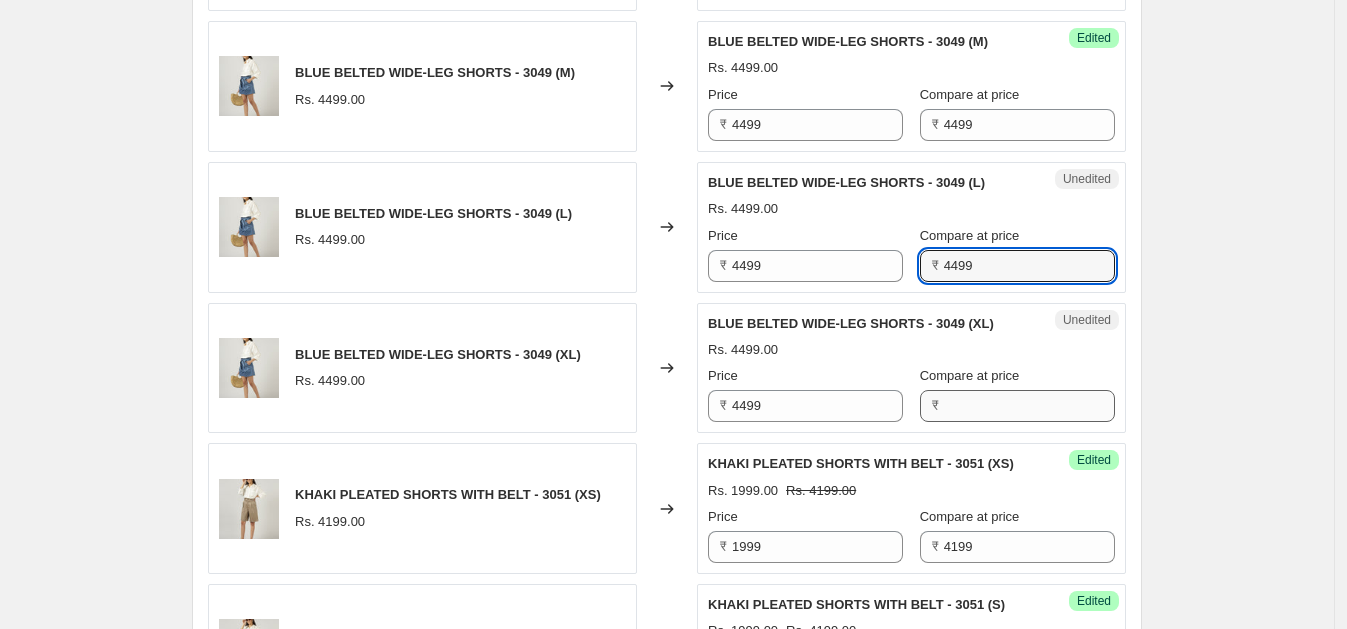type on "4499" 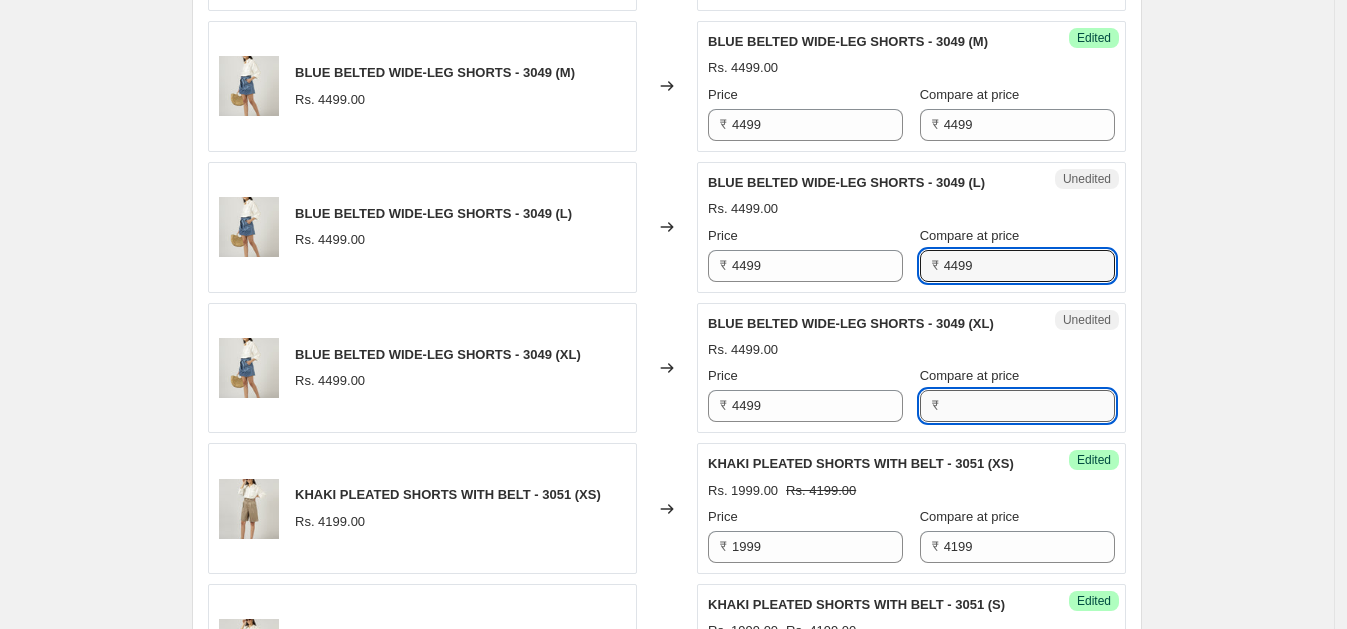 click on "Compare at price" at bounding box center [1029, 406] 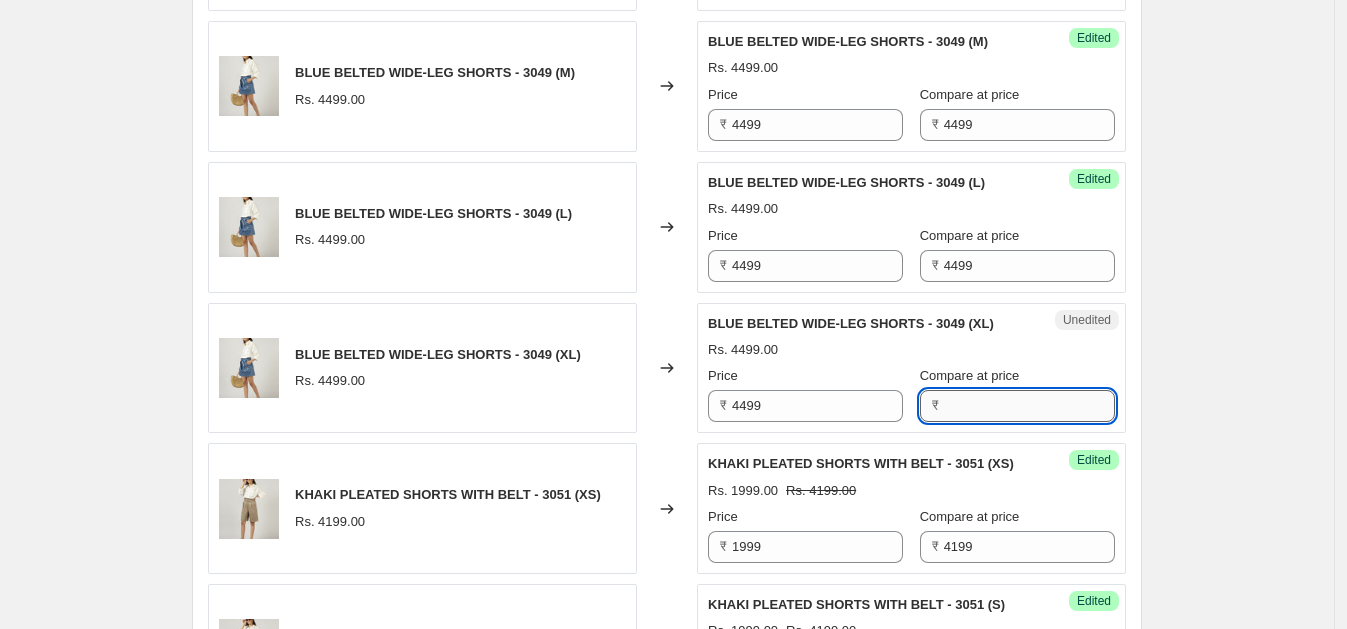 paste on "4499" 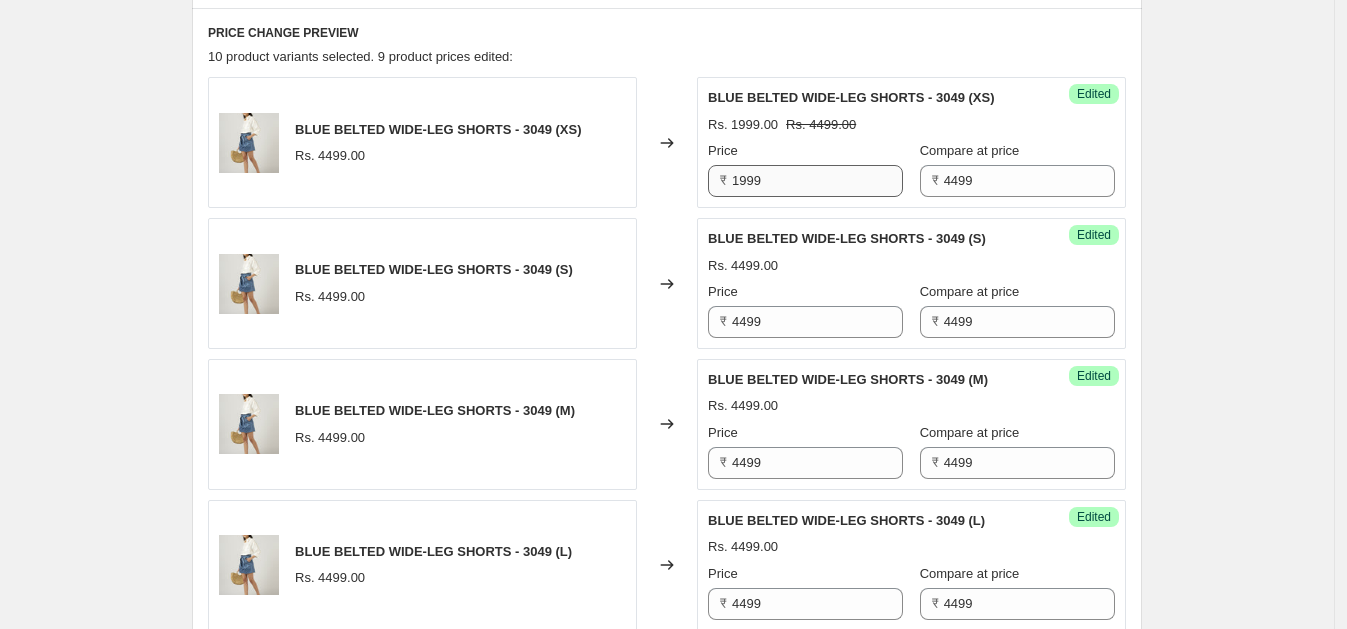 scroll, scrollTop: 654, scrollLeft: 0, axis: vertical 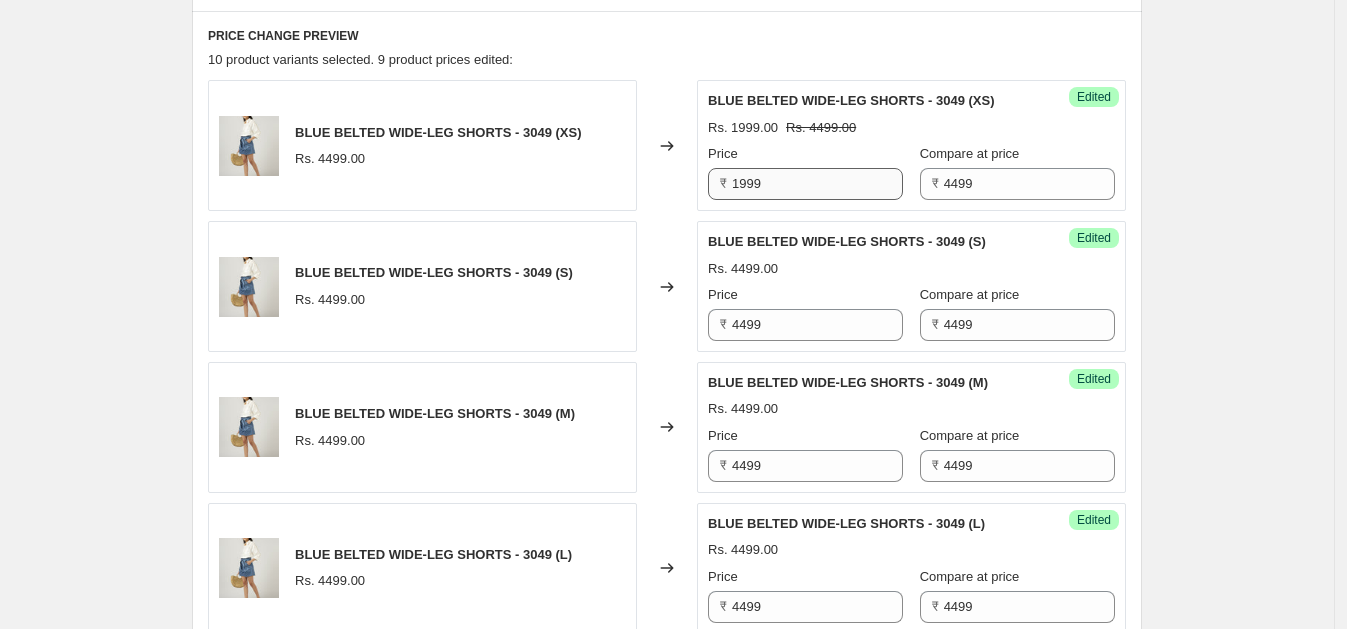 type on "4499" 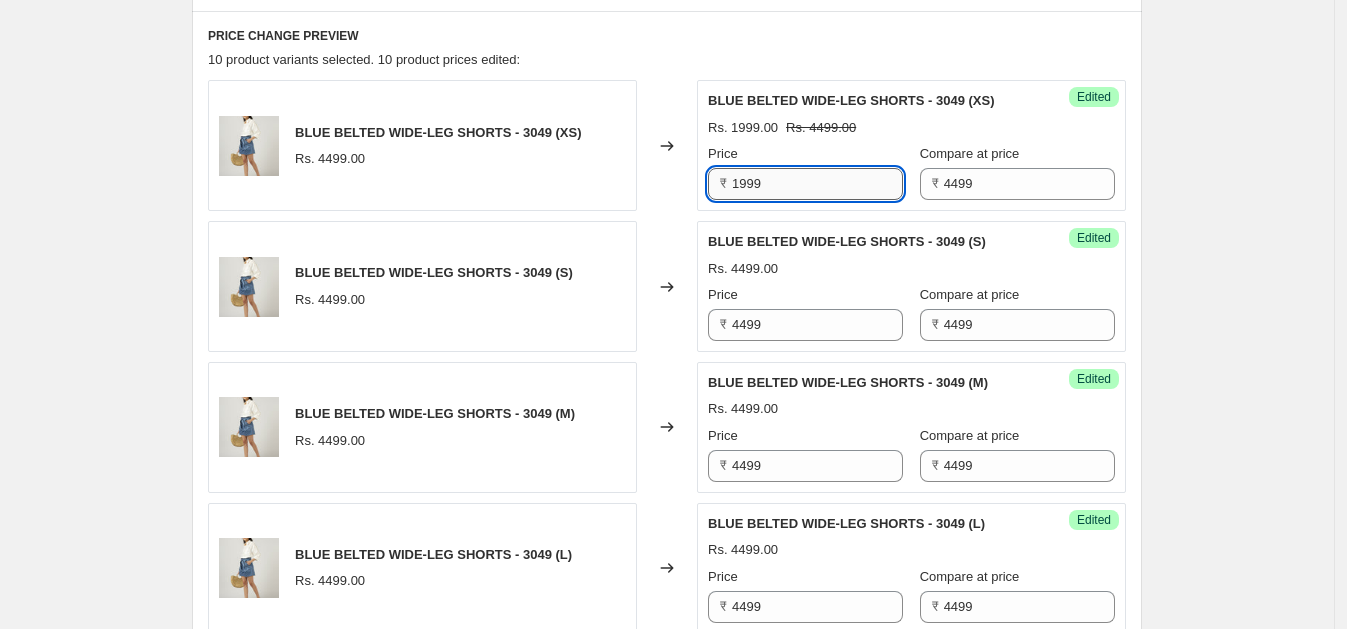 click on "1999" at bounding box center [817, 184] 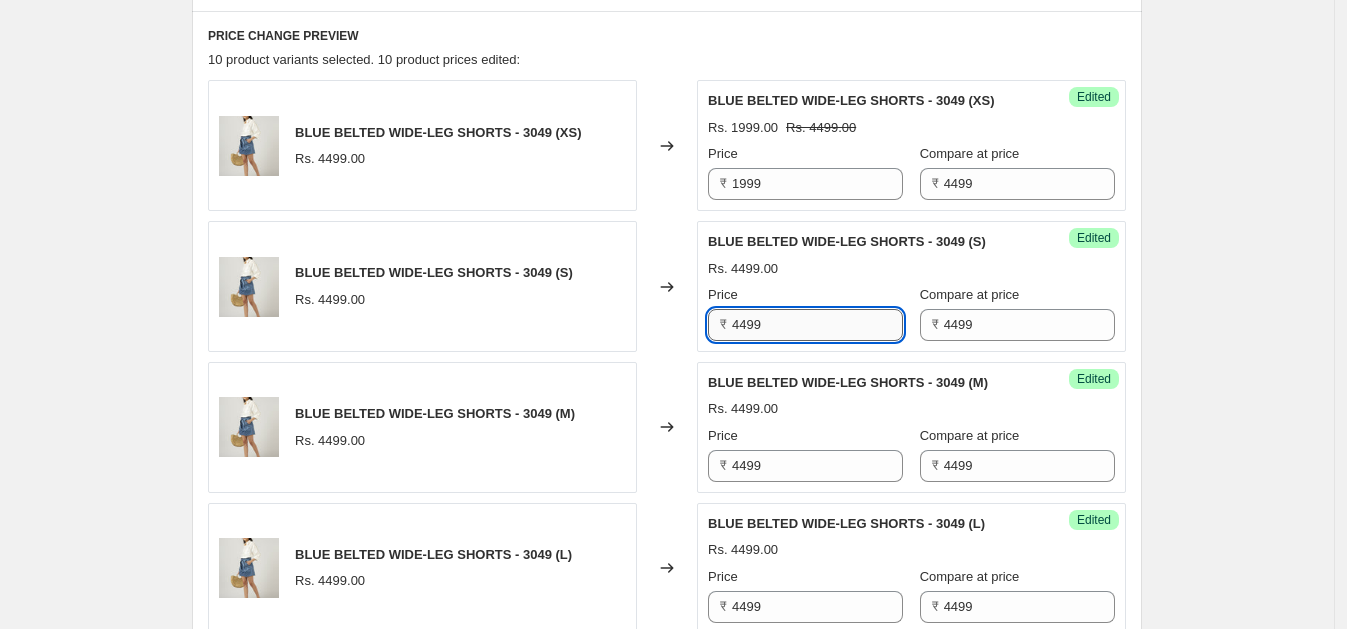 click on "4499" at bounding box center (817, 325) 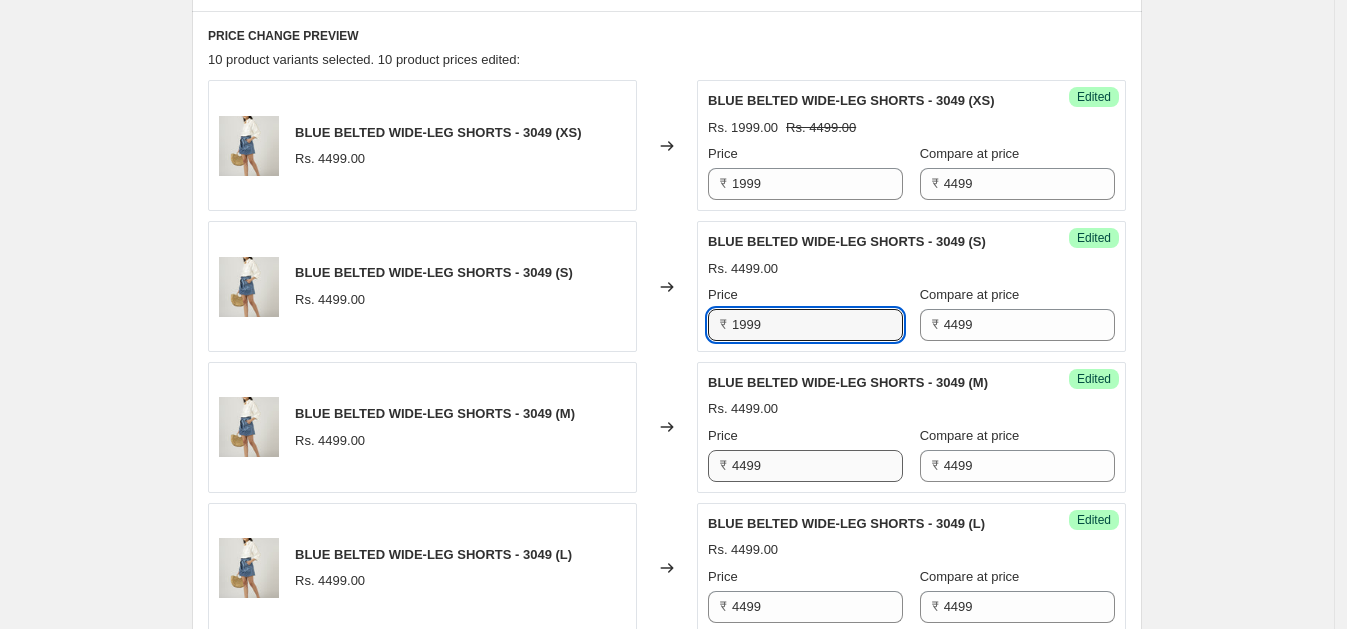 type on "1999" 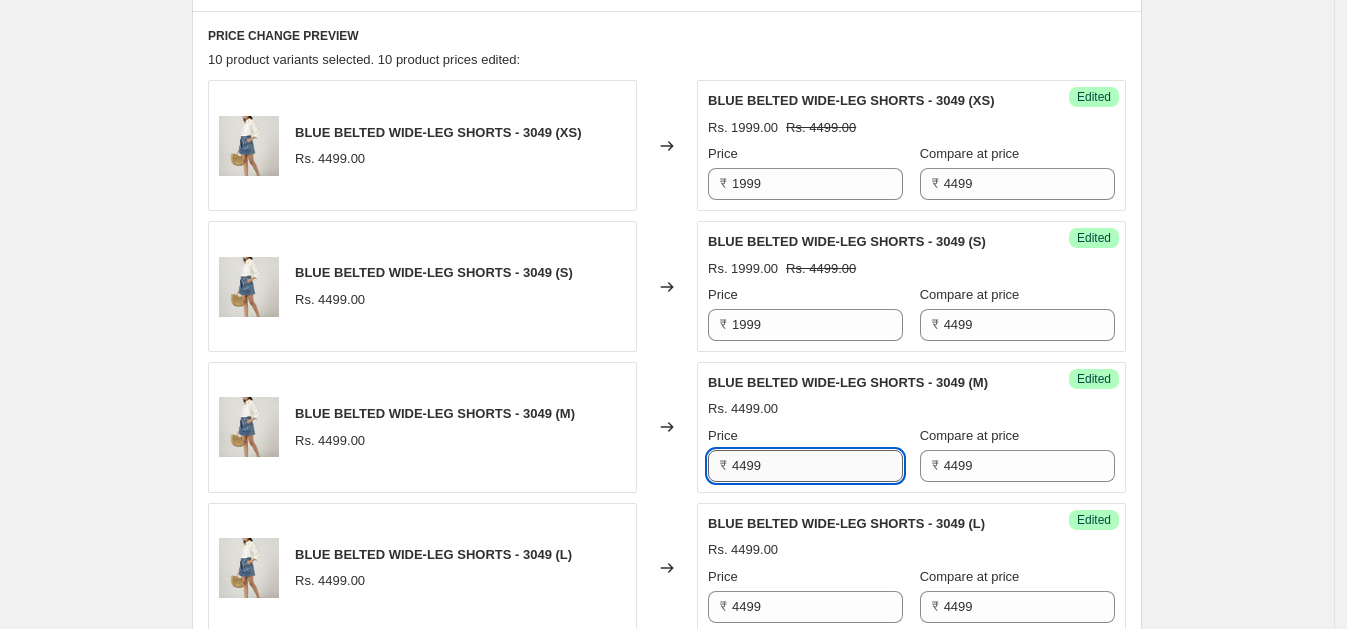 click on "4499" at bounding box center [817, 466] 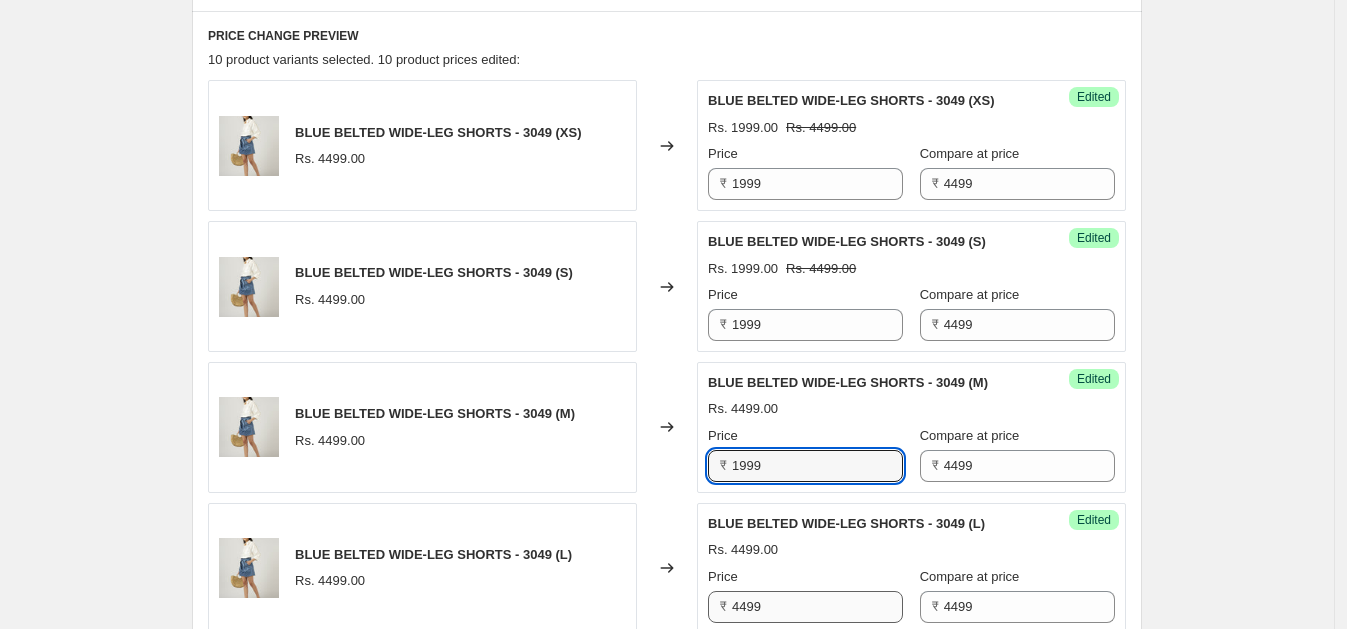 type on "1999" 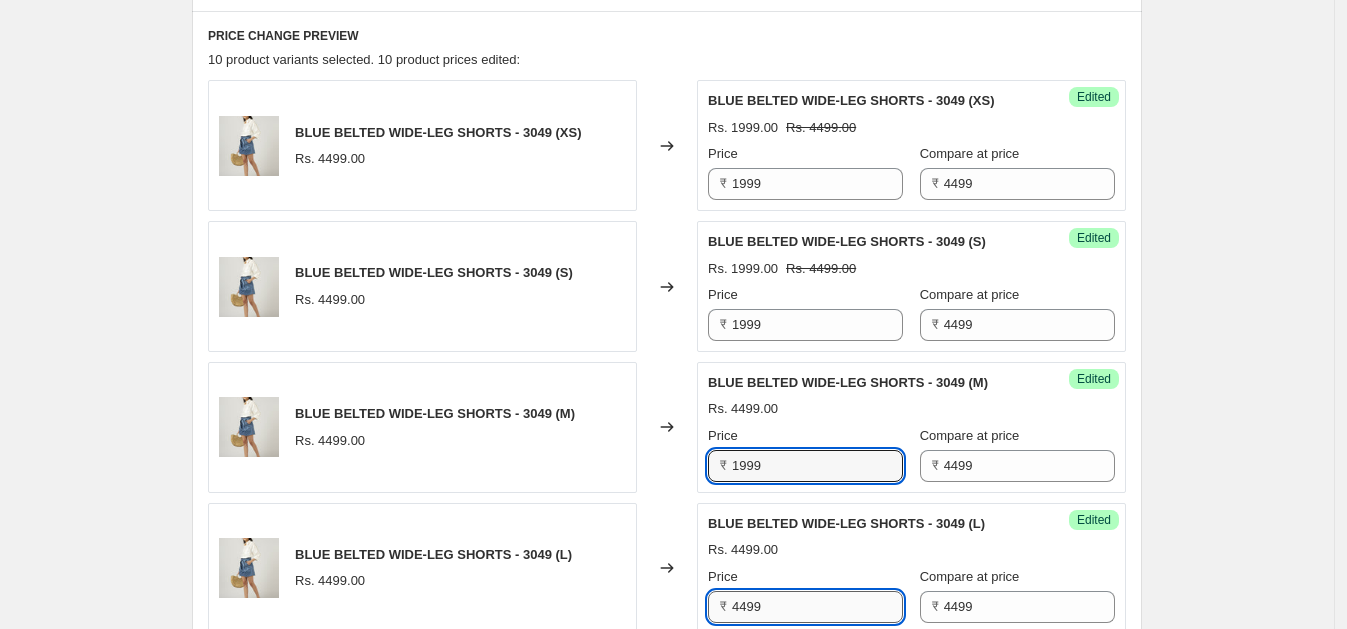 click on "4499" at bounding box center [817, 607] 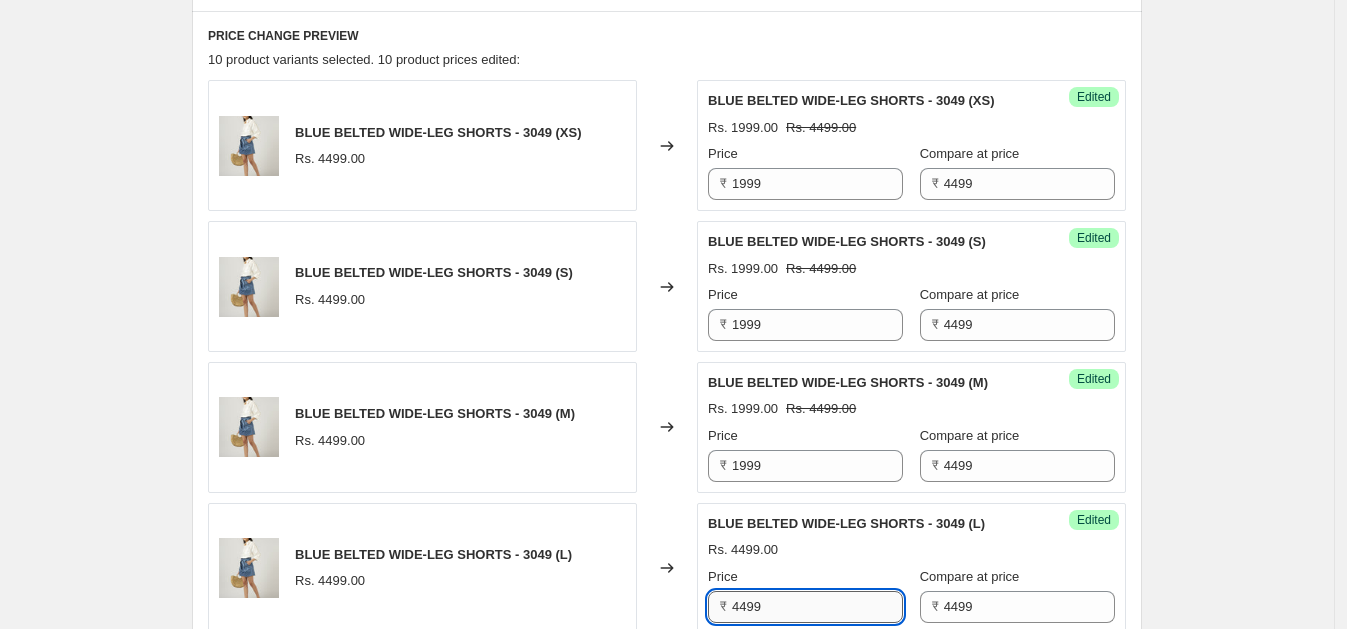 click on "4499" at bounding box center [817, 607] 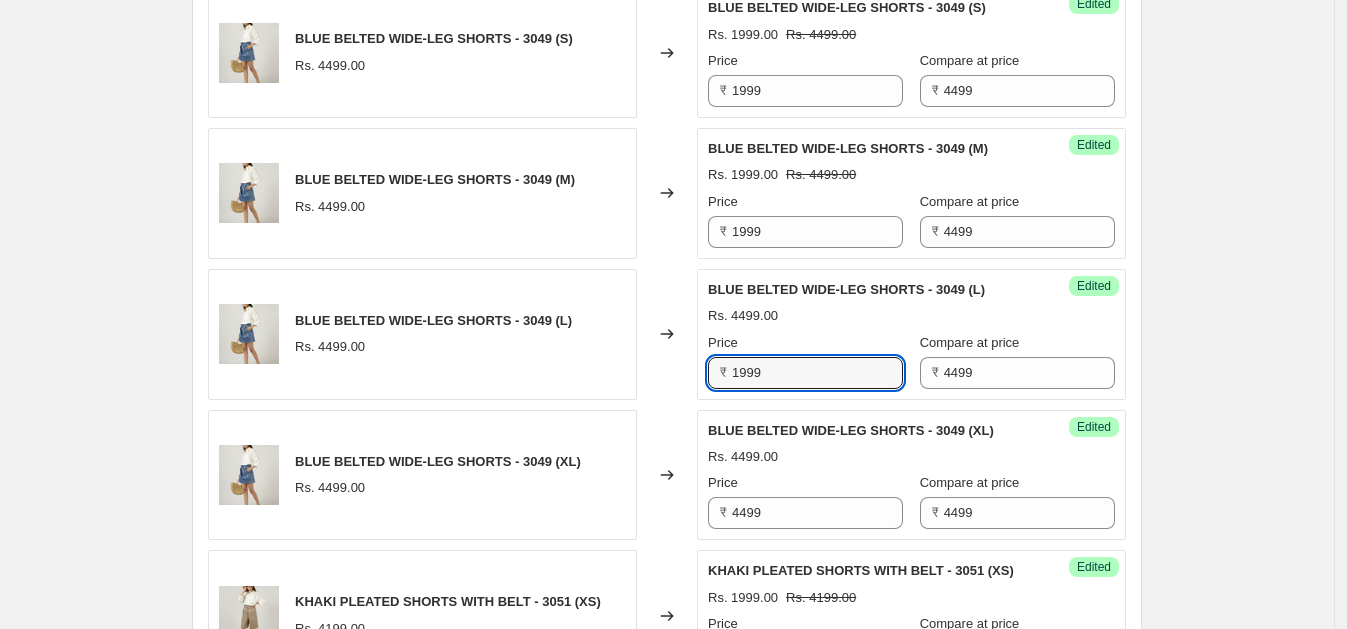 scroll, scrollTop: 1002, scrollLeft: 0, axis: vertical 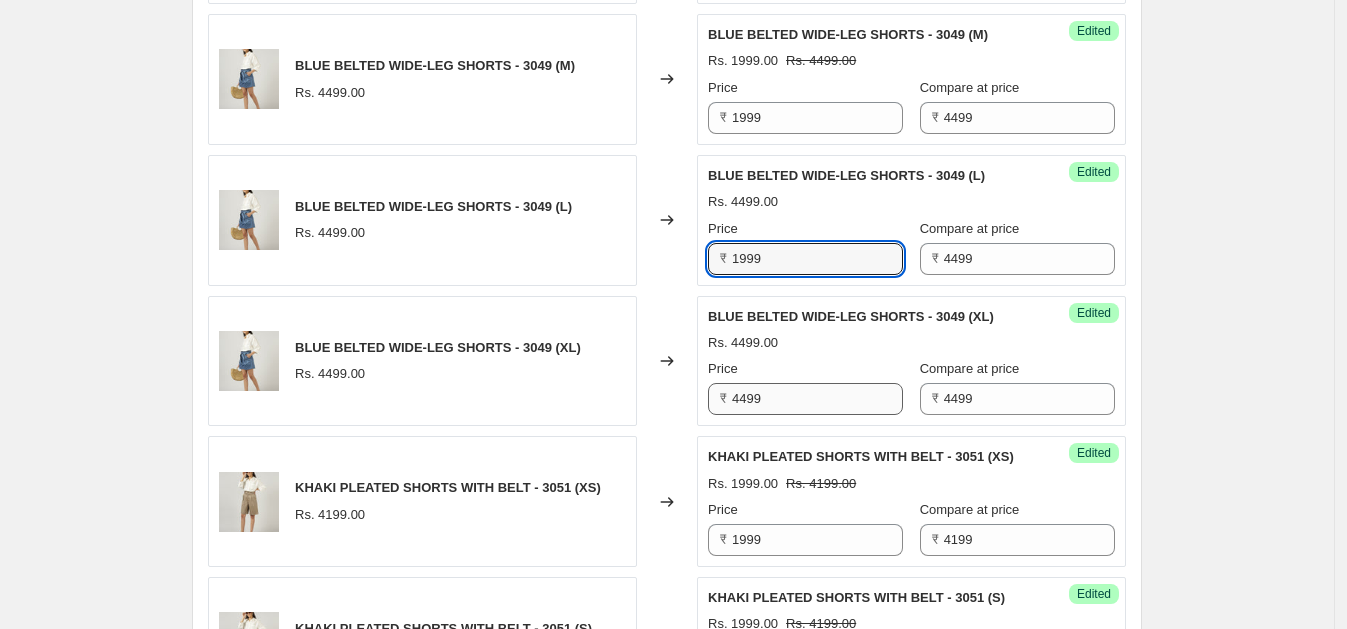 type on "1999" 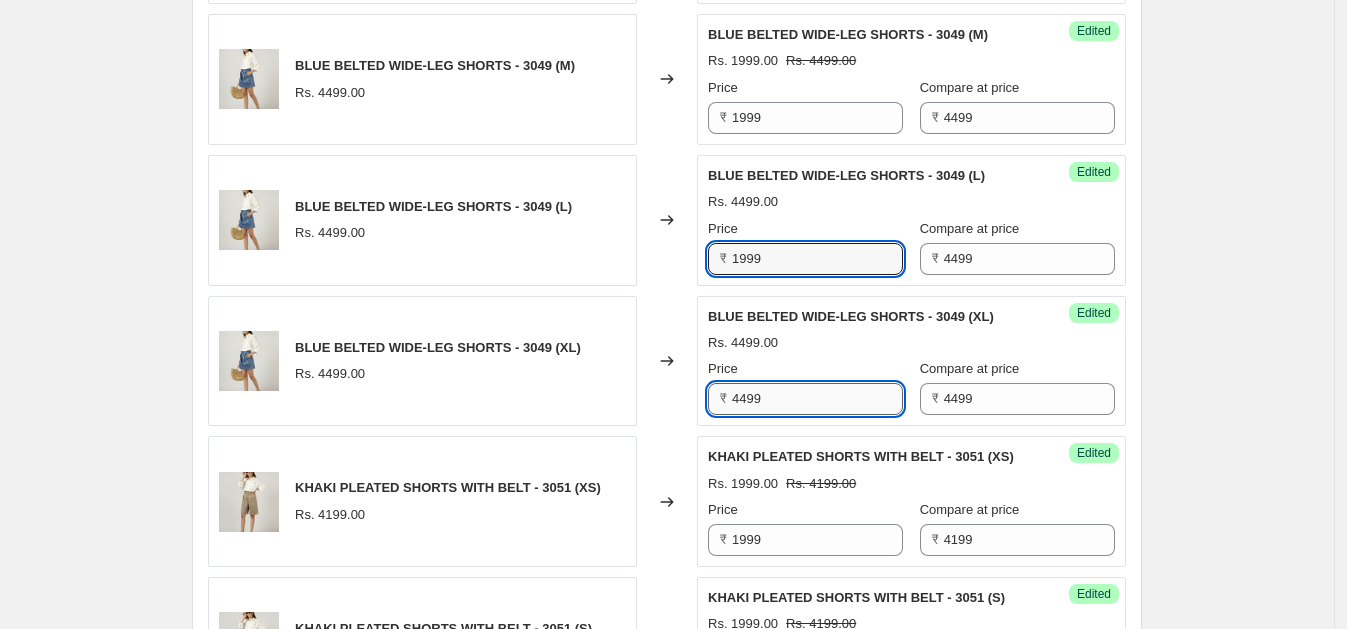 click on "4499" at bounding box center (817, 399) 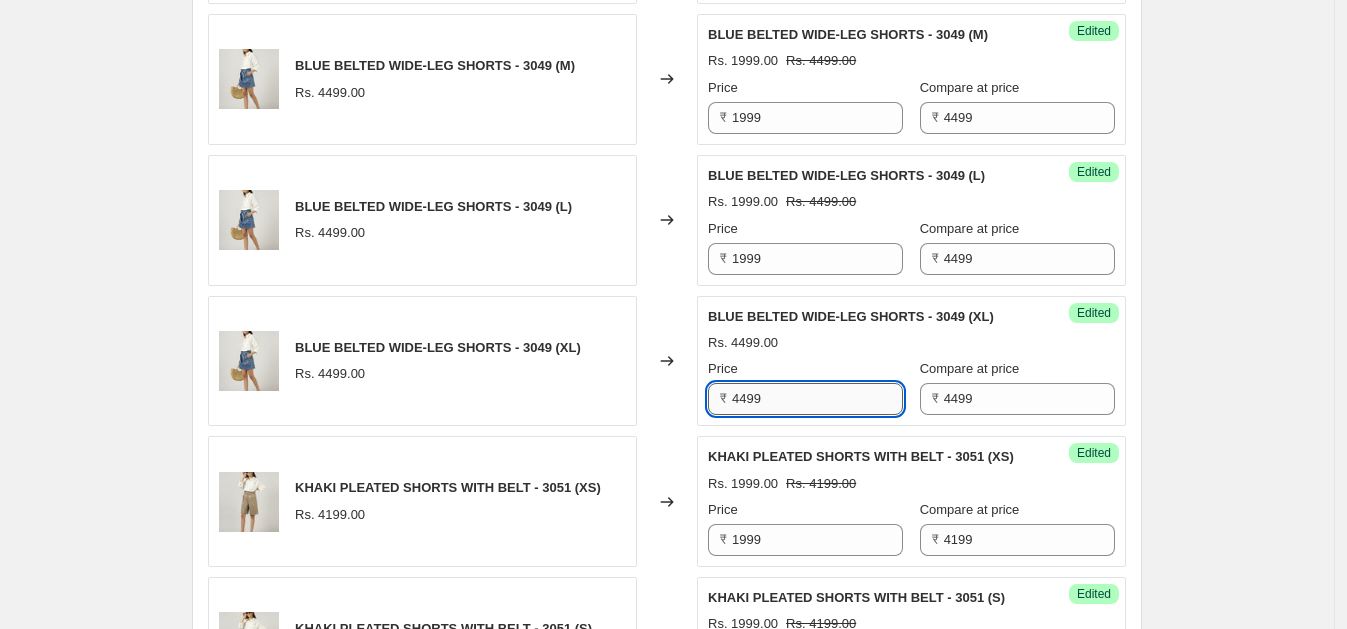 click on "4499" at bounding box center [817, 399] 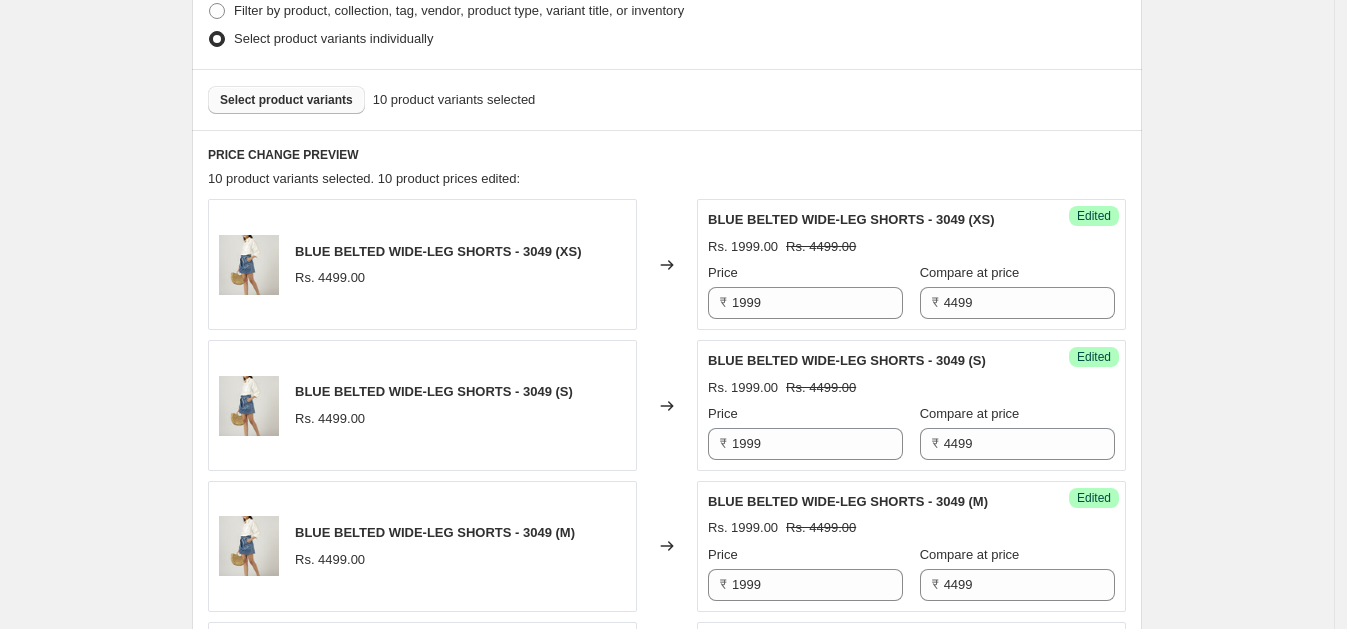 scroll, scrollTop: 531, scrollLeft: 0, axis: vertical 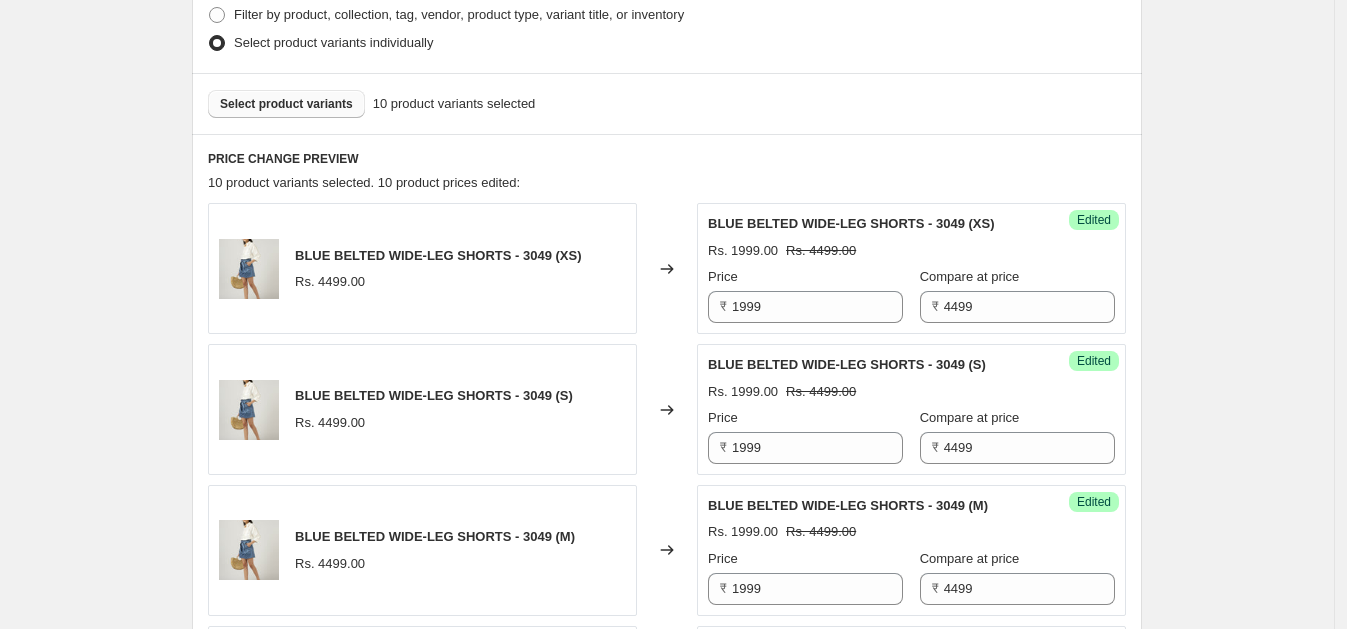 type on "1999" 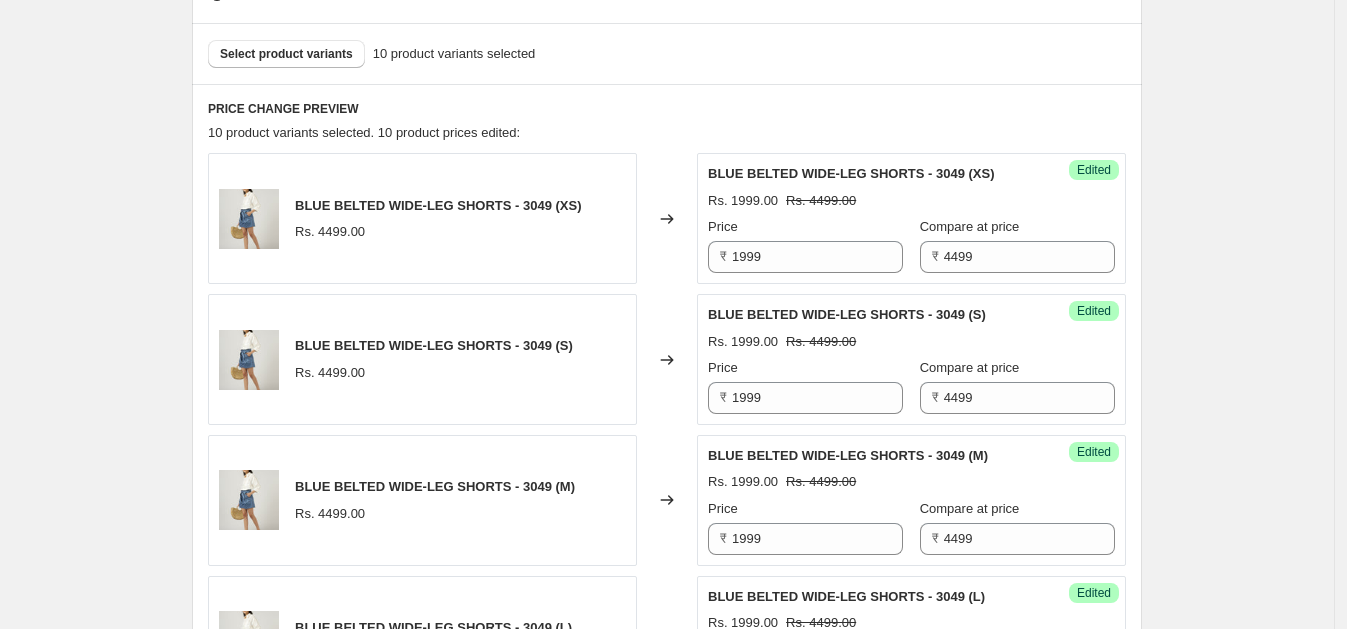 scroll, scrollTop: 570, scrollLeft: 0, axis: vertical 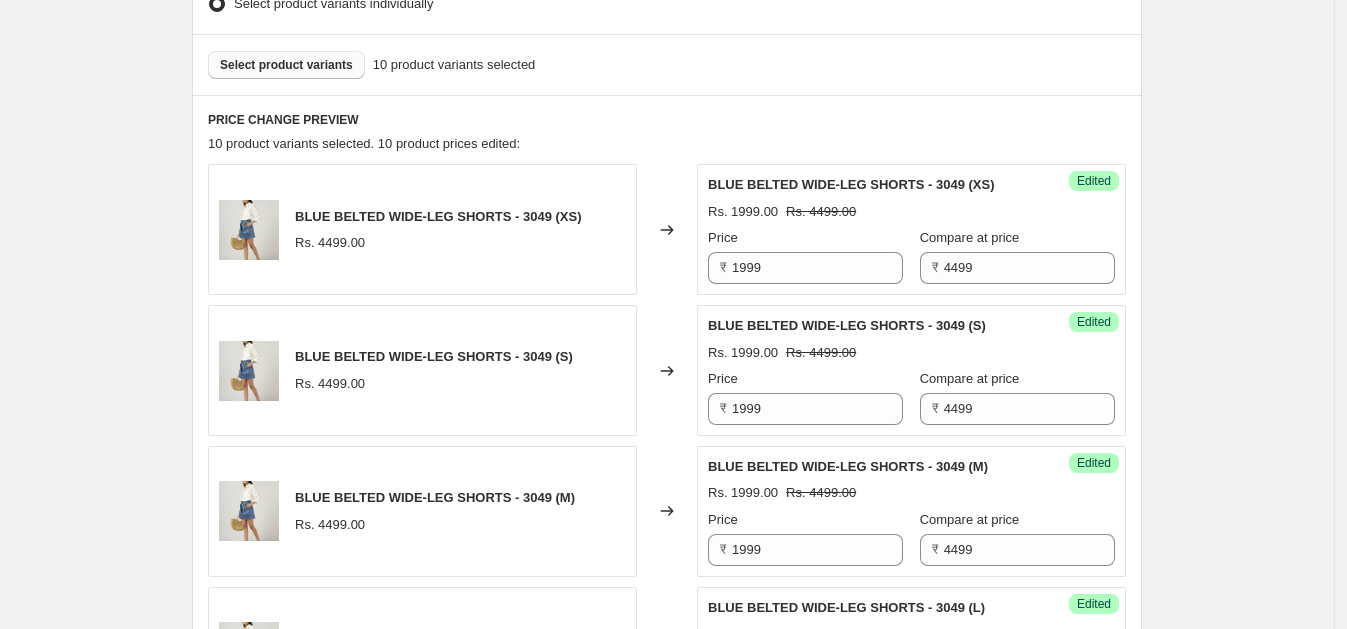 click on "Select product variants" at bounding box center (286, 65) 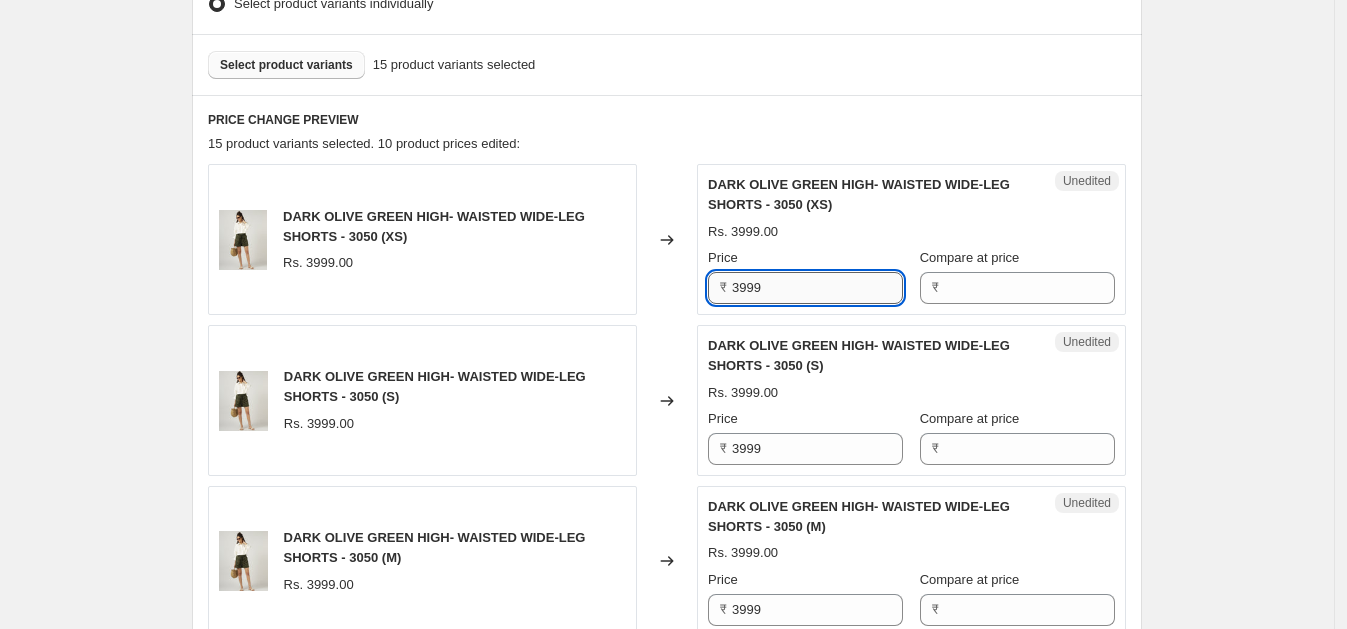 click on "3999" at bounding box center [817, 288] 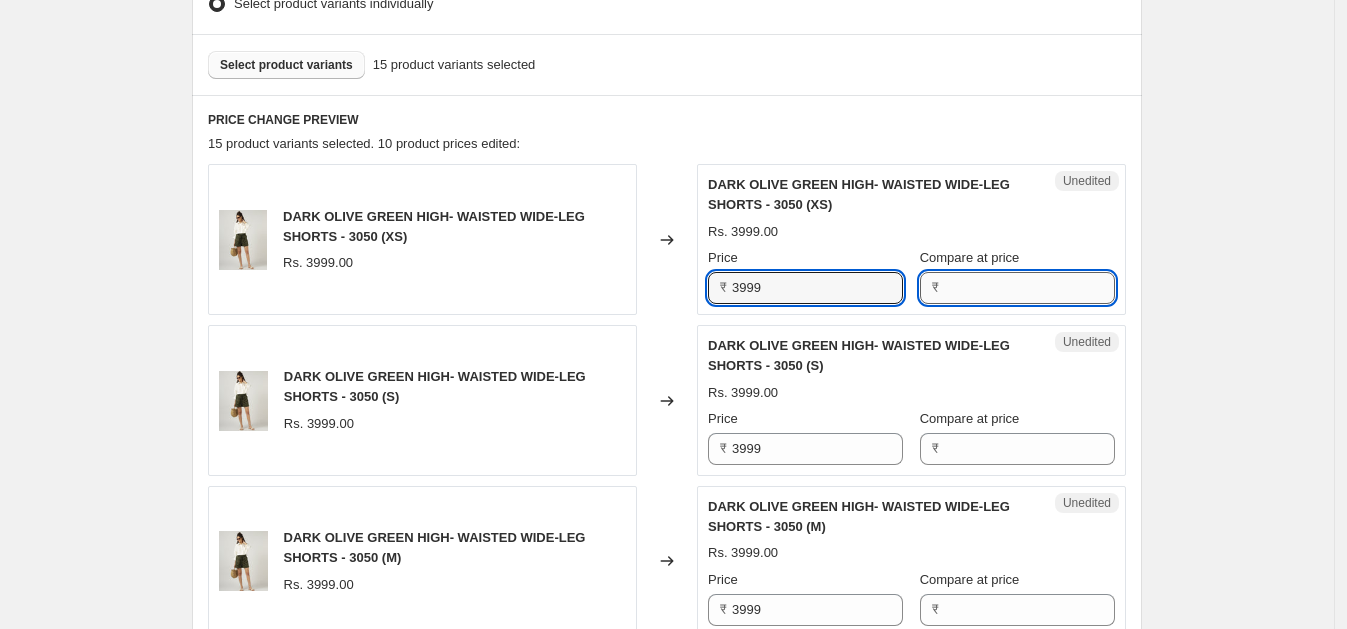 click on "Compare at price" at bounding box center (1029, 288) 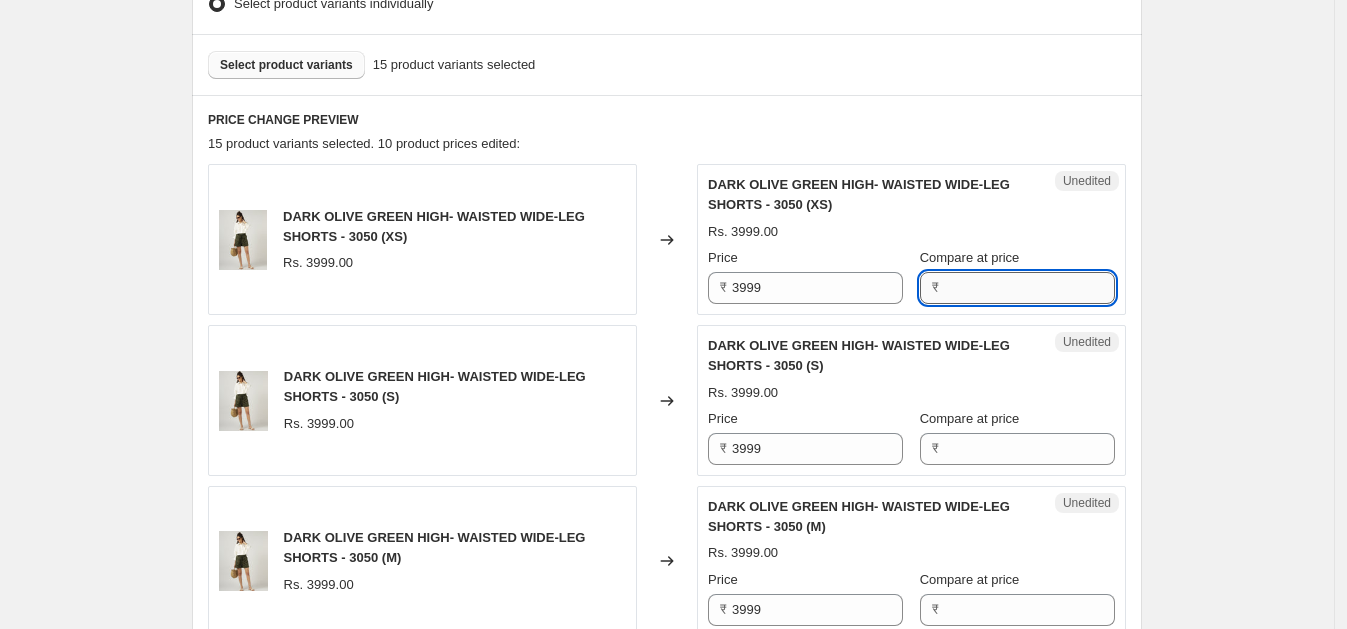 paste on "3999" 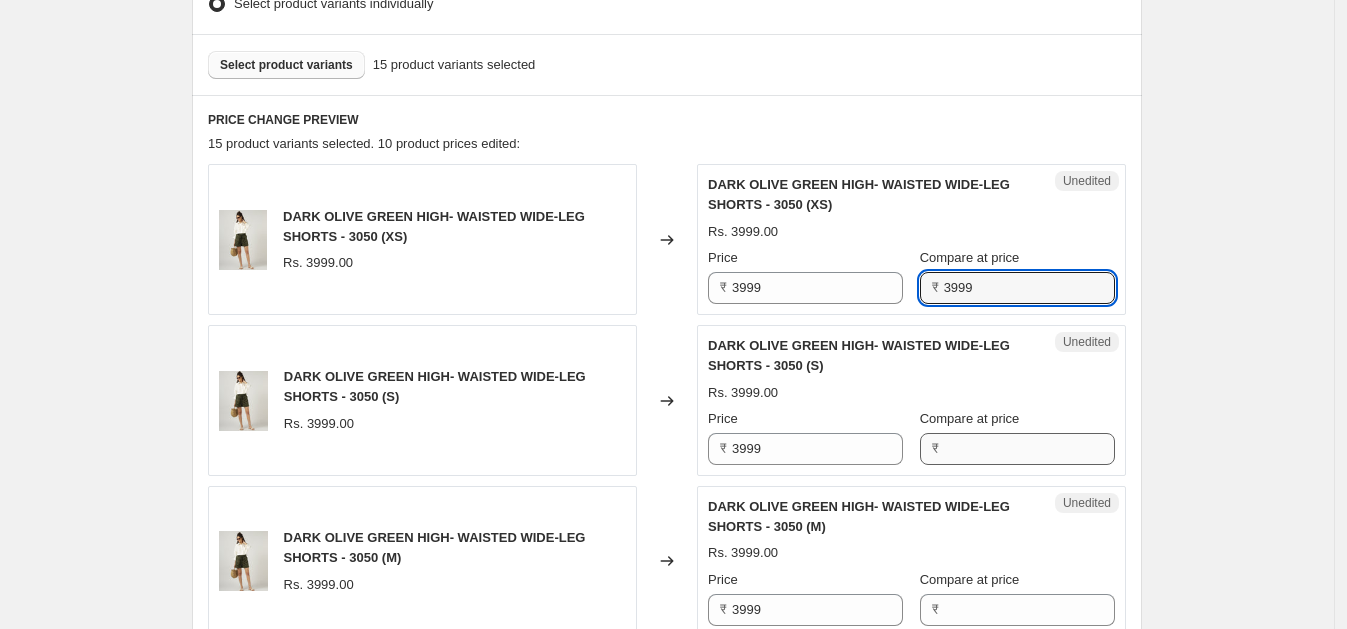 type on "3999" 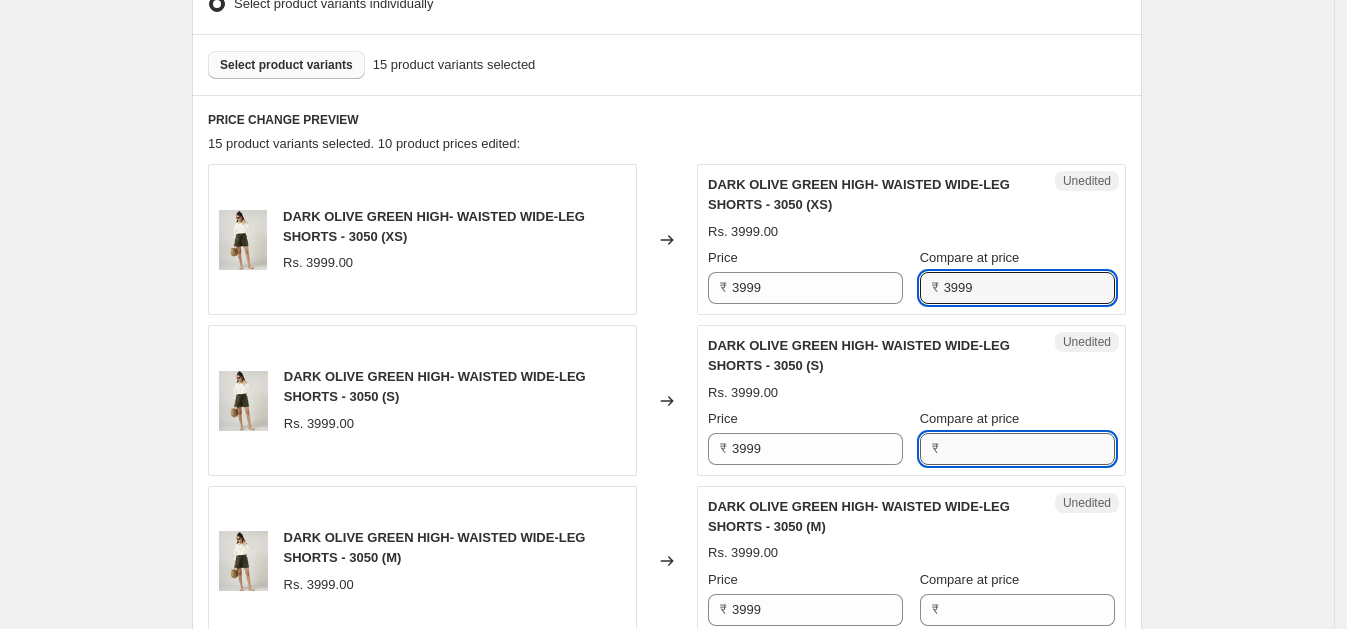 click on "Compare at price" at bounding box center [1029, 449] 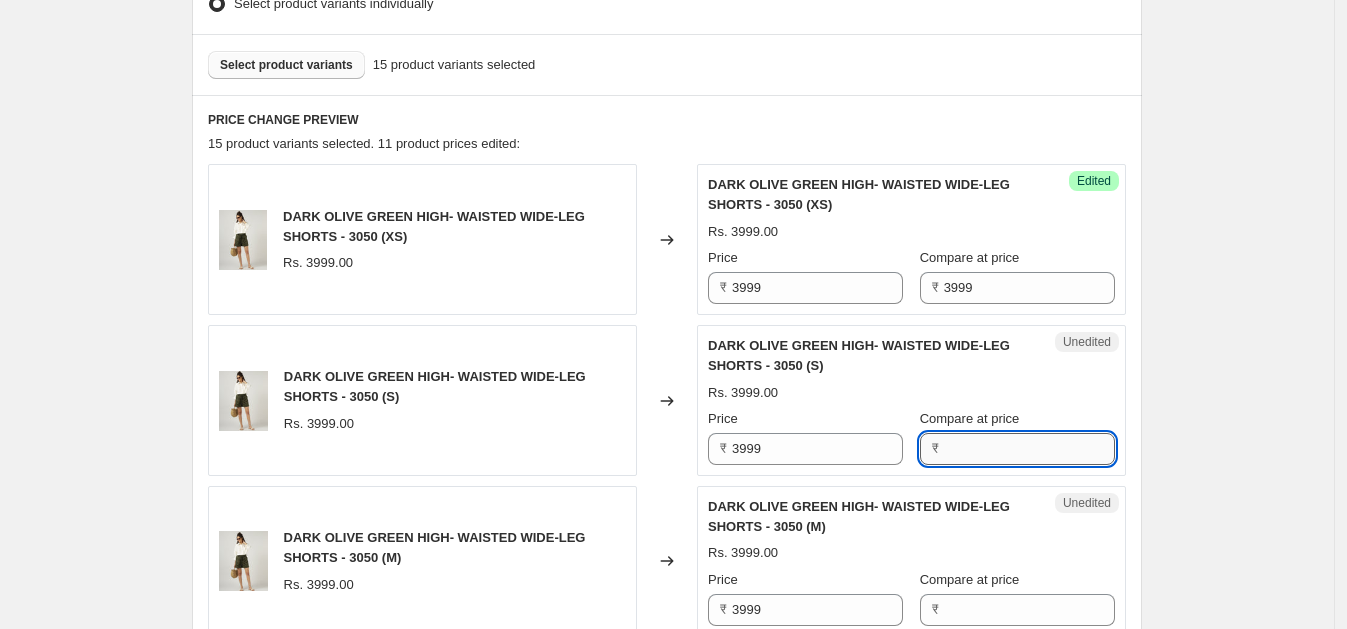 paste on "3999" 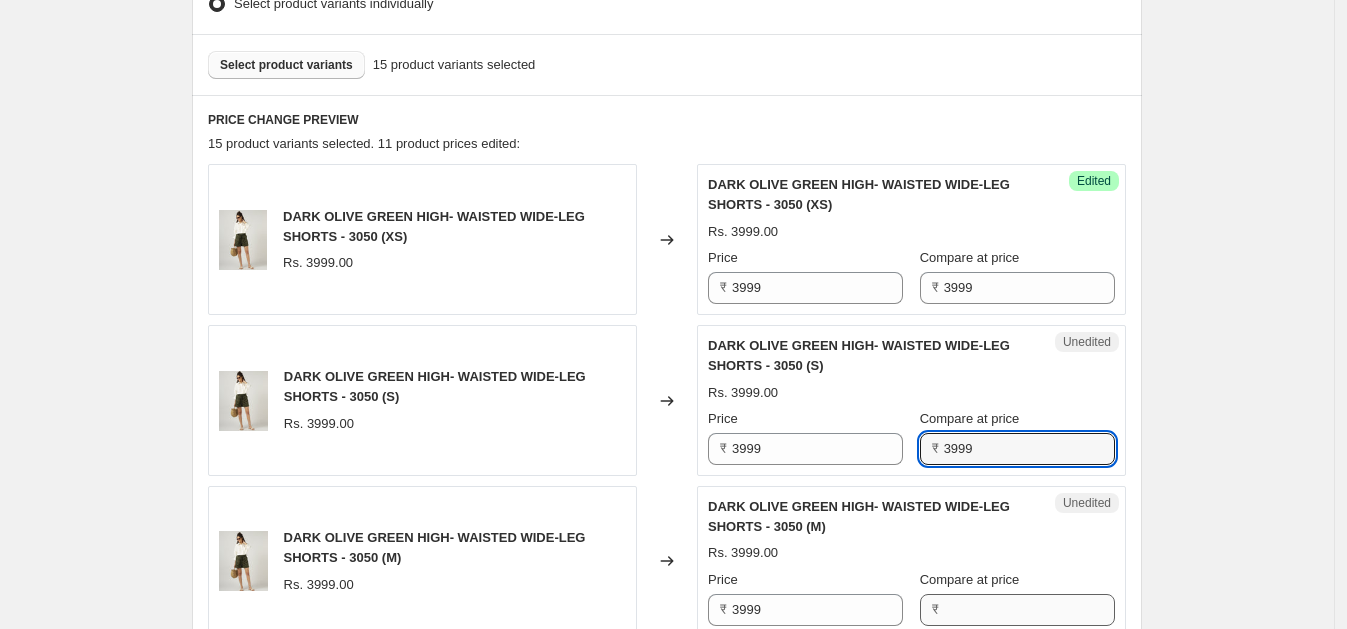 type on "3999" 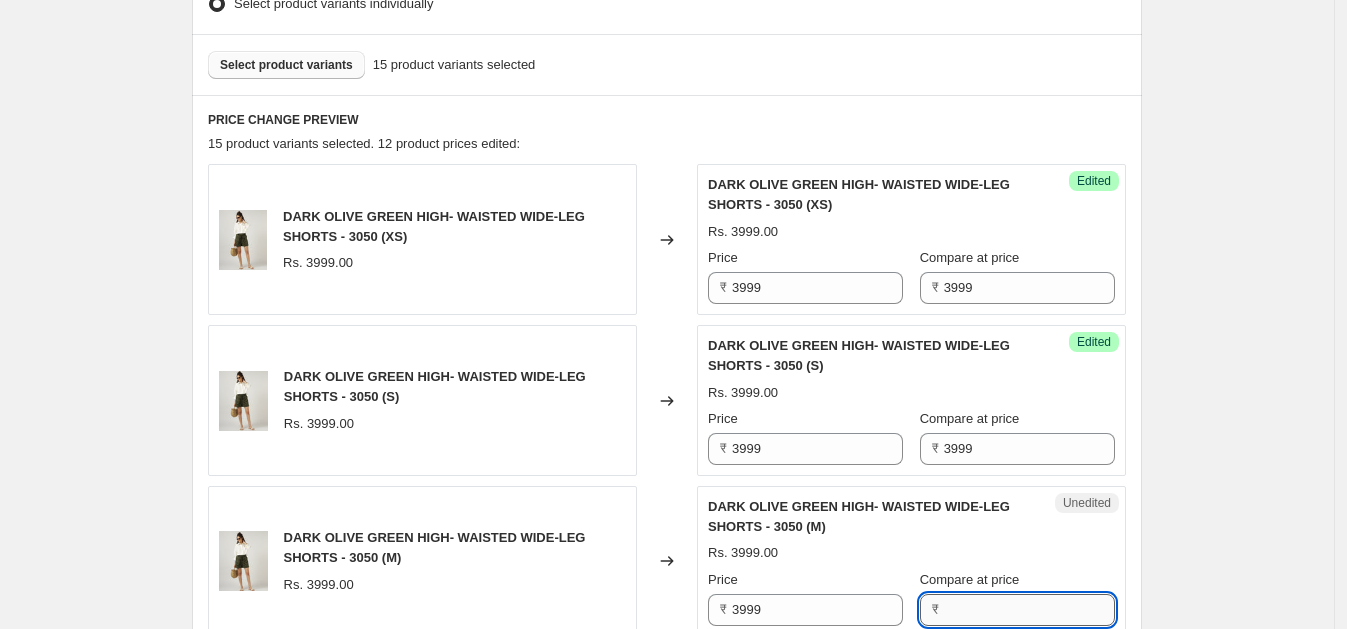click on "Compare at price" at bounding box center (1029, 610) 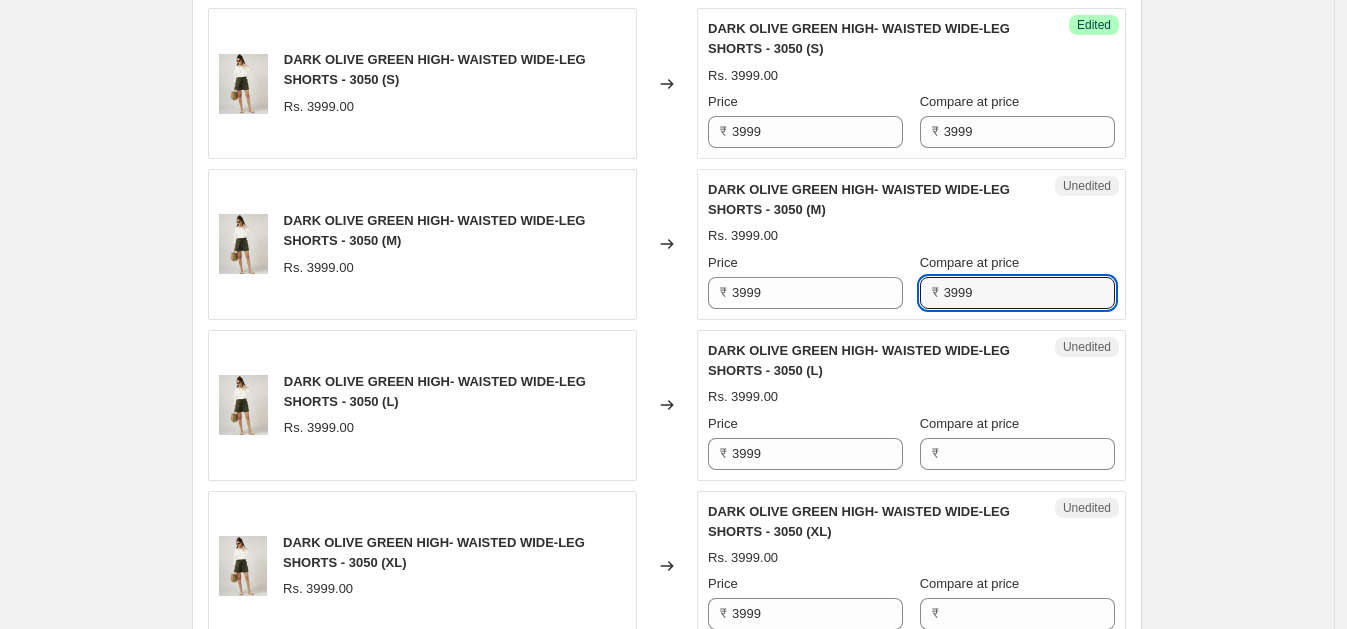 scroll, scrollTop: 971, scrollLeft: 0, axis: vertical 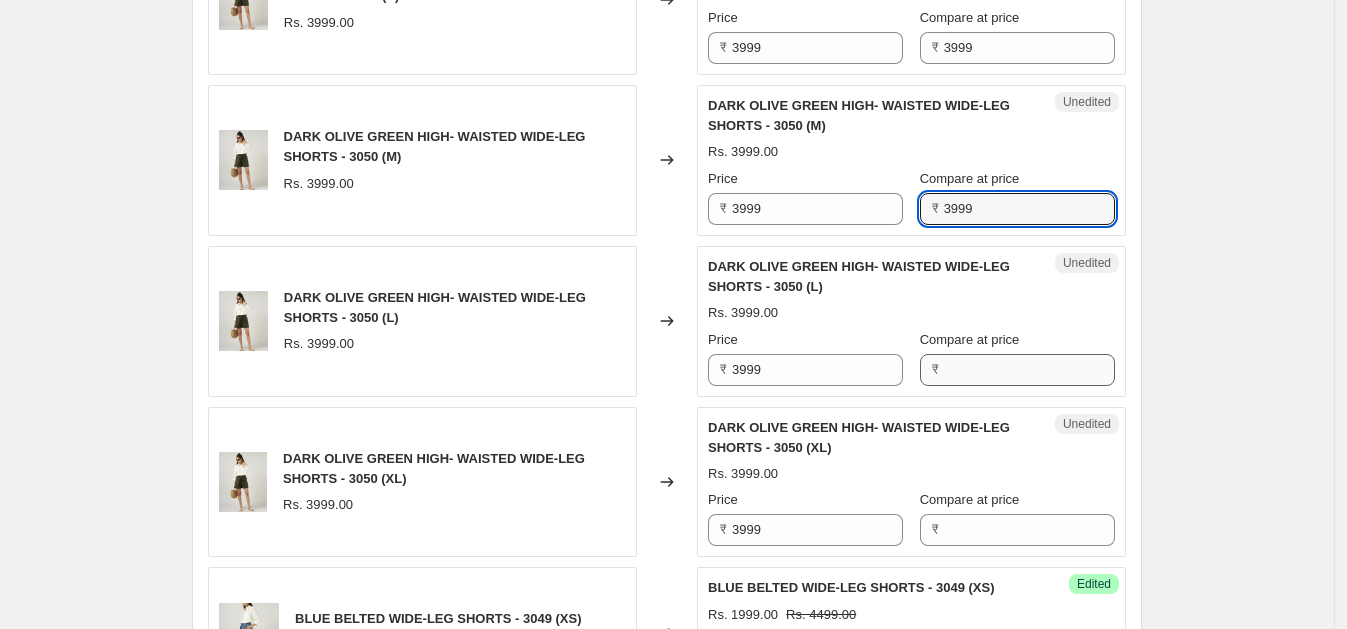 type on "3999" 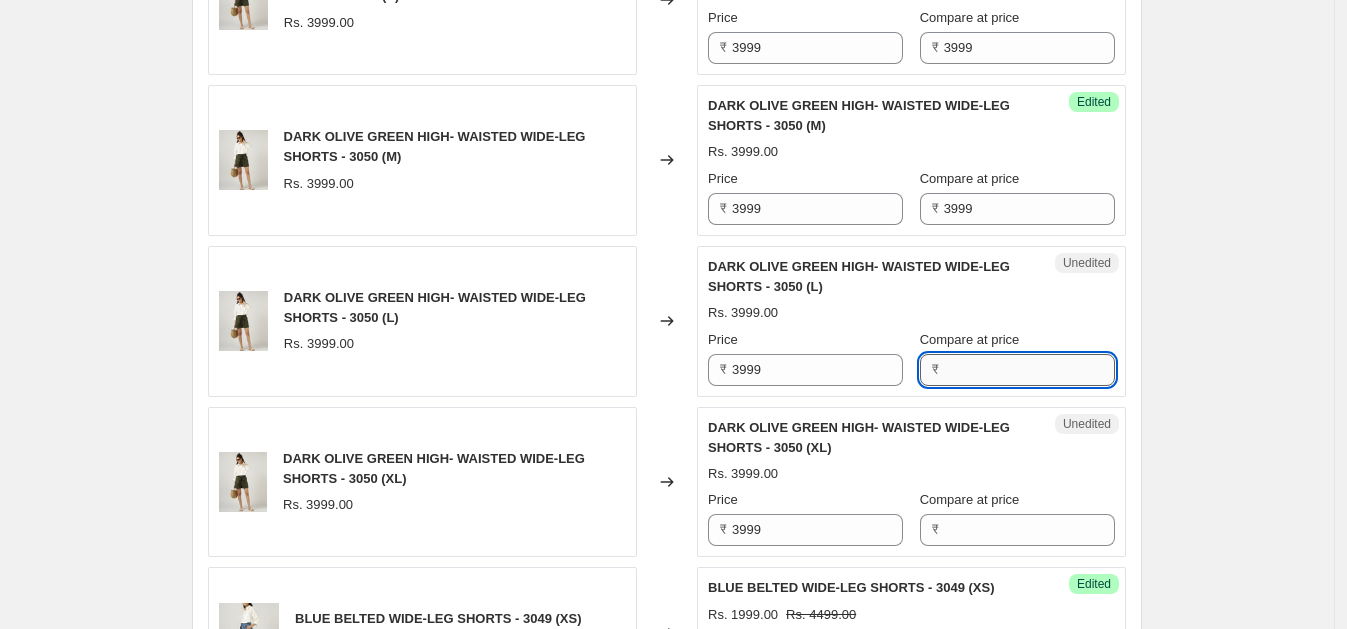 click on "Compare at price" at bounding box center [1029, 370] 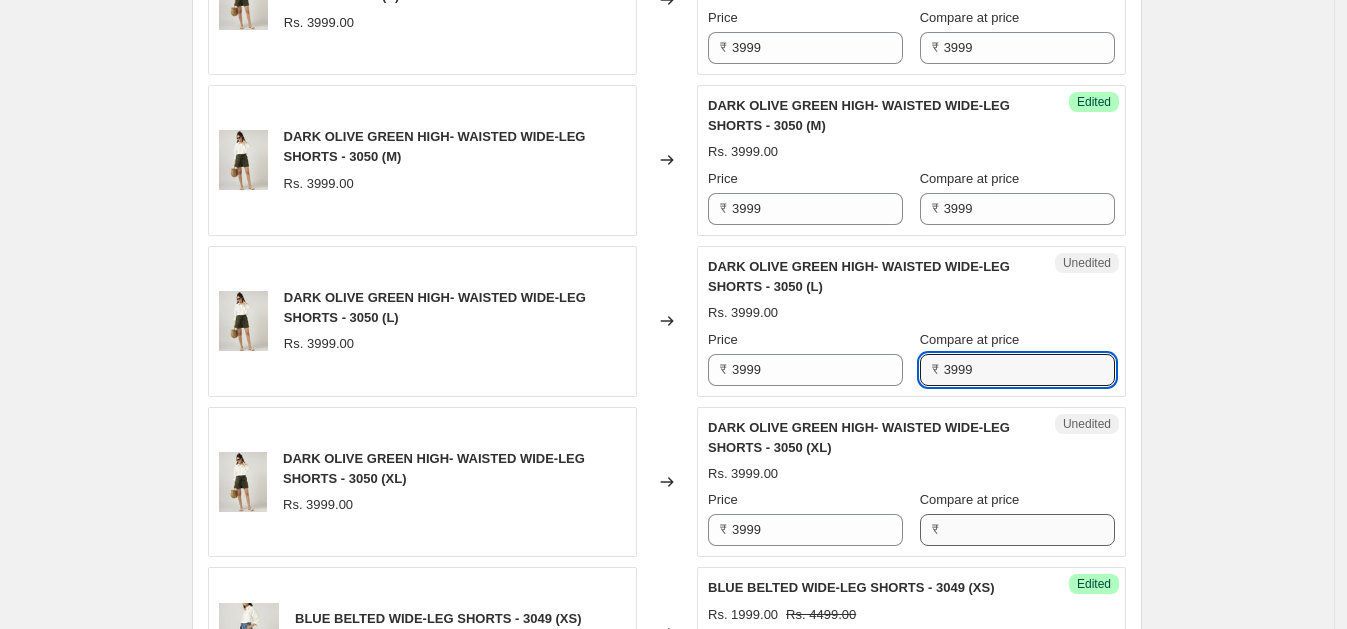 type on "3999" 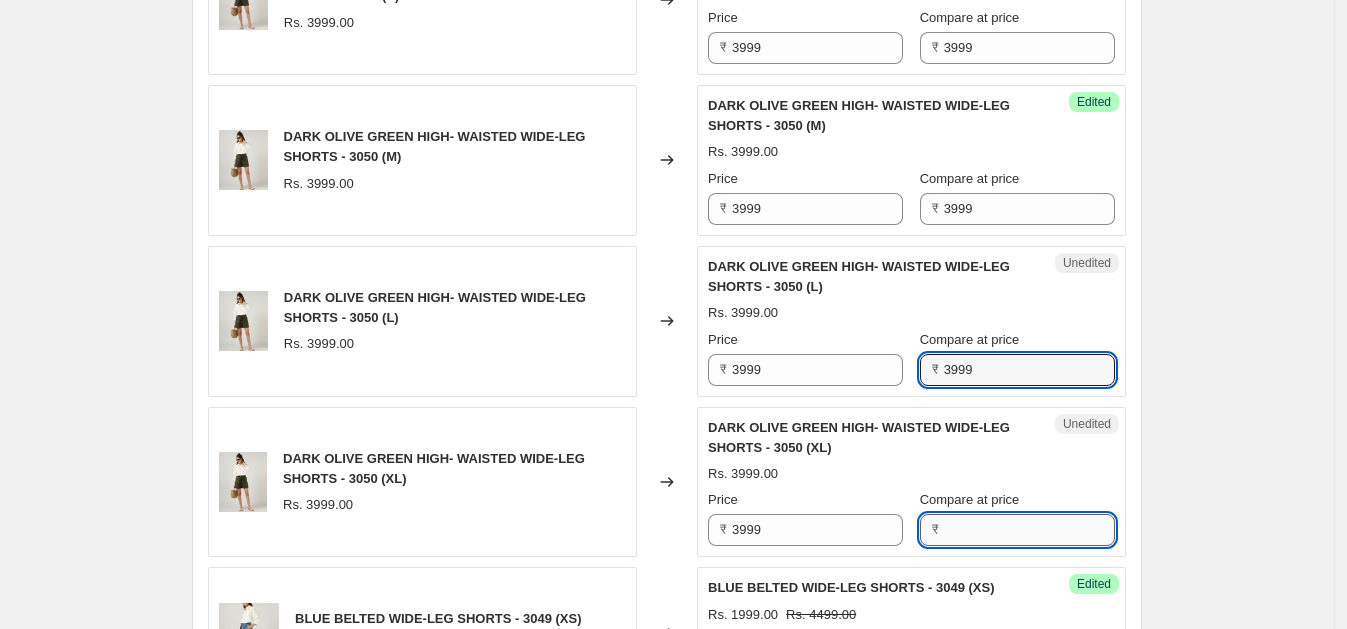 click on "Compare at price" at bounding box center [1029, 530] 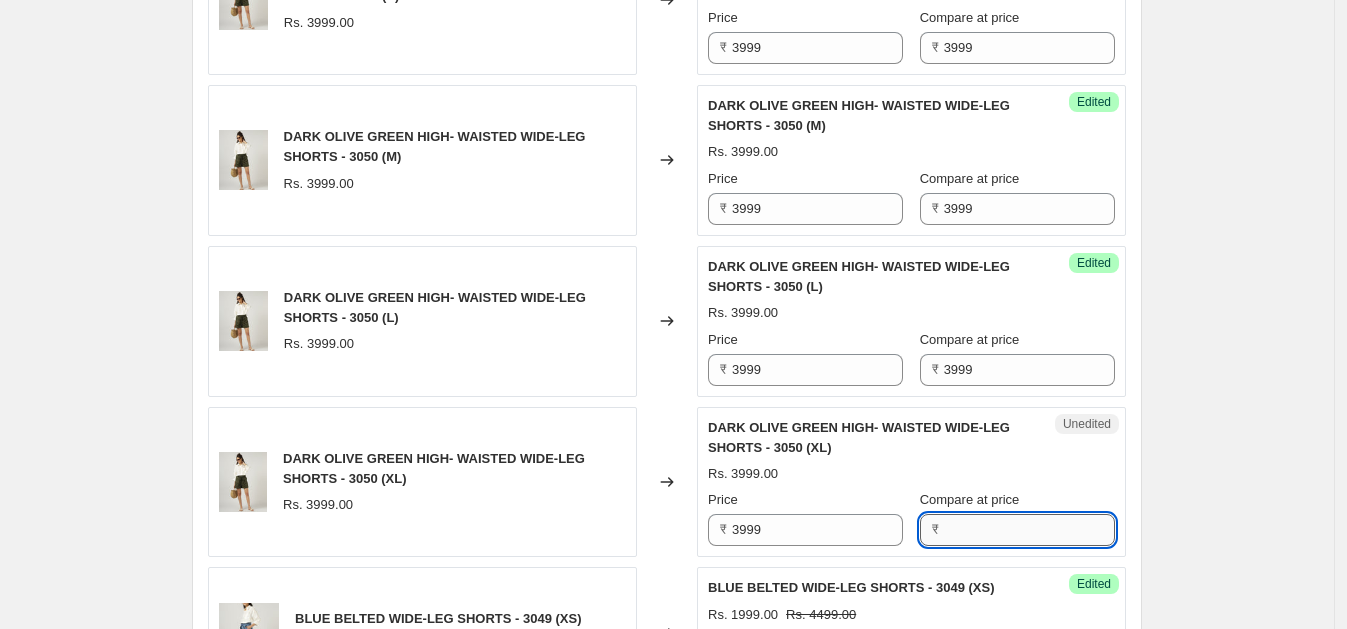 paste on "3999" 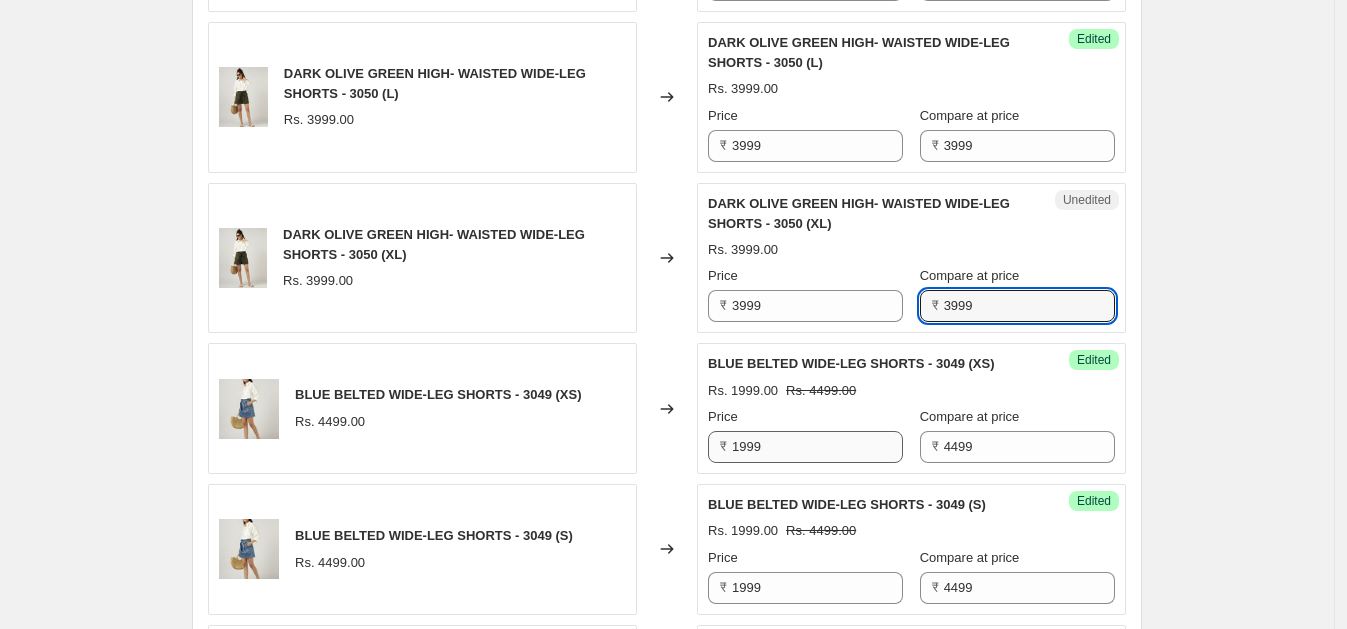 scroll, scrollTop: 1190, scrollLeft: 0, axis: vertical 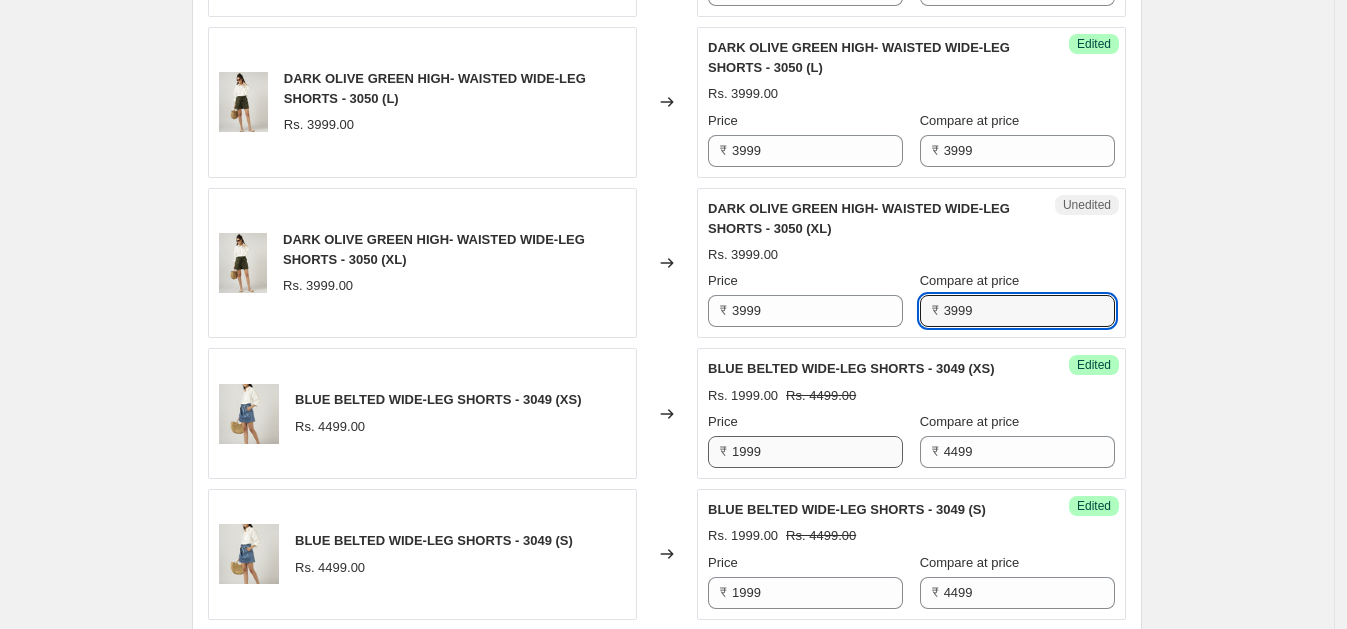 type on "3999" 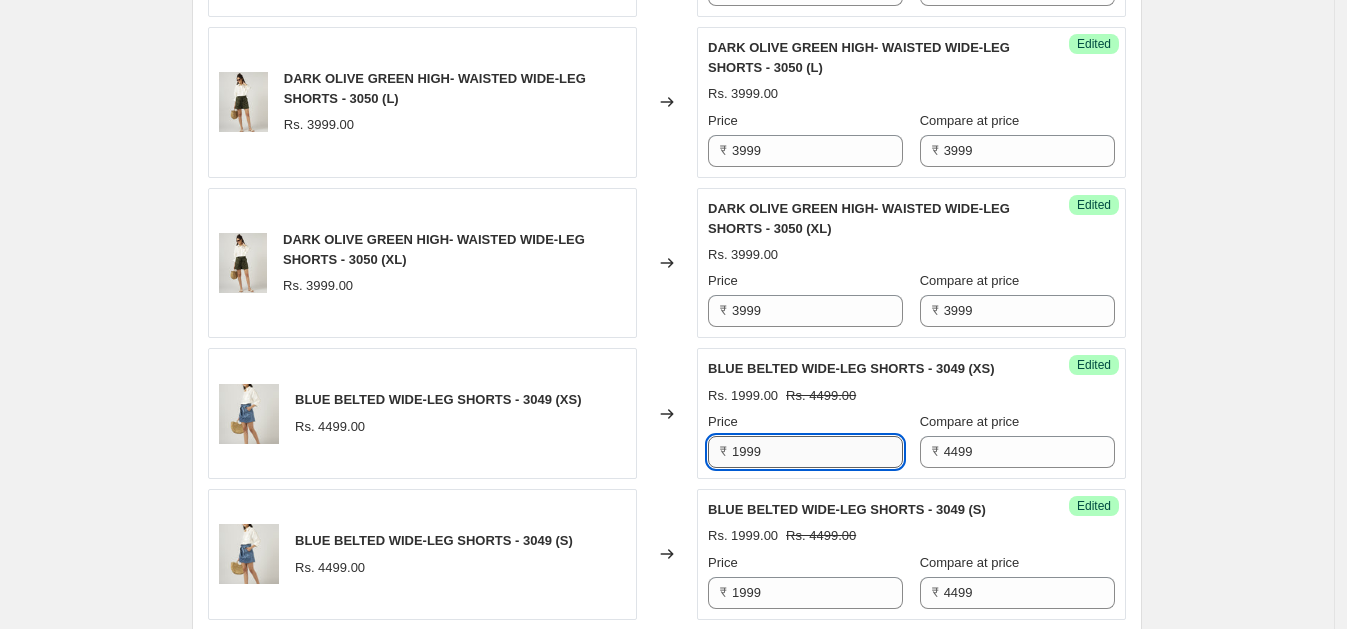 click on "1999" at bounding box center [817, 452] 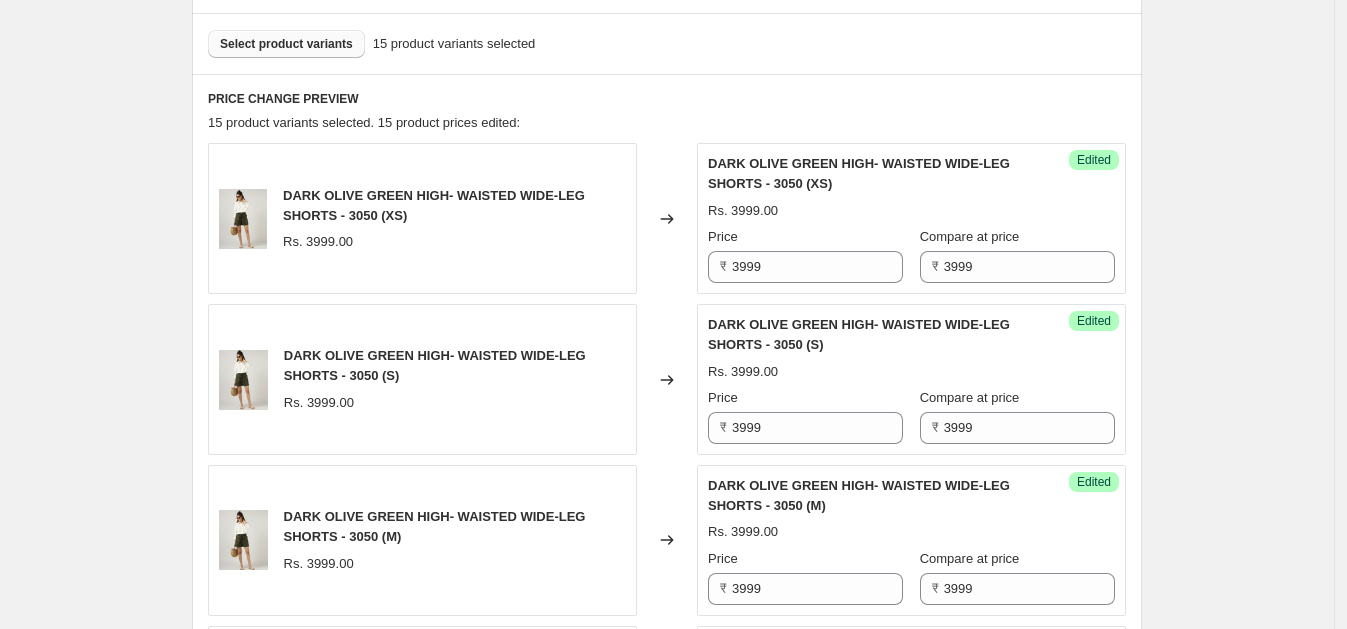 scroll, scrollTop: 526, scrollLeft: 0, axis: vertical 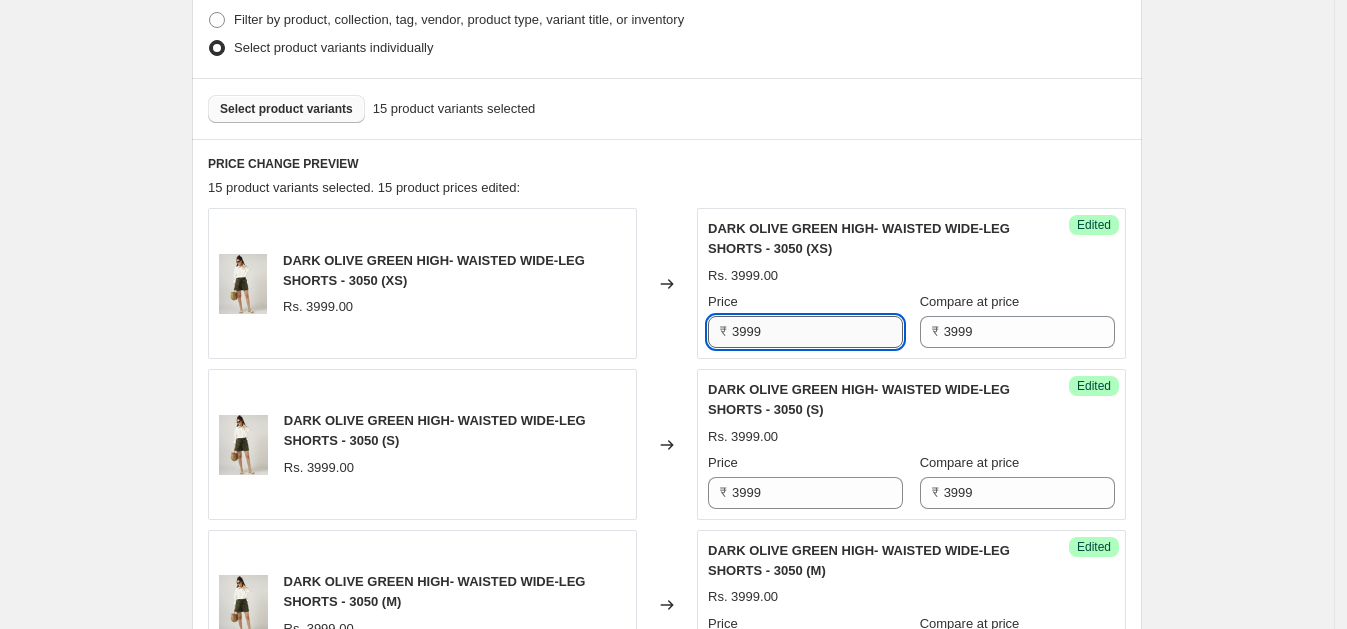 click on "3999" at bounding box center (817, 332) 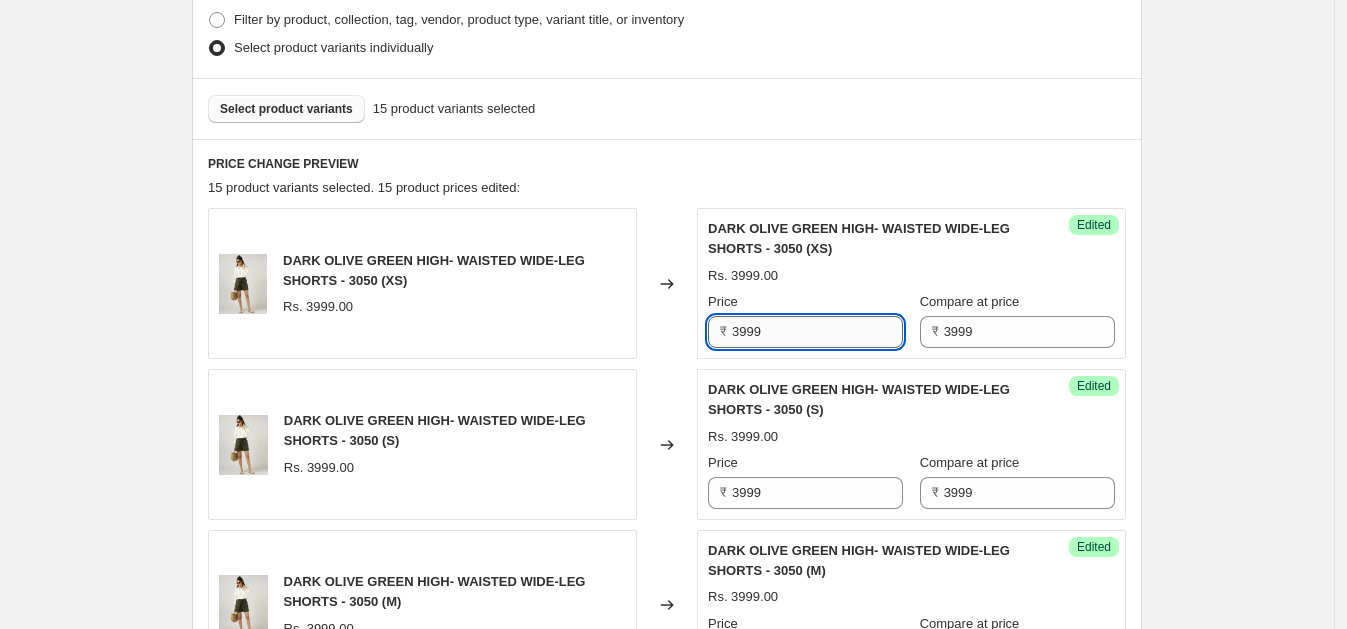 click on "3999" at bounding box center [817, 332] 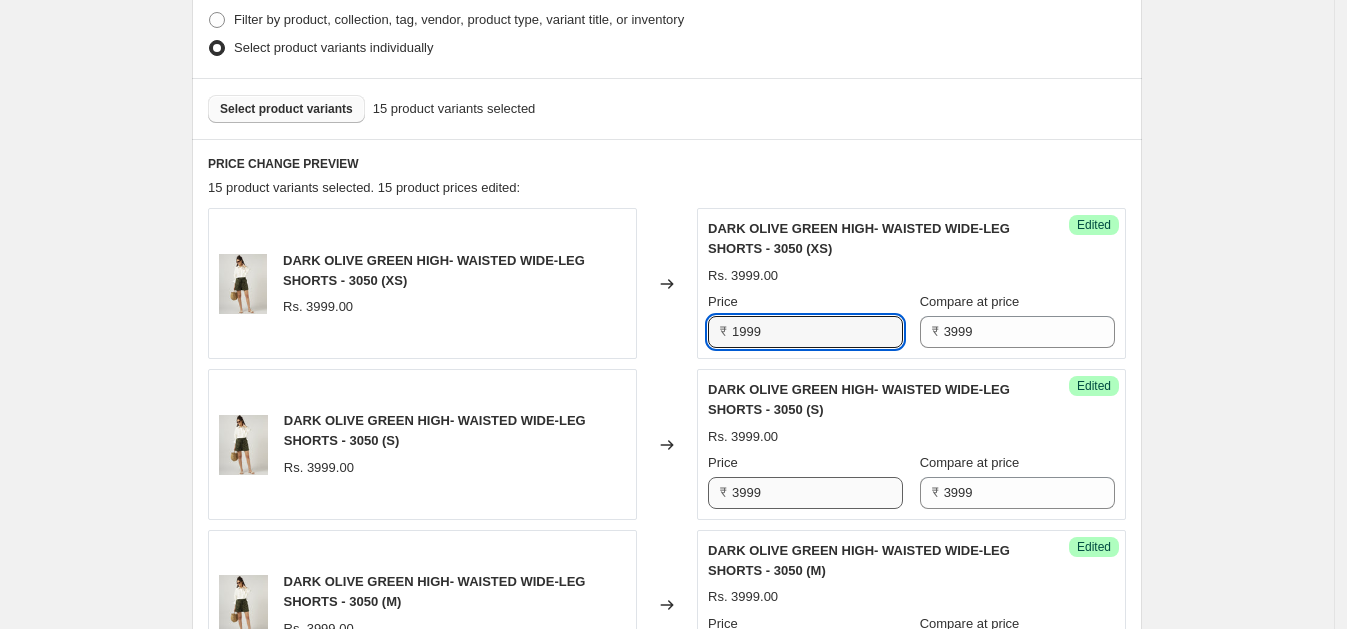 type on "1999" 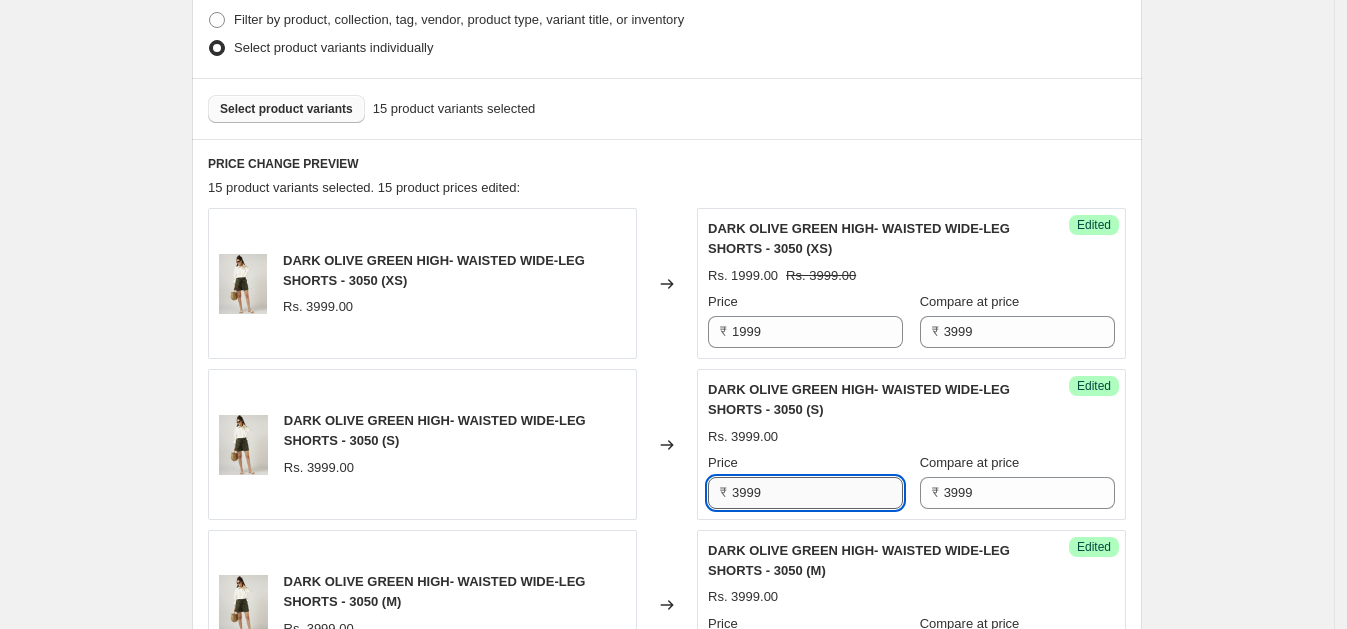 click on "3999" at bounding box center [817, 493] 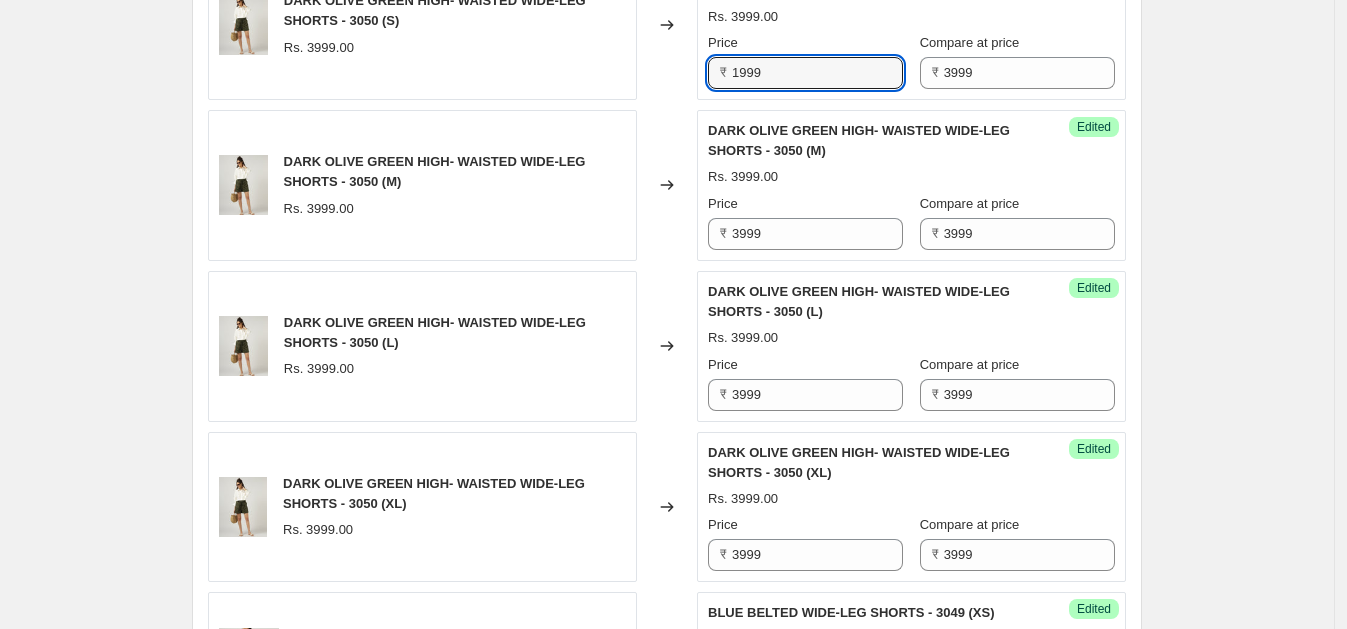 scroll, scrollTop: 955, scrollLeft: 0, axis: vertical 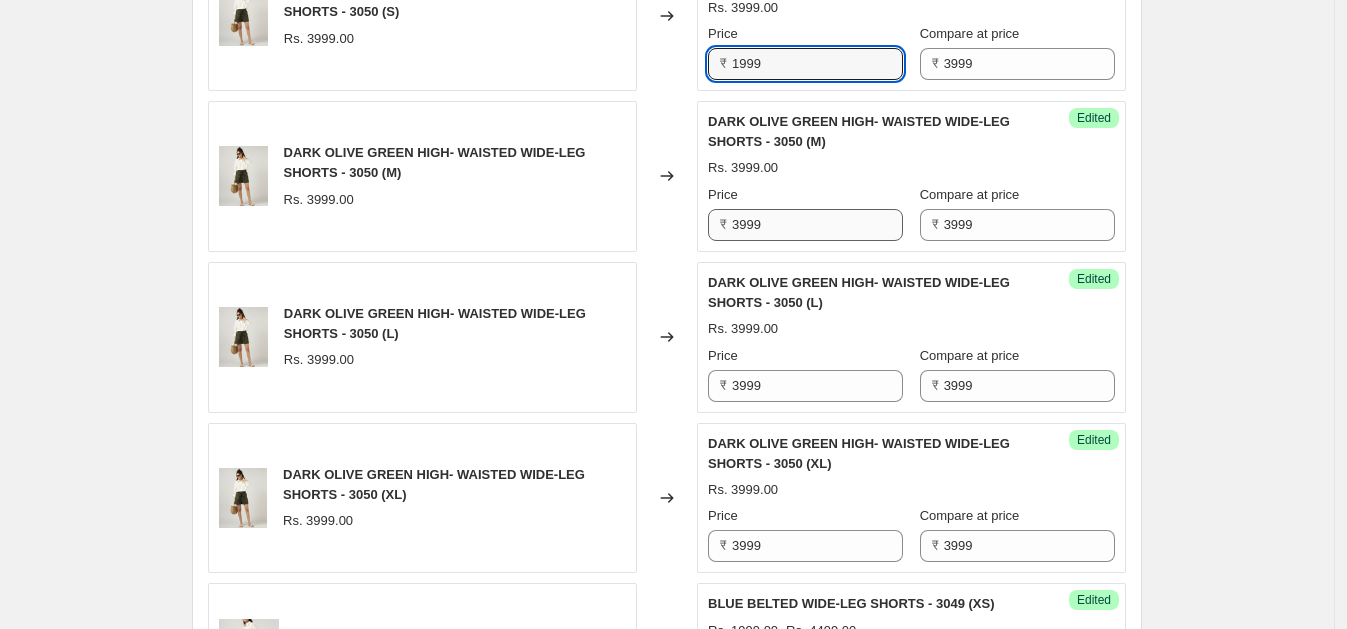 type on "1999" 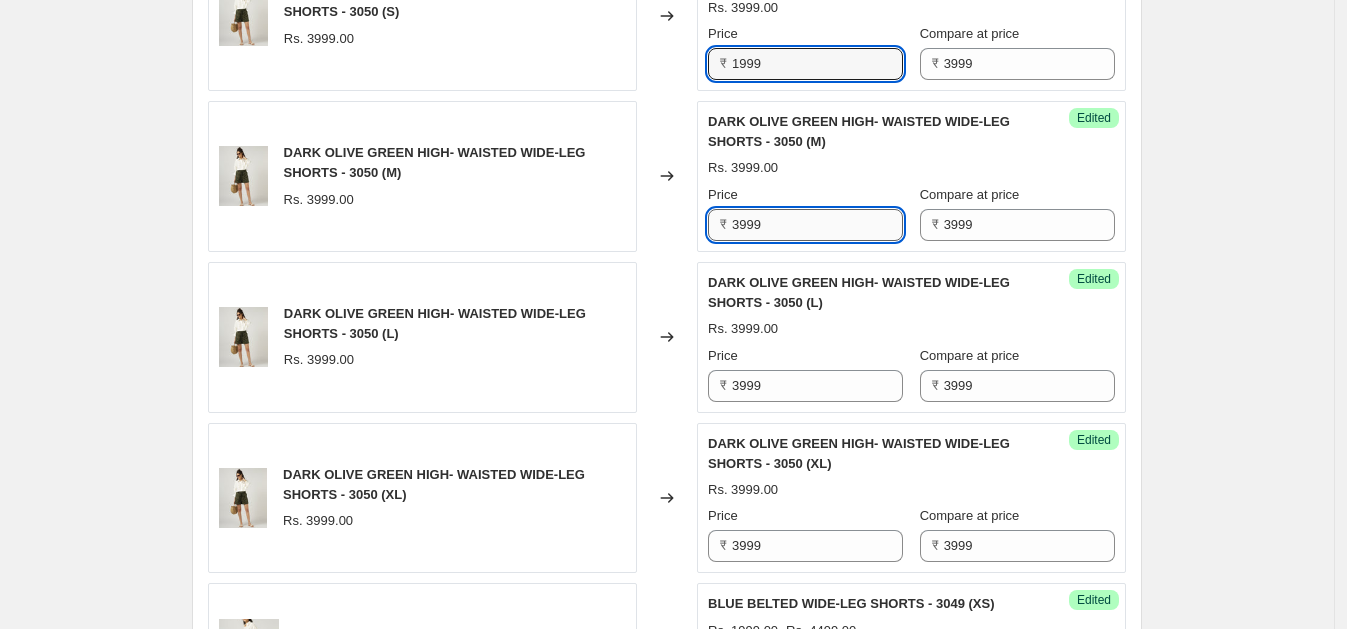 click on "3999" at bounding box center (817, 225) 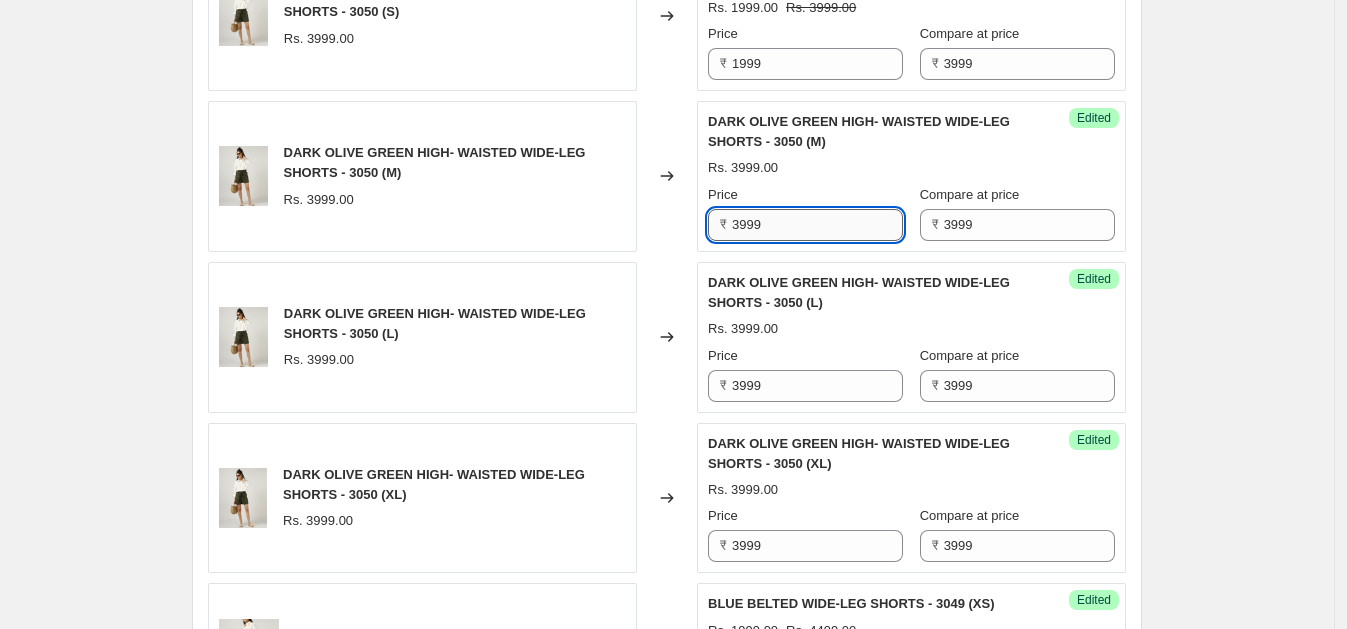 click on "3999" at bounding box center [817, 225] 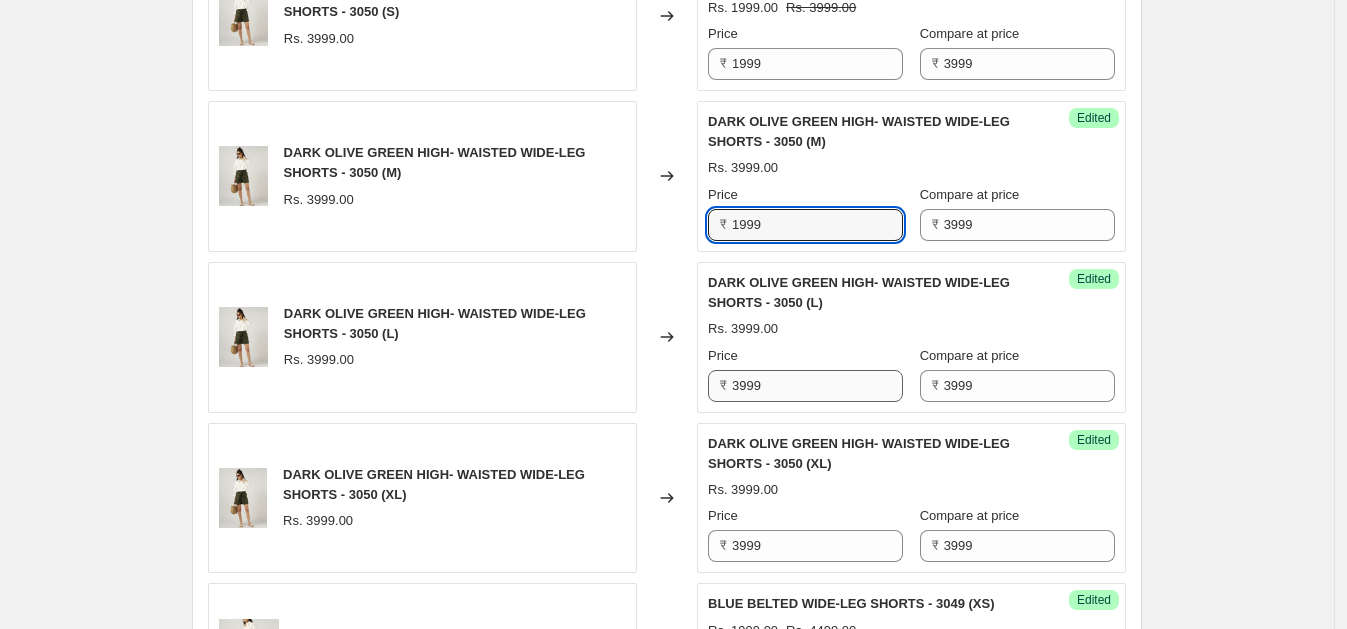 type on "1999" 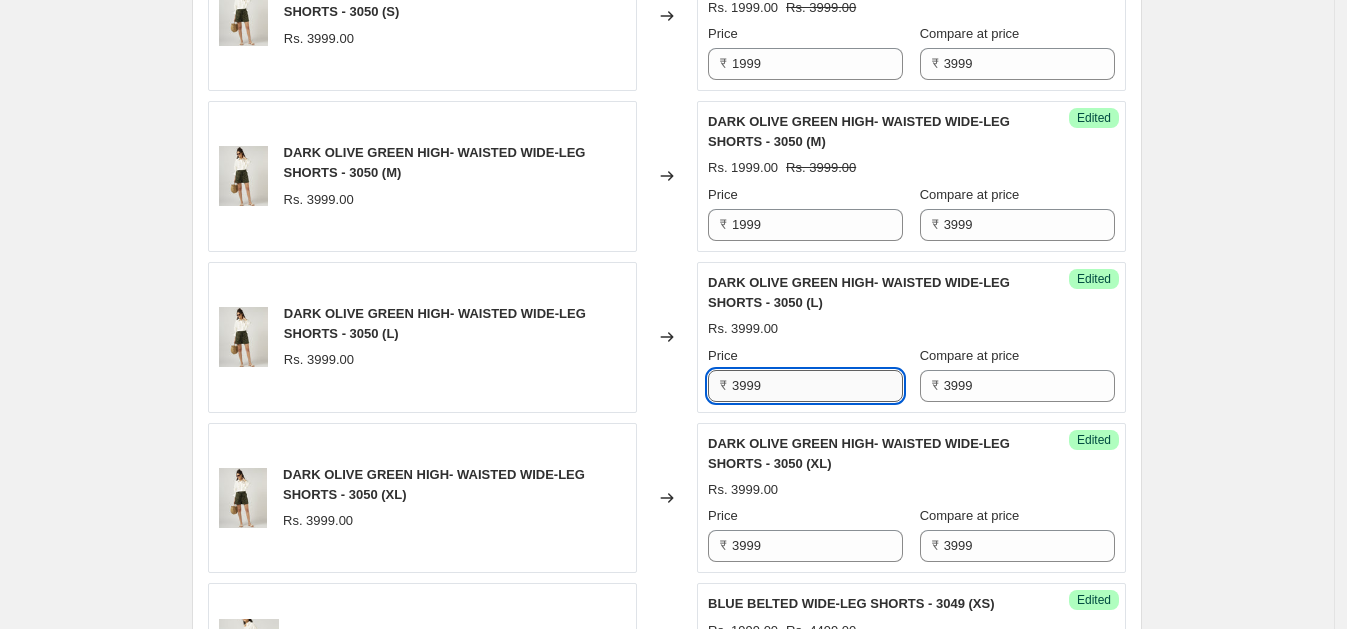 click on "3999" at bounding box center (817, 386) 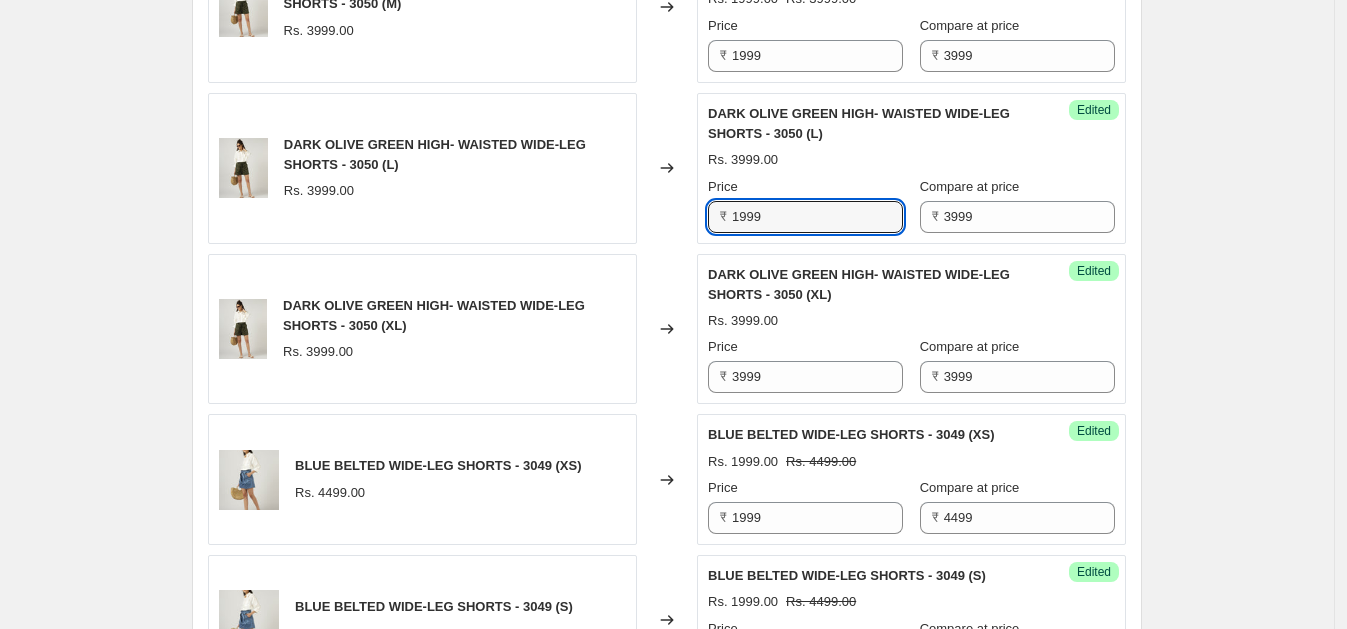 scroll, scrollTop: 1264, scrollLeft: 0, axis: vertical 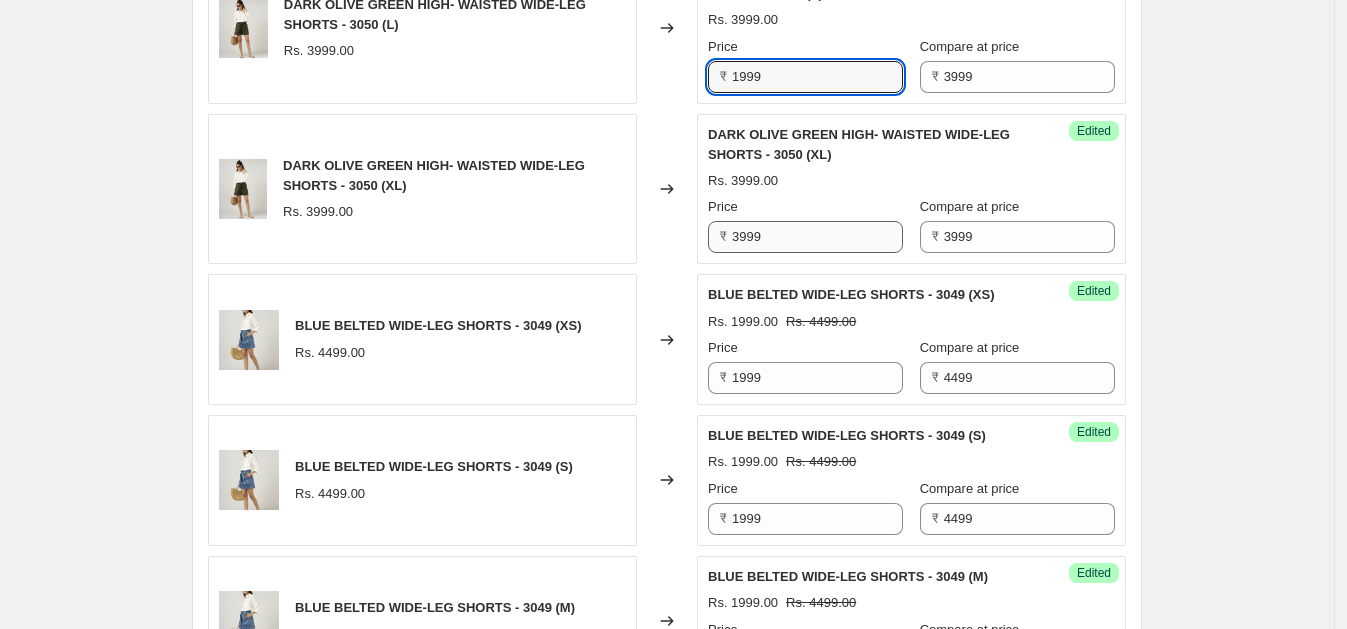 type on "1999" 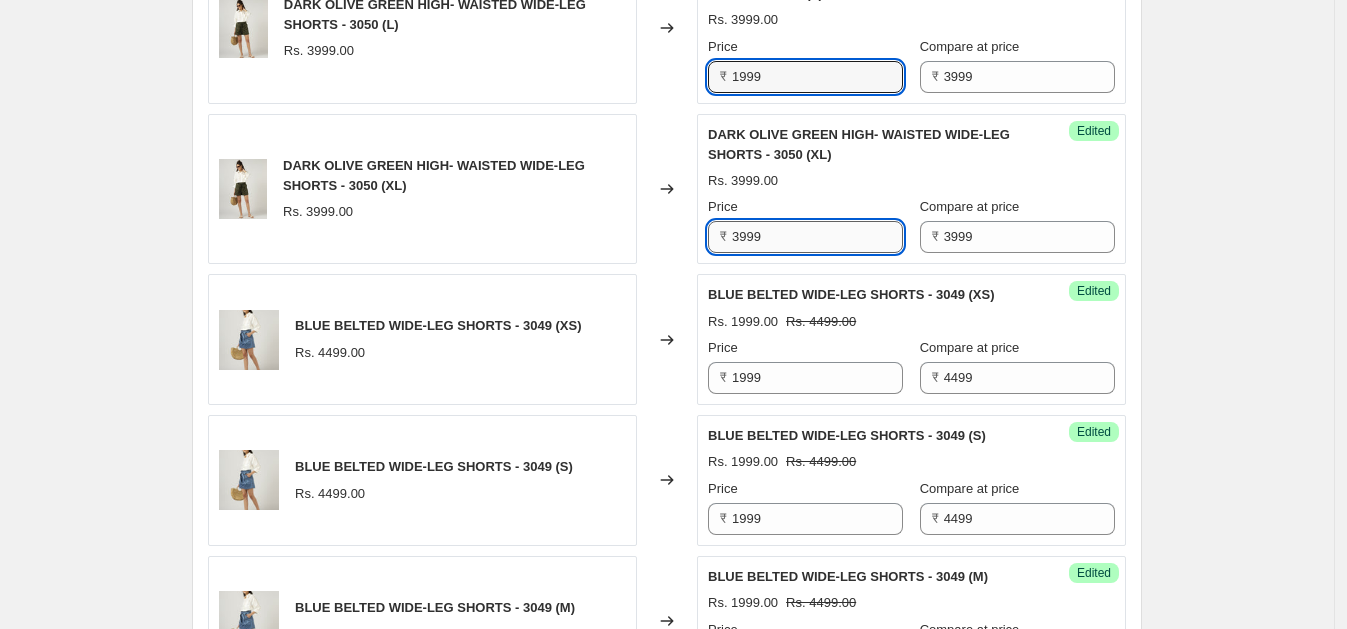 click on "3999" at bounding box center (817, 237) 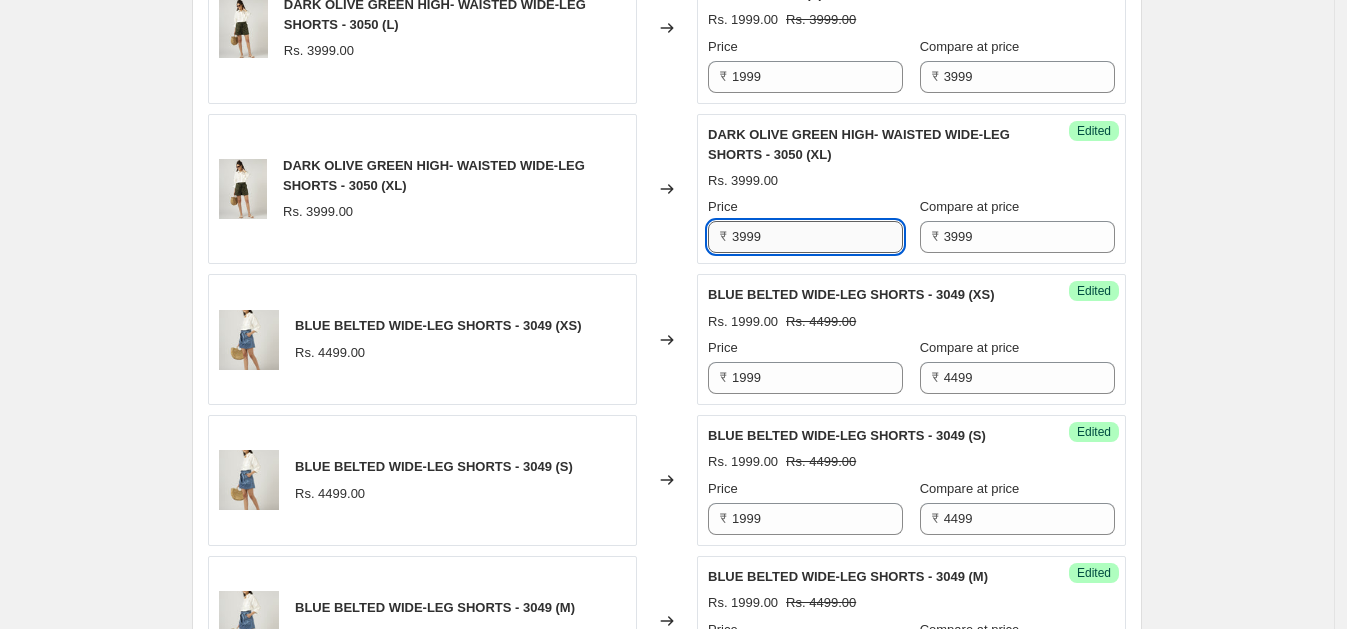 click on "3999" at bounding box center [817, 237] 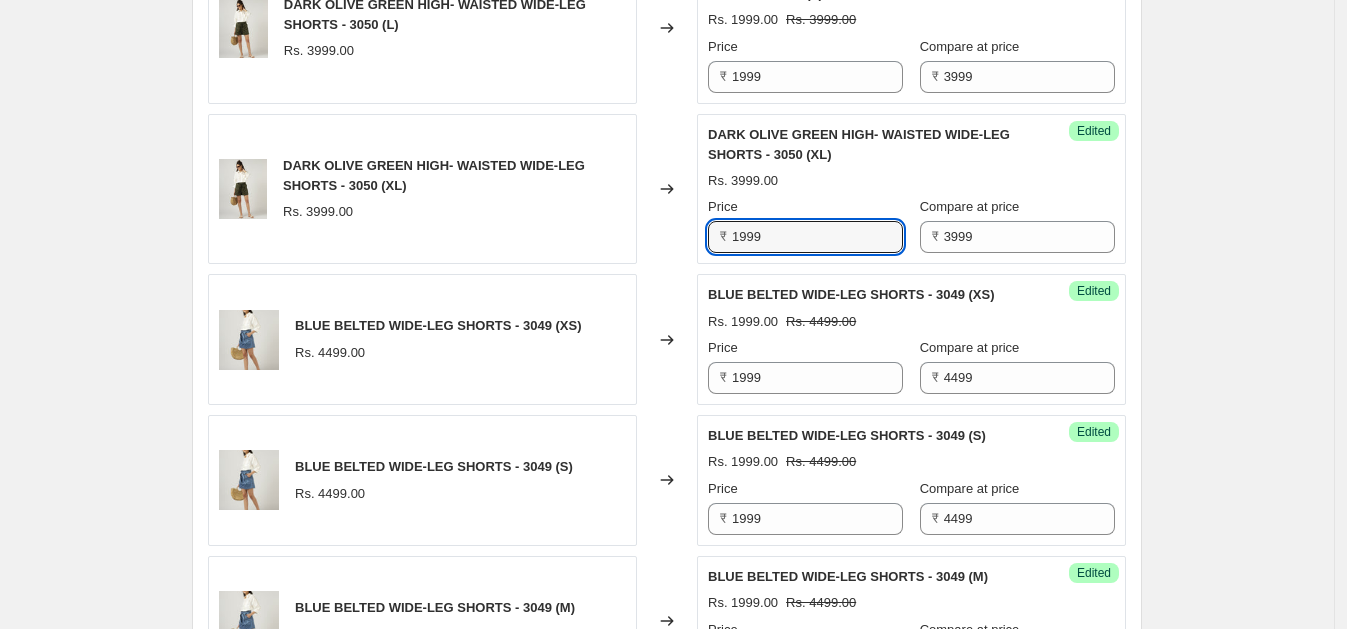type on "1999" 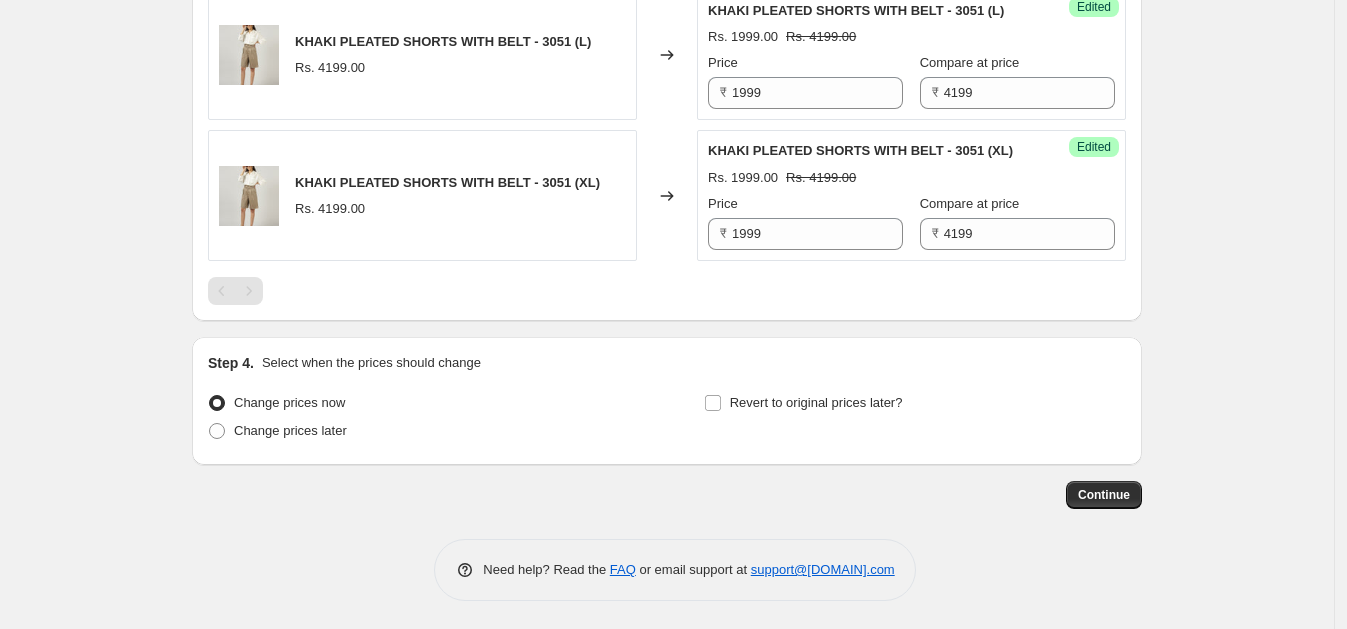 scroll, scrollTop: 2730, scrollLeft: 0, axis: vertical 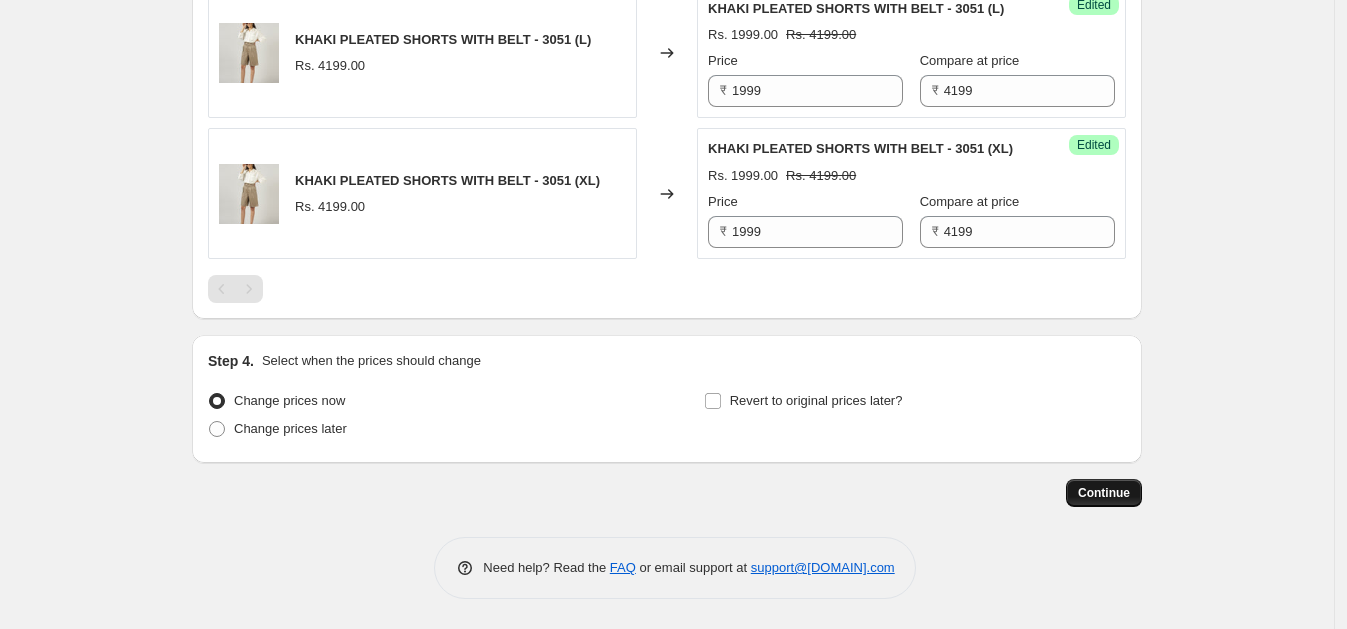 click on "Continue" at bounding box center [1104, 493] 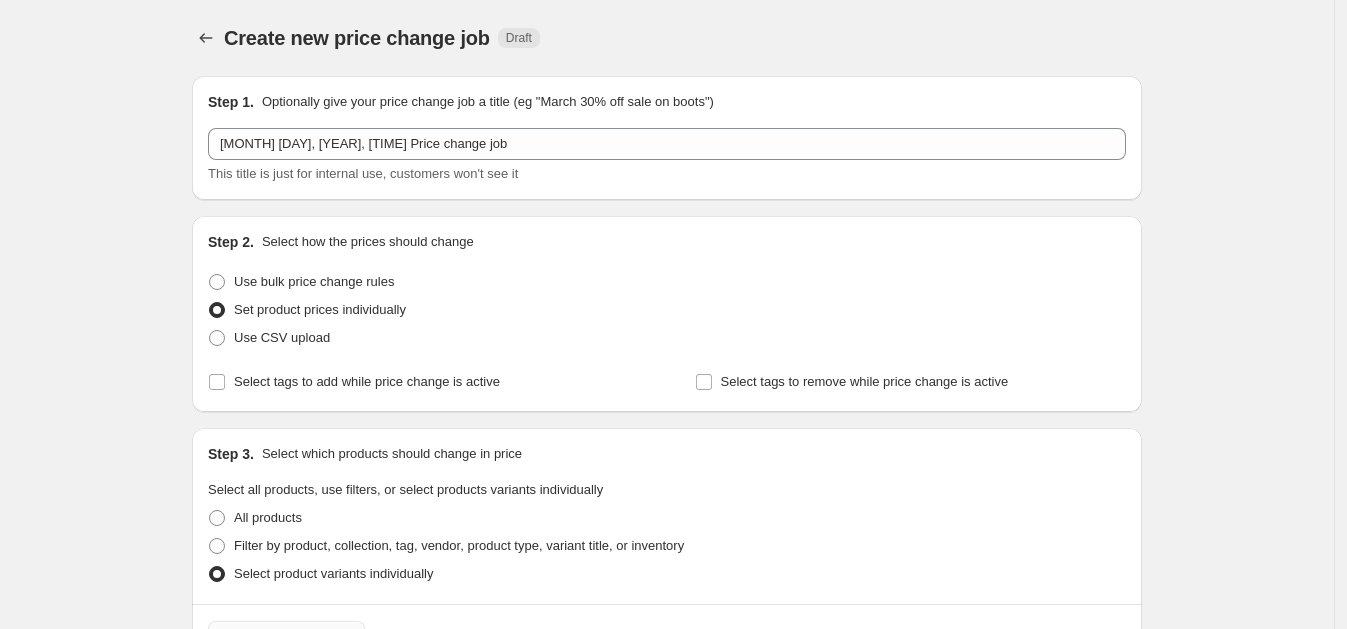 scroll, scrollTop: 2730, scrollLeft: 0, axis: vertical 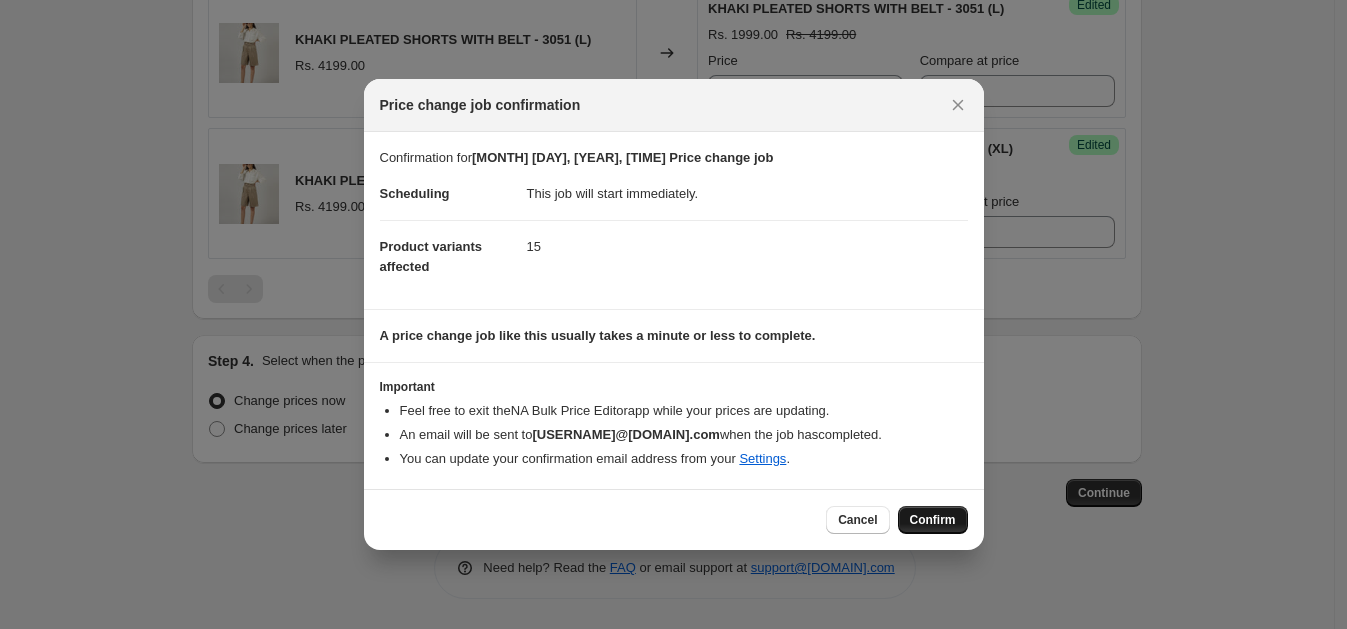 click on "Confirm" at bounding box center [933, 520] 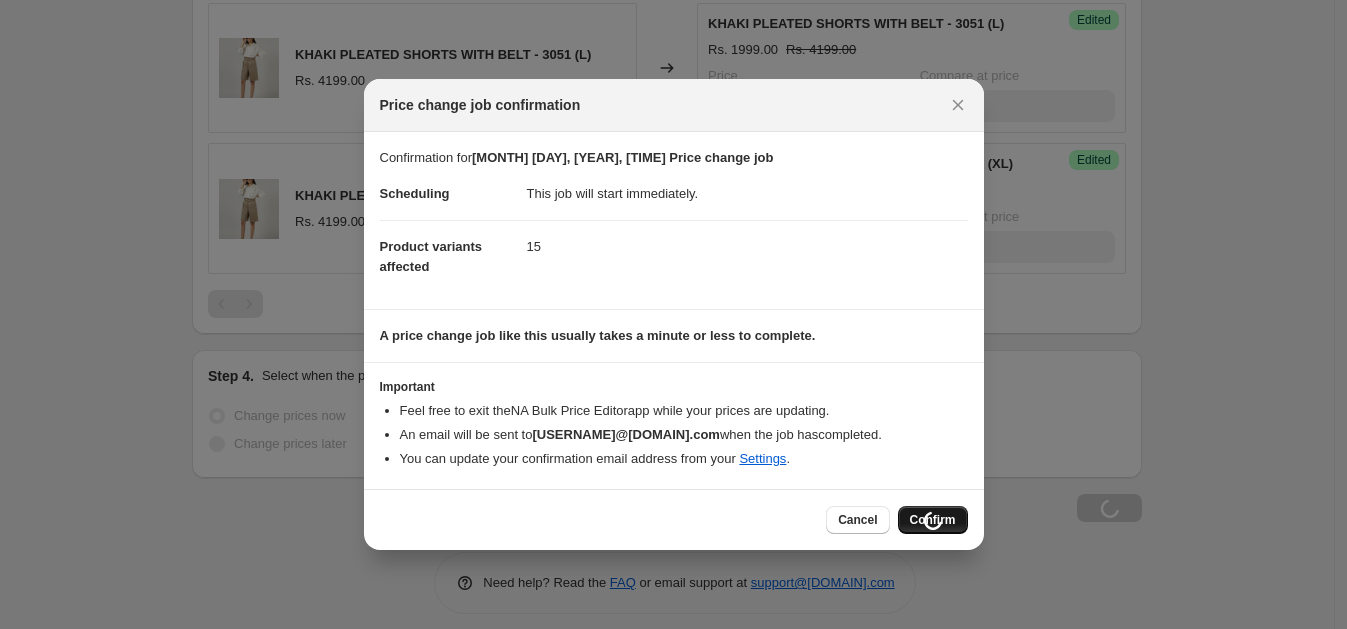 scroll, scrollTop: 2799, scrollLeft: 0, axis: vertical 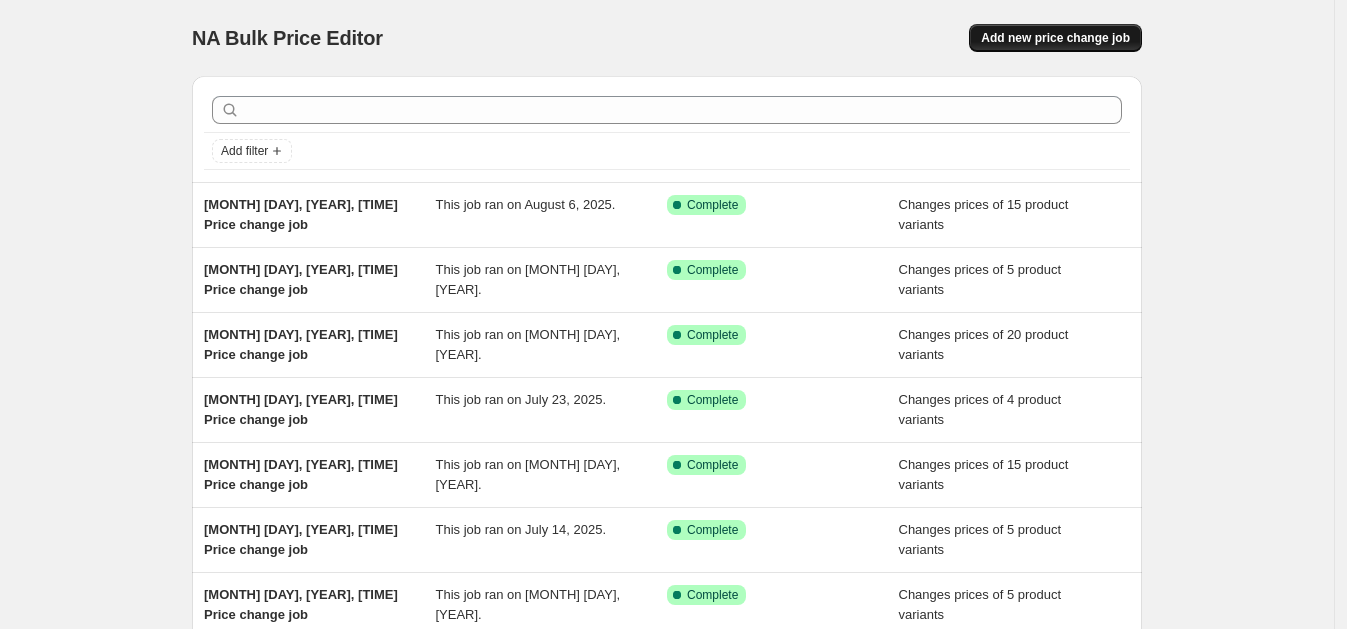 click on "Add new price change job" at bounding box center (1055, 38) 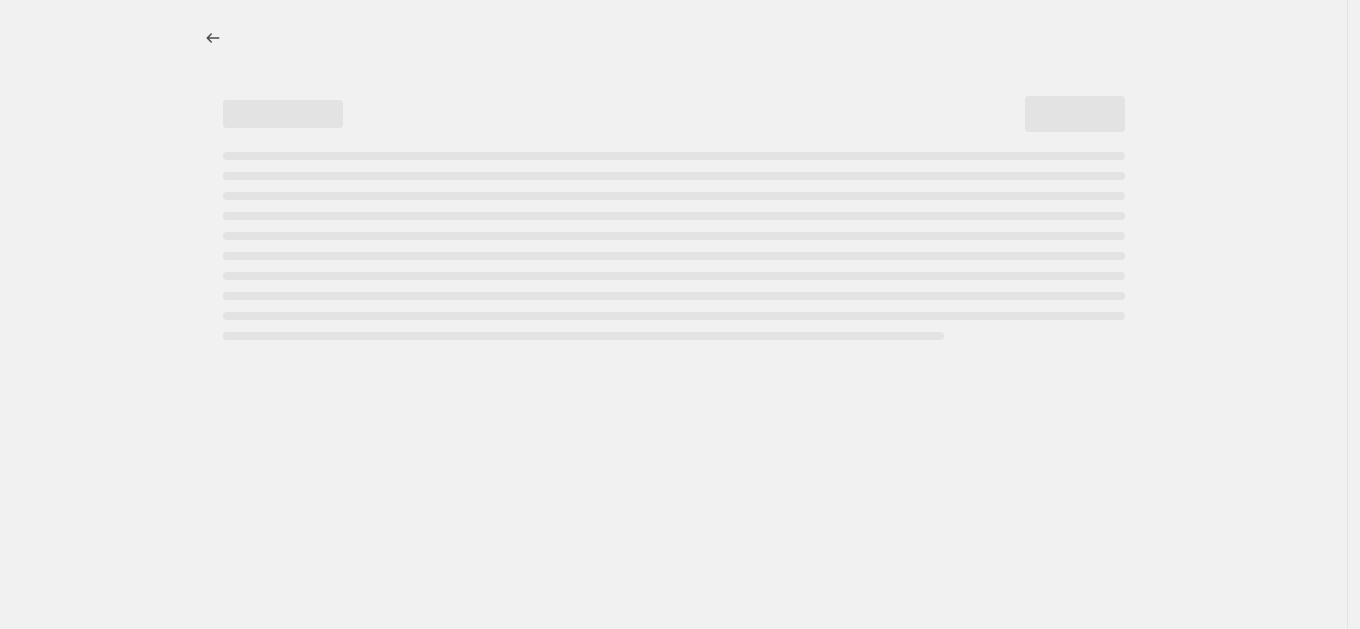 select on "percentage" 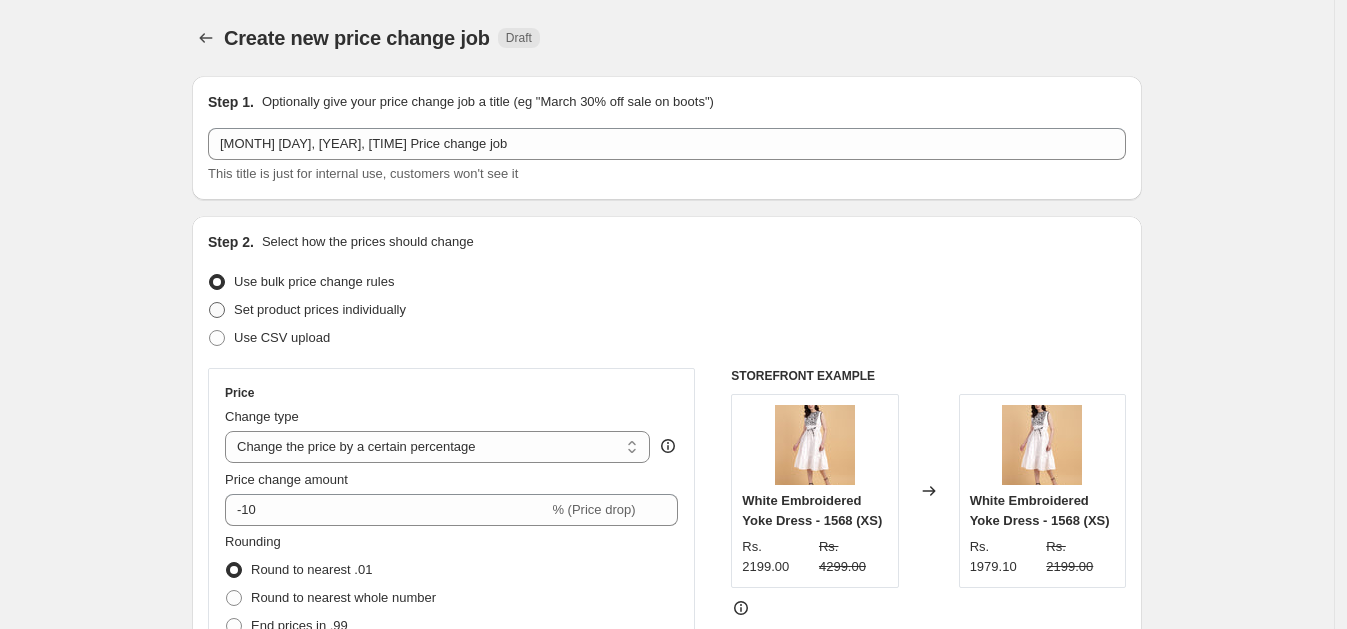 click on "Set product prices individually" at bounding box center [320, 309] 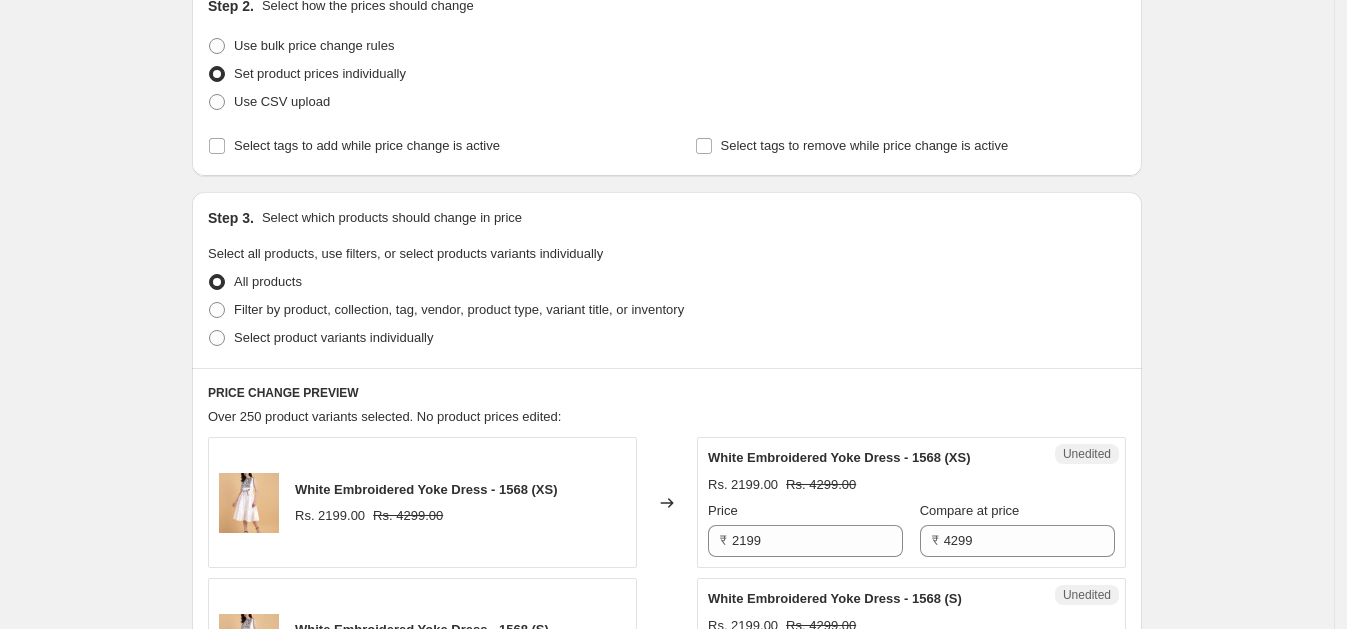 scroll, scrollTop: 468, scrollLeft: 0, axis: vertical 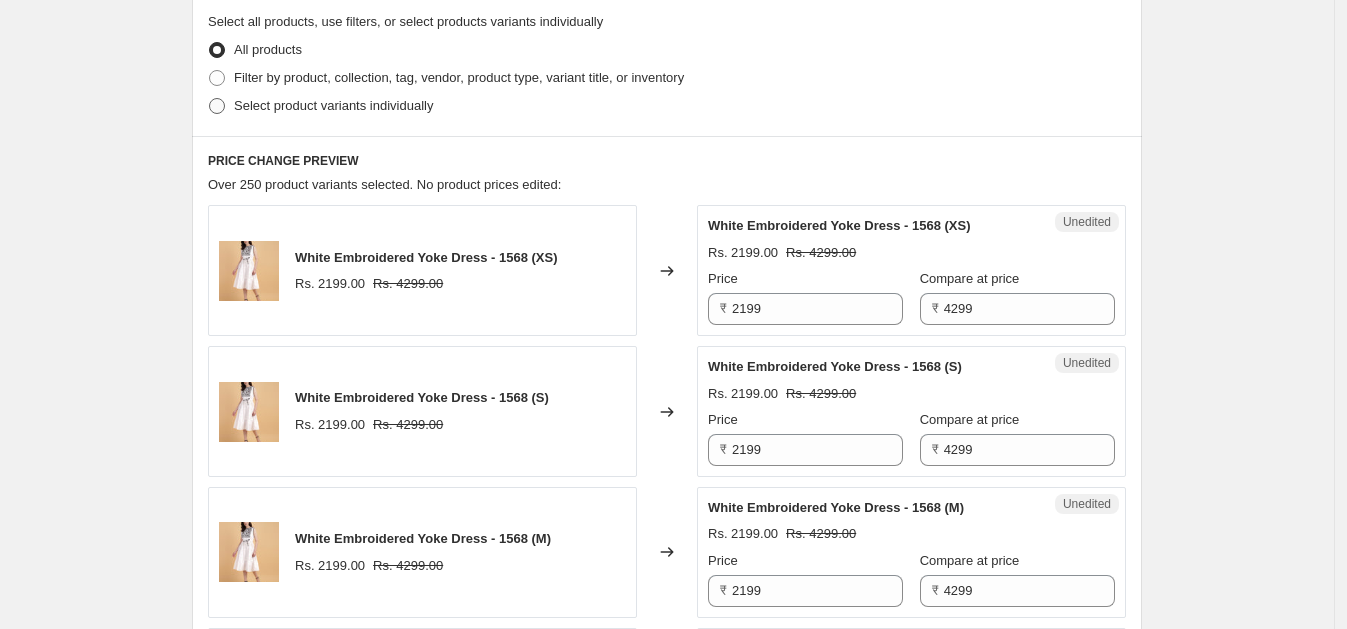 click on "Select product variants individually" at bounding box center (333, 105) 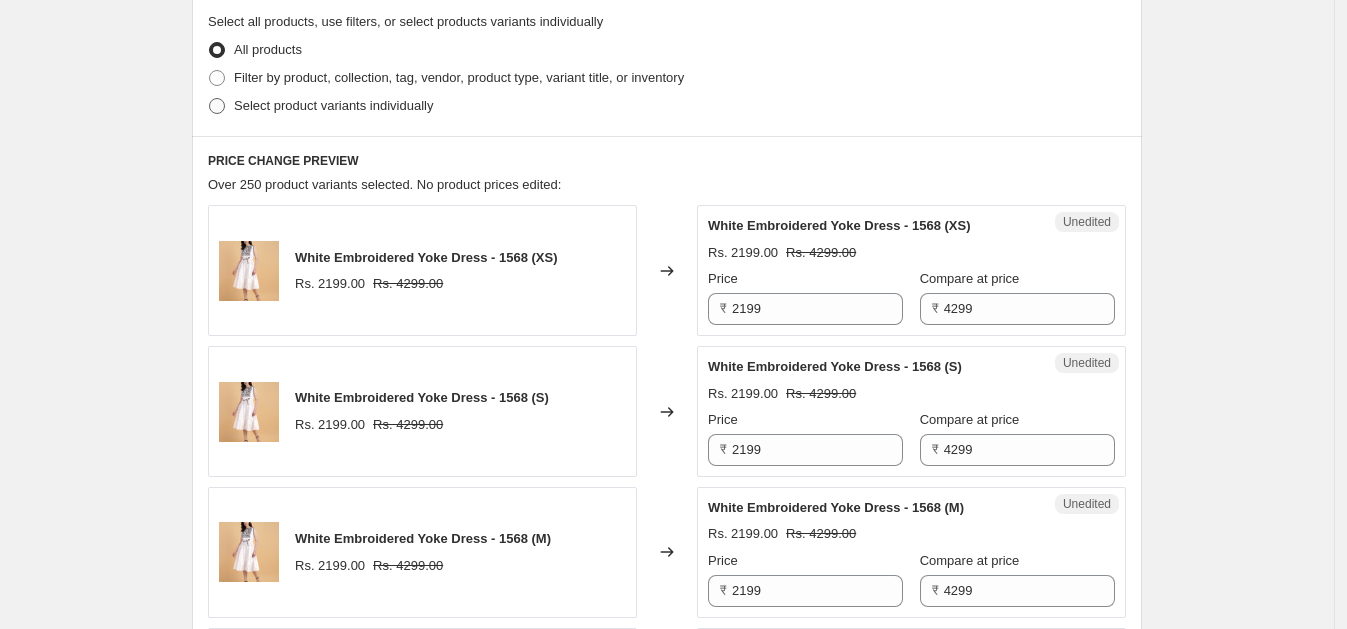 radio on "true" 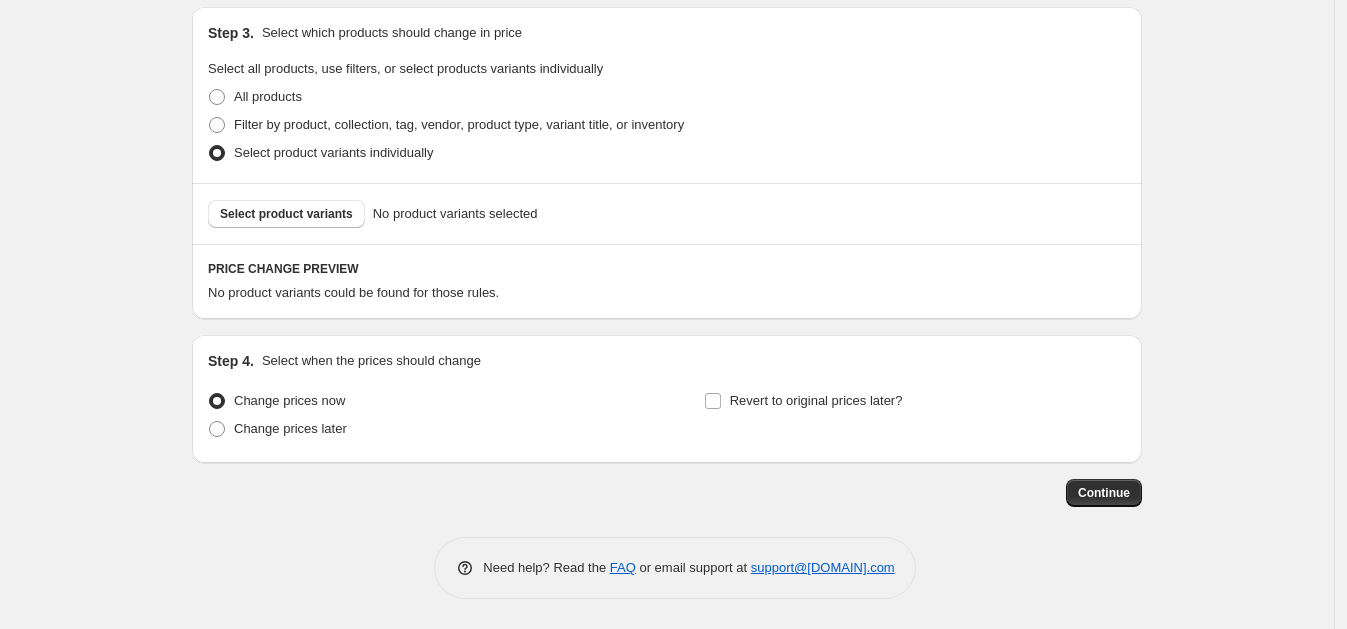 scroll, scrollTop: 419, scrollLeft: 0, axis: vertical 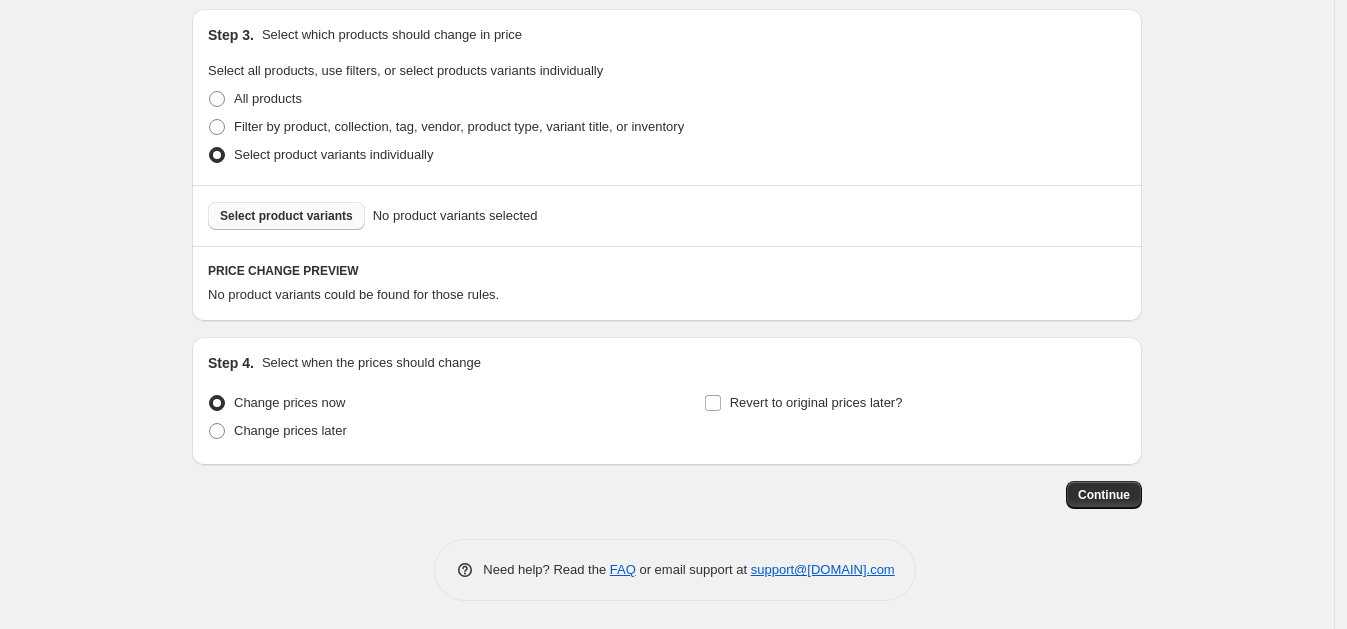 click on "Select product variants" at bounding box center (286, 216) 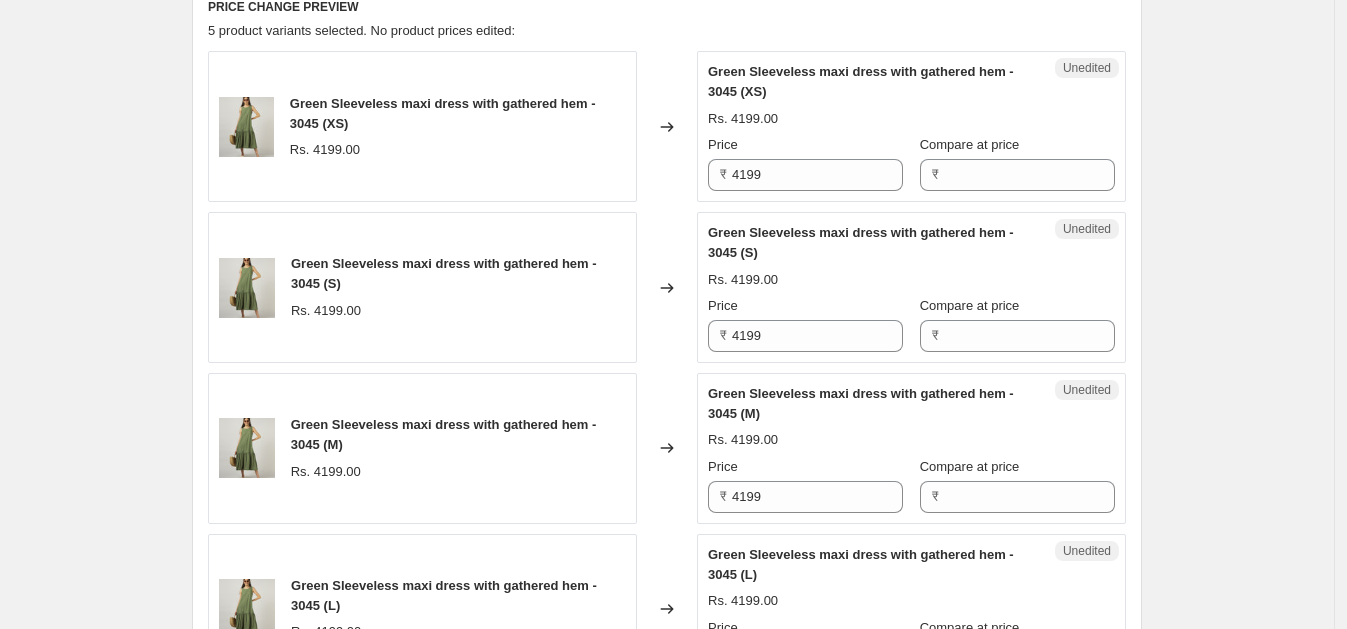 scroll, scrollTop: 696, scrollLeft: 0, axis: vertical 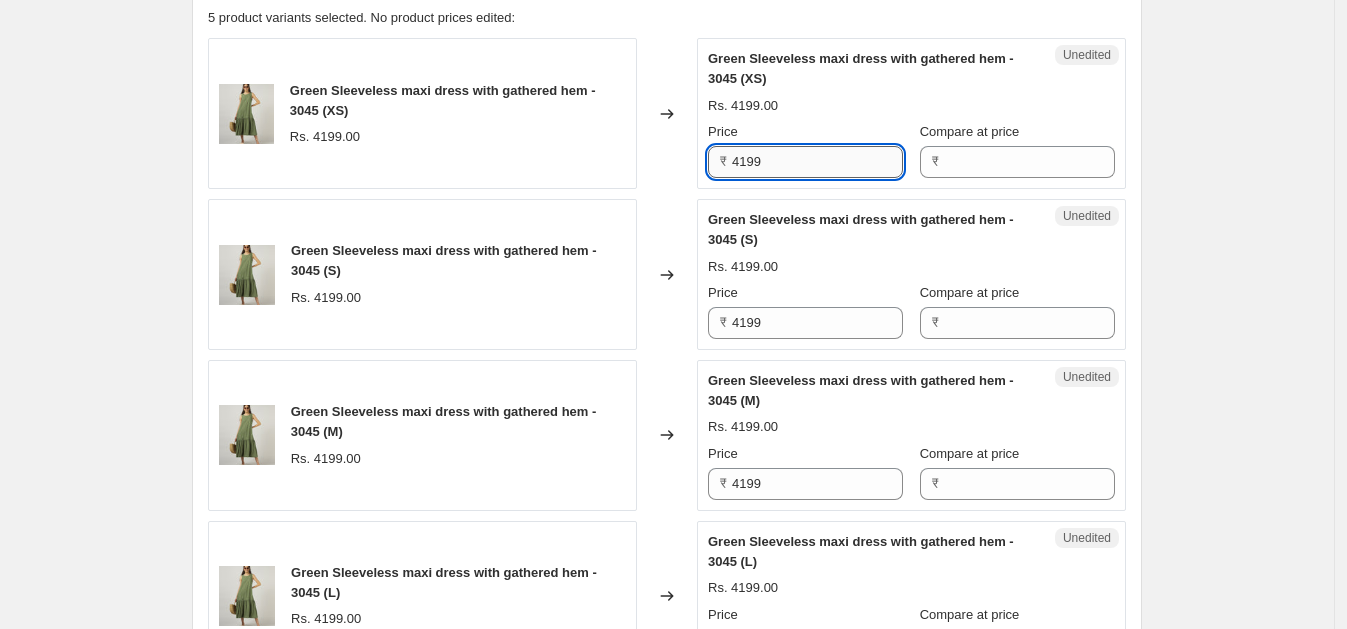 click on "4199" at bounding box center [817, 162] 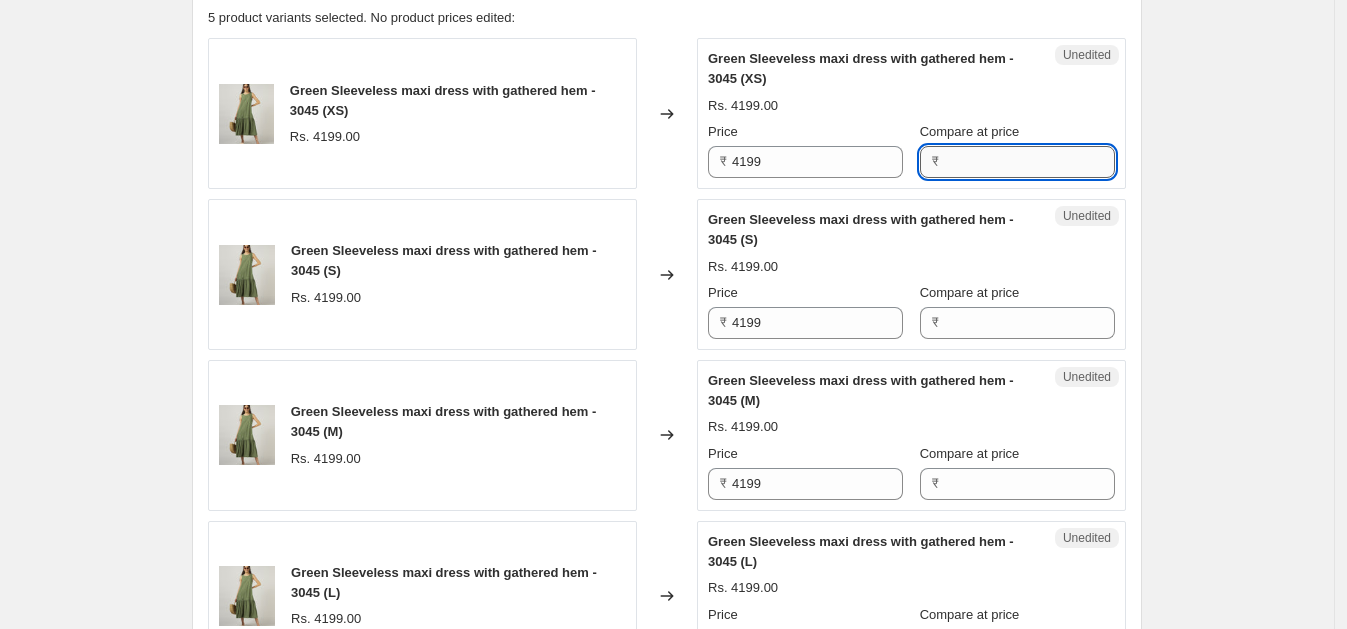 click on "Compare at price" at bounding box center [1029, 162] 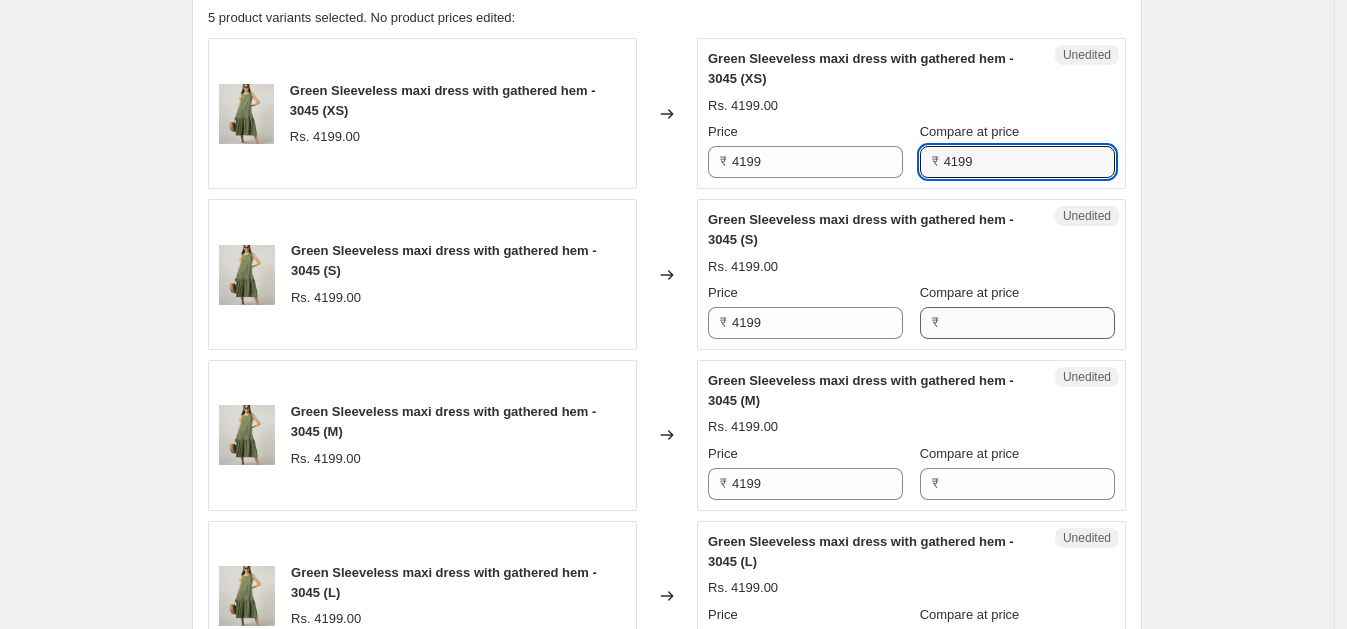 type on "4199" 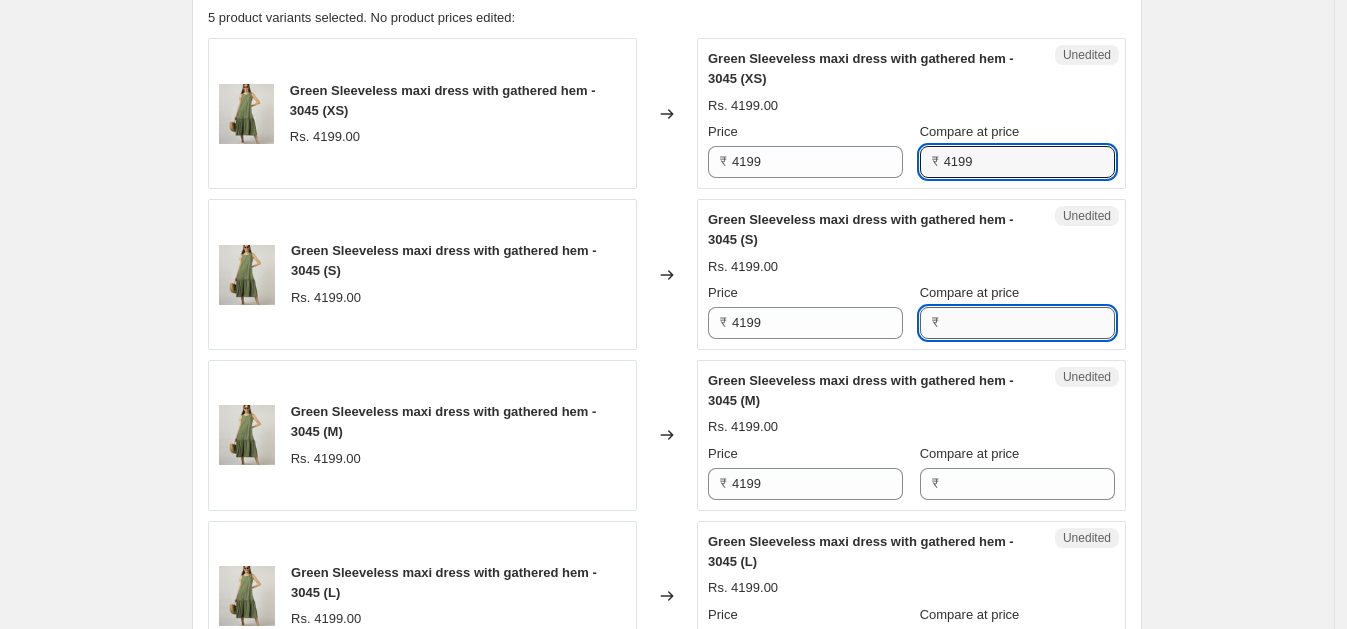 click on "Compare at price" at bounding box center [1029, 323] 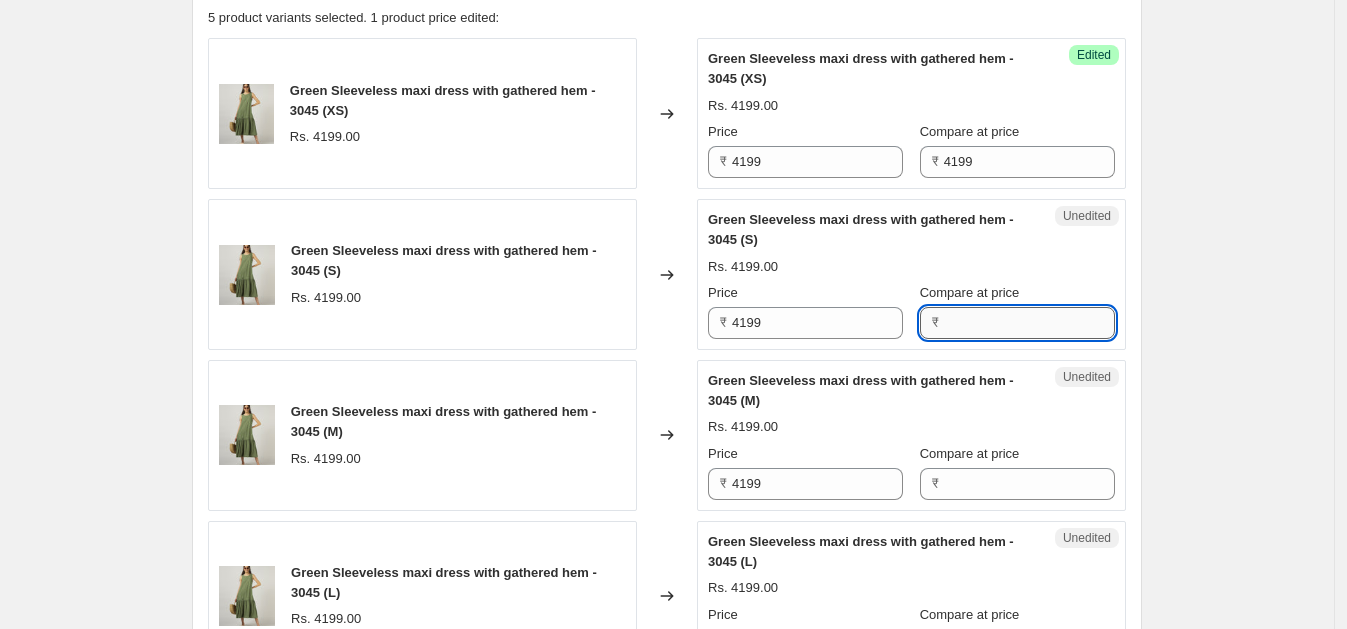 paste on "4199" 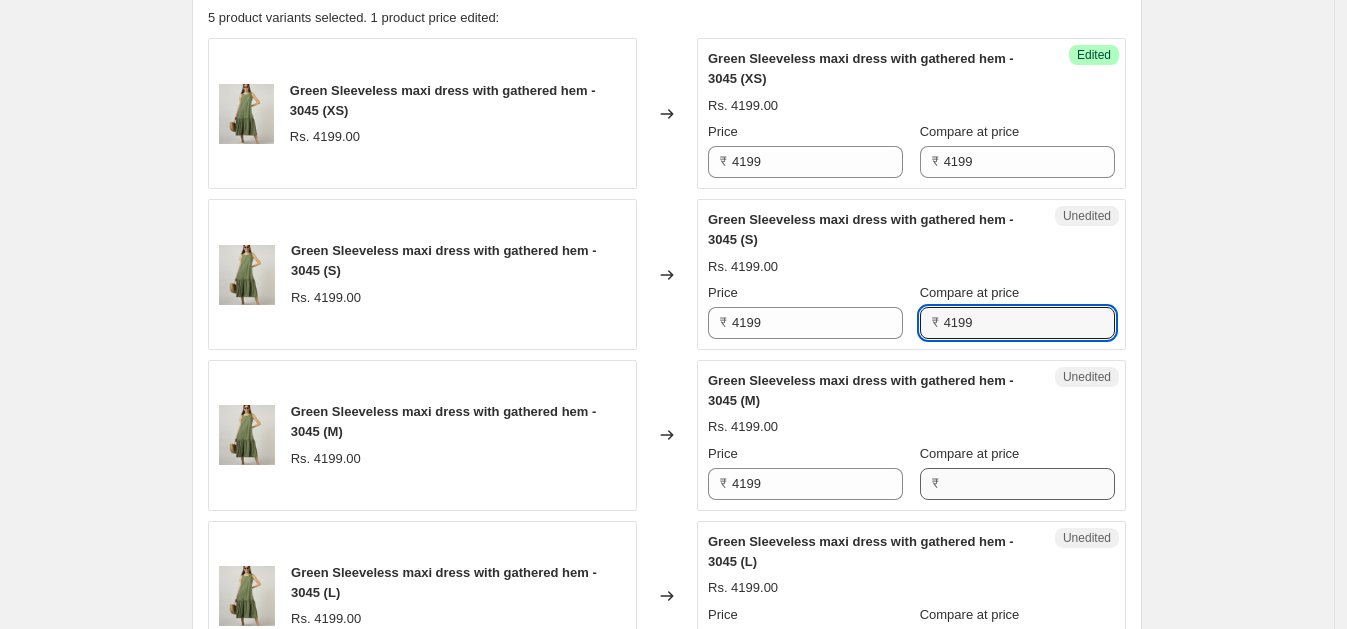 type on "4199" 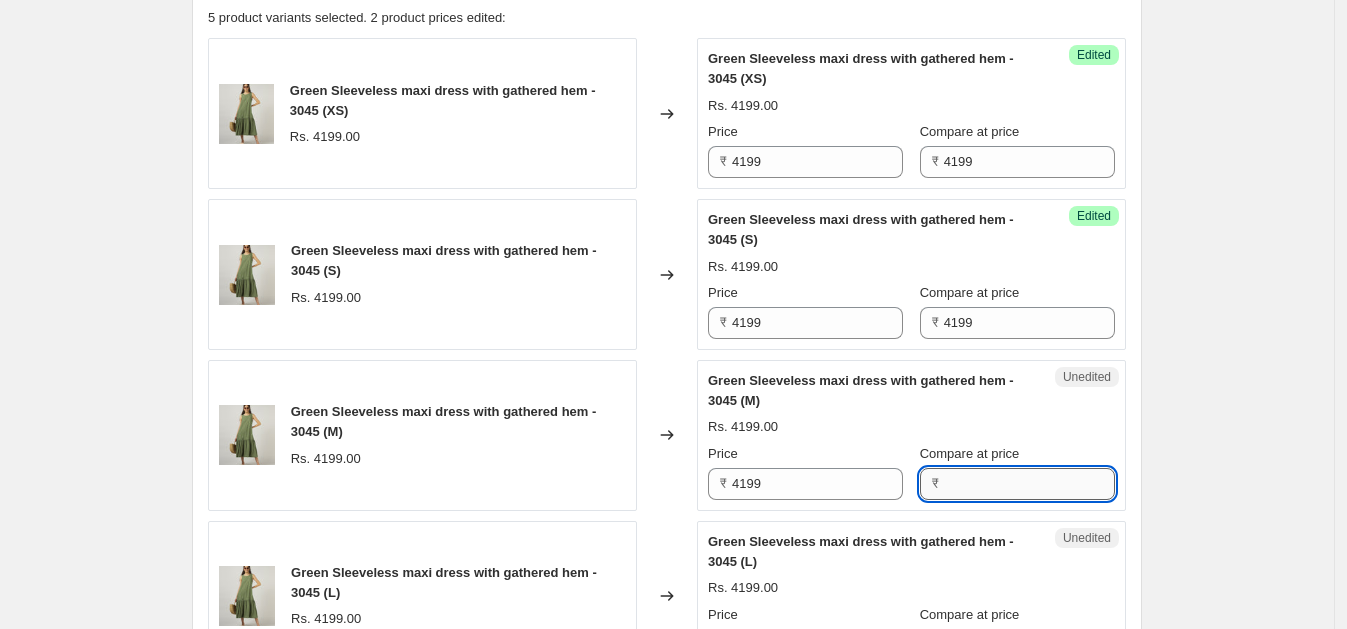 click on "Compare at price" at bounding box center (1029, 484) 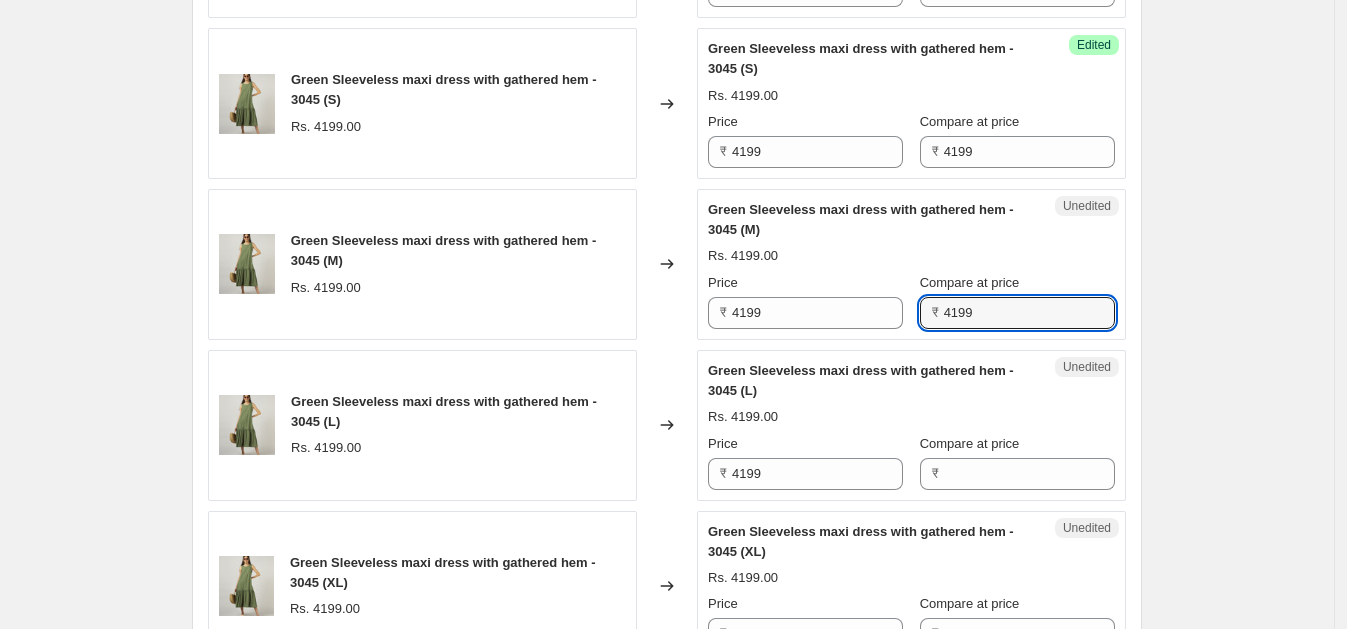 scroll, scrollTop: 912, scrollLeft: 0, axis: vertical 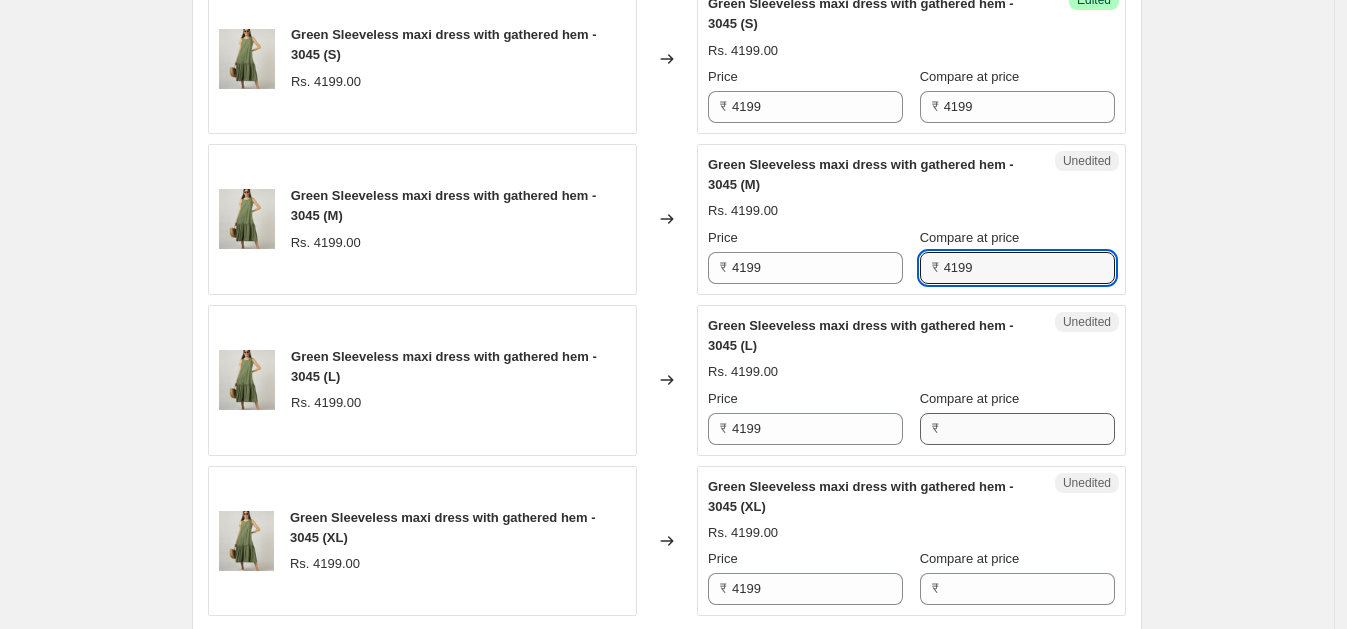 type on "4199" 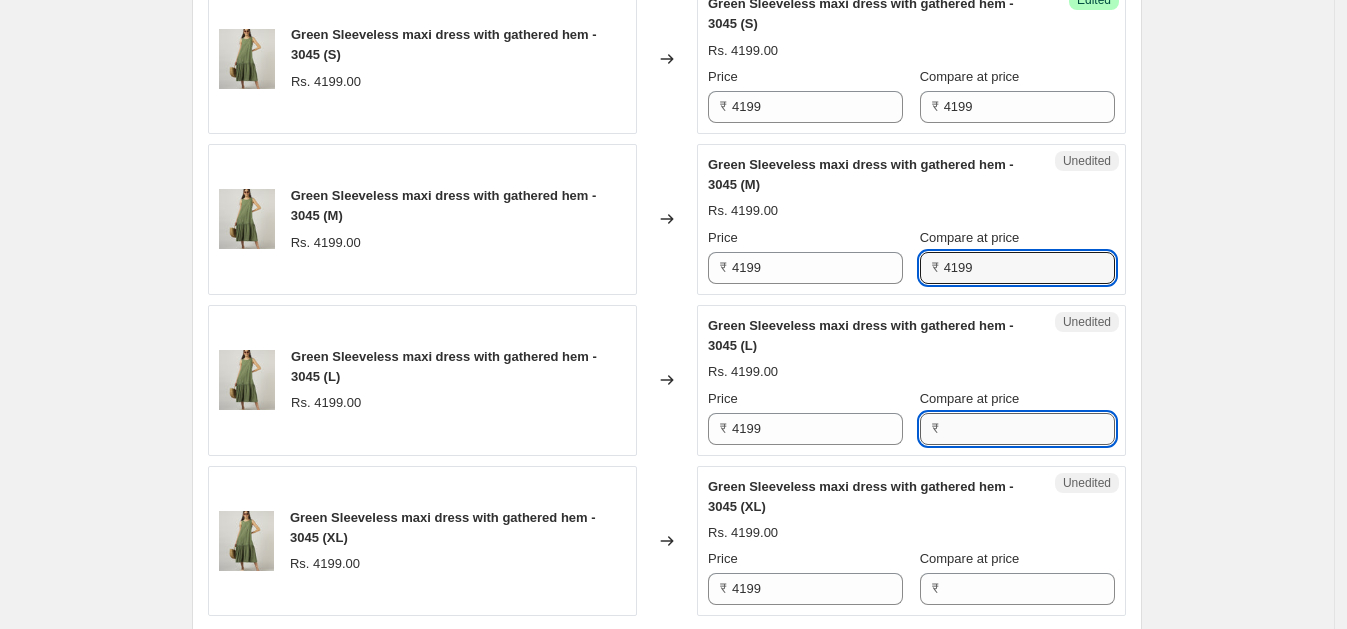 click on "Compare at price" at bounding box center (1029, 429) 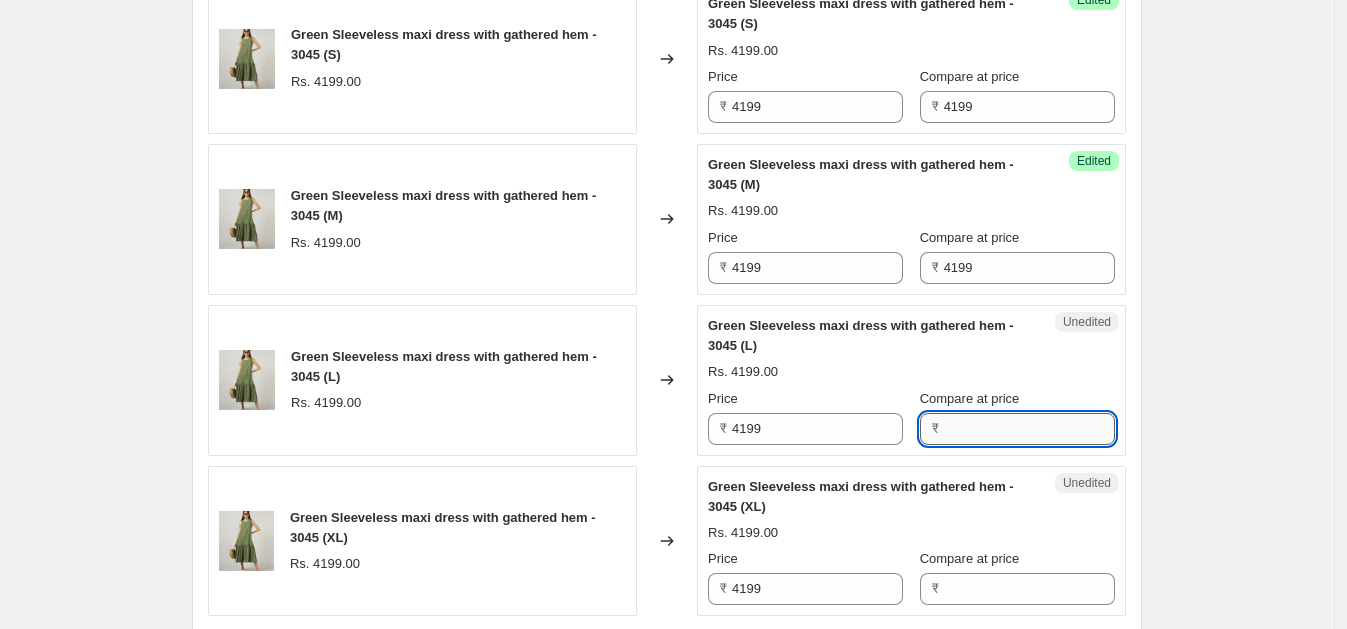 paste on "4199" 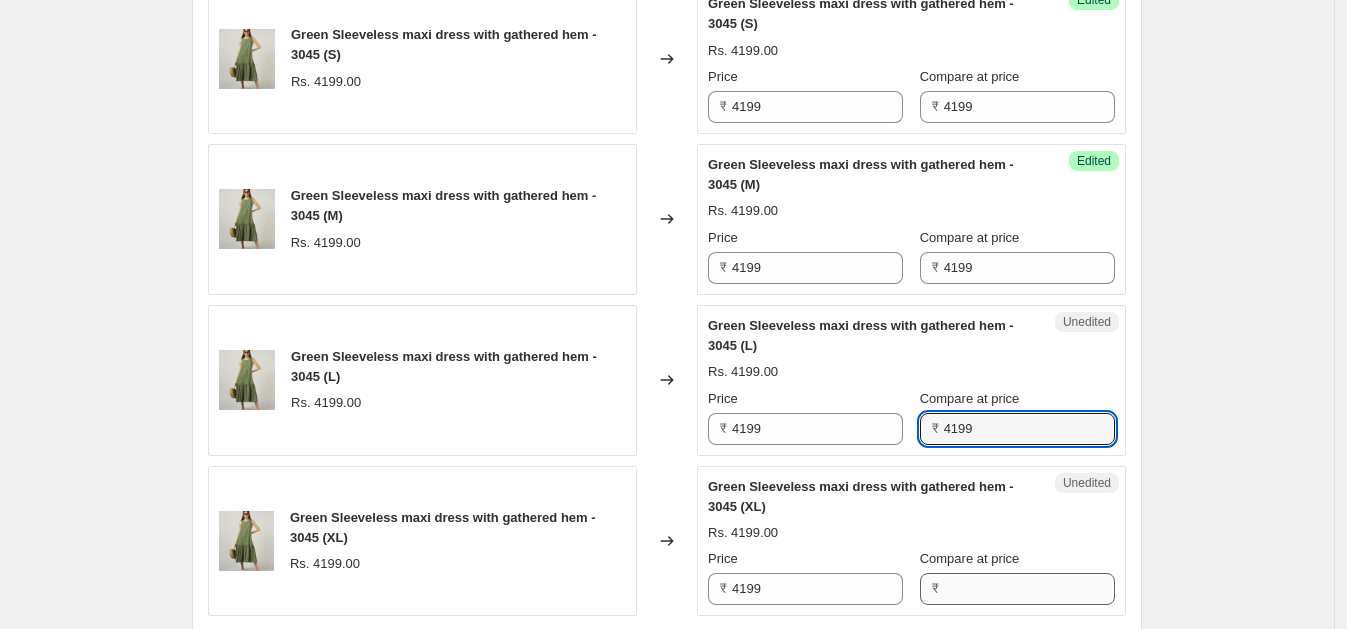 type on "4199" 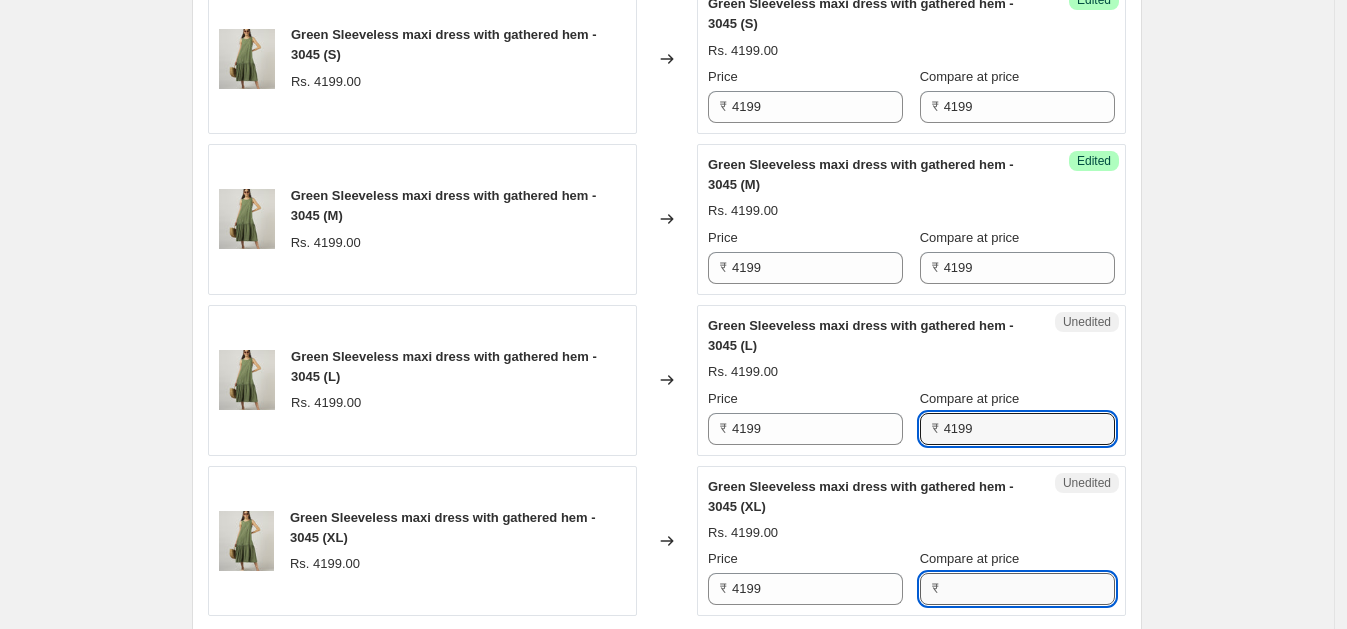 click on "Compare at price" at bounding box center [1029, 589] 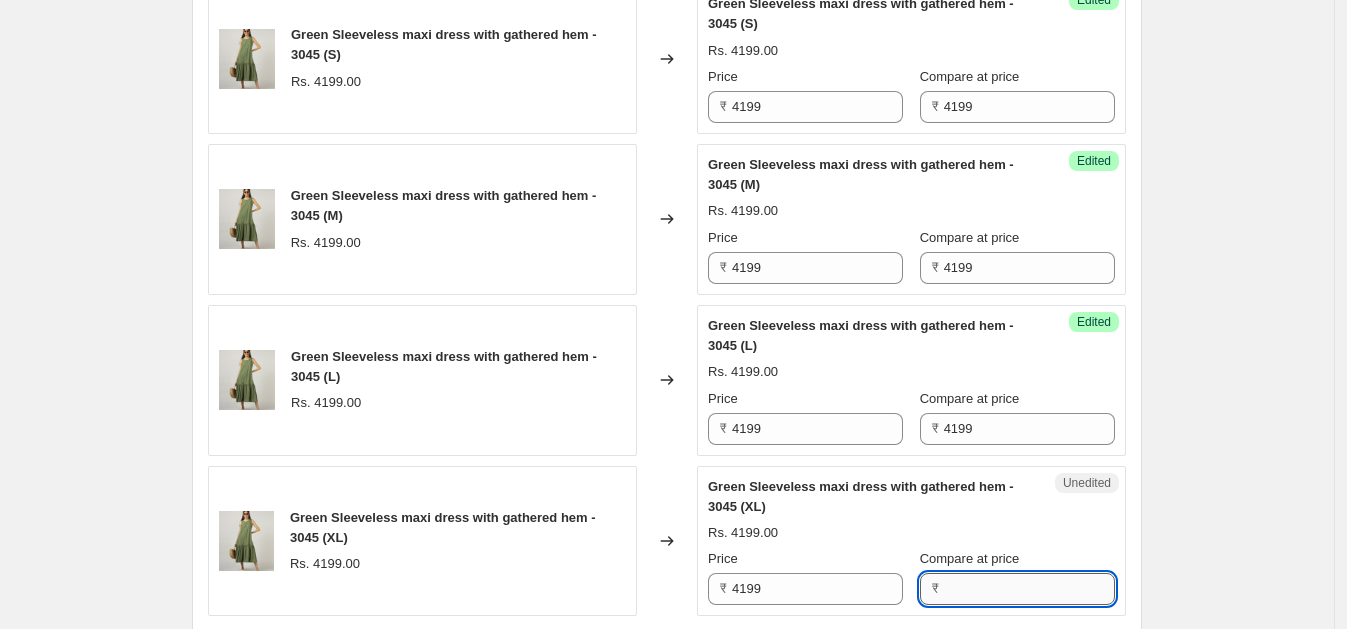 paste on "4199" 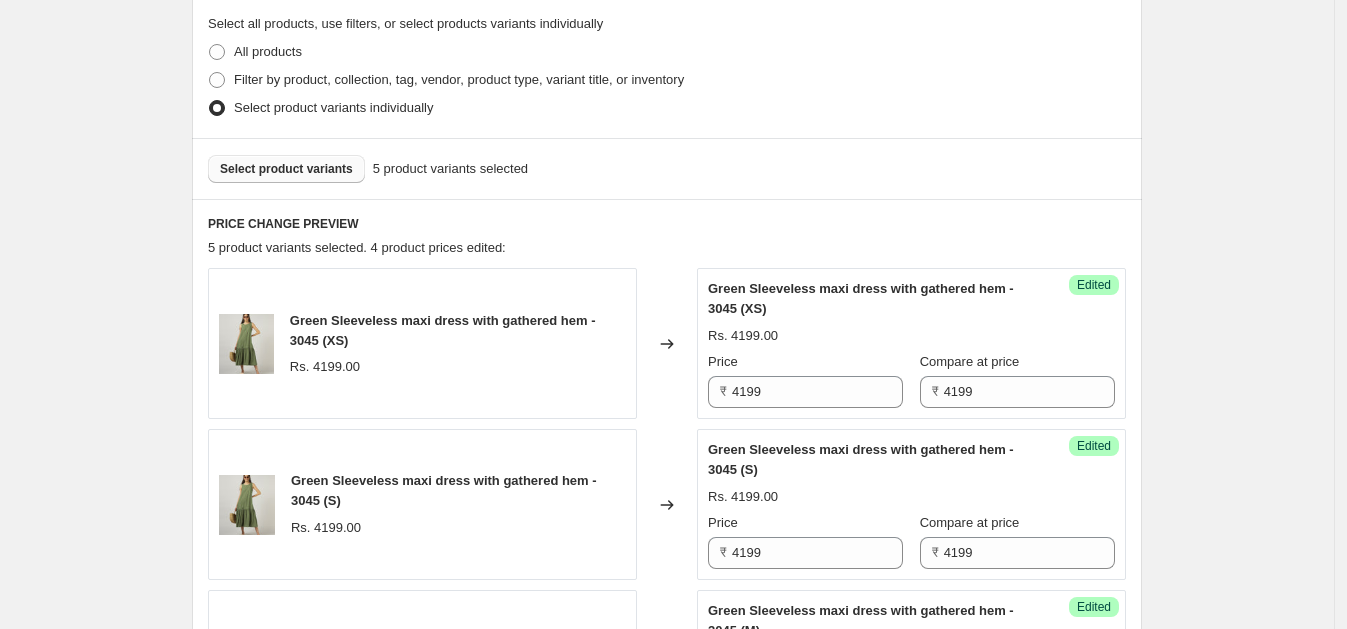 scroll, scrollTop: 447, scrollLeft: 0, axis: vertical 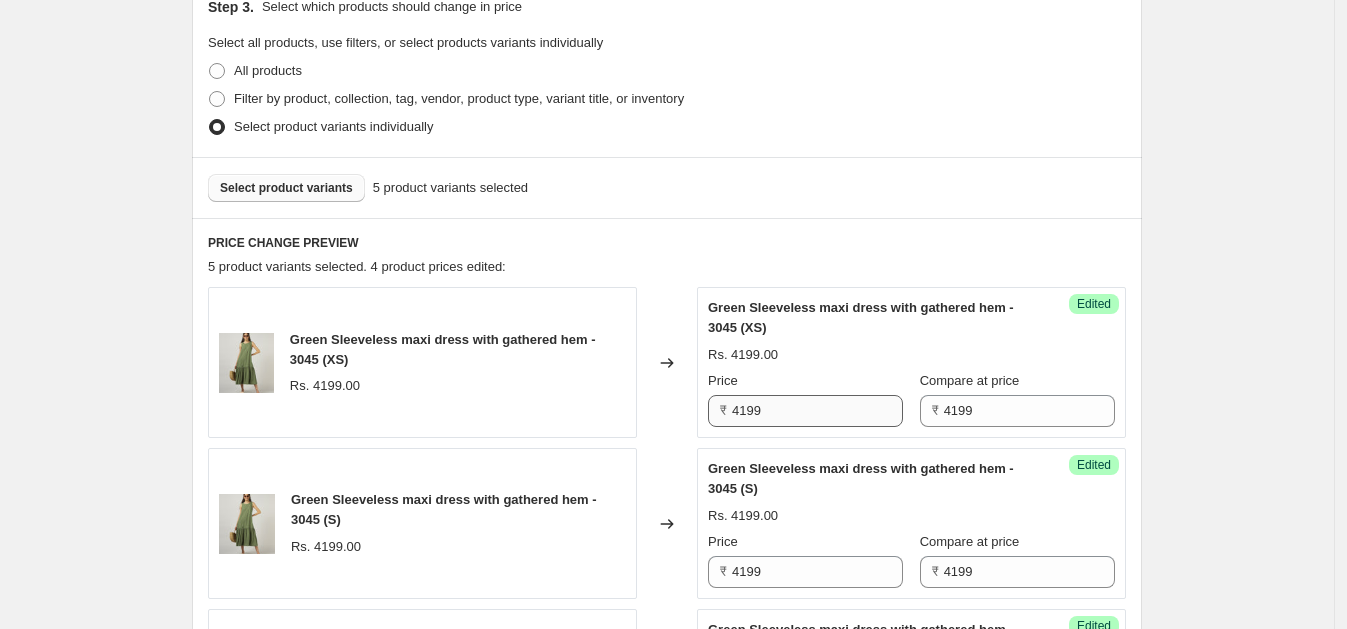 type on "4199" 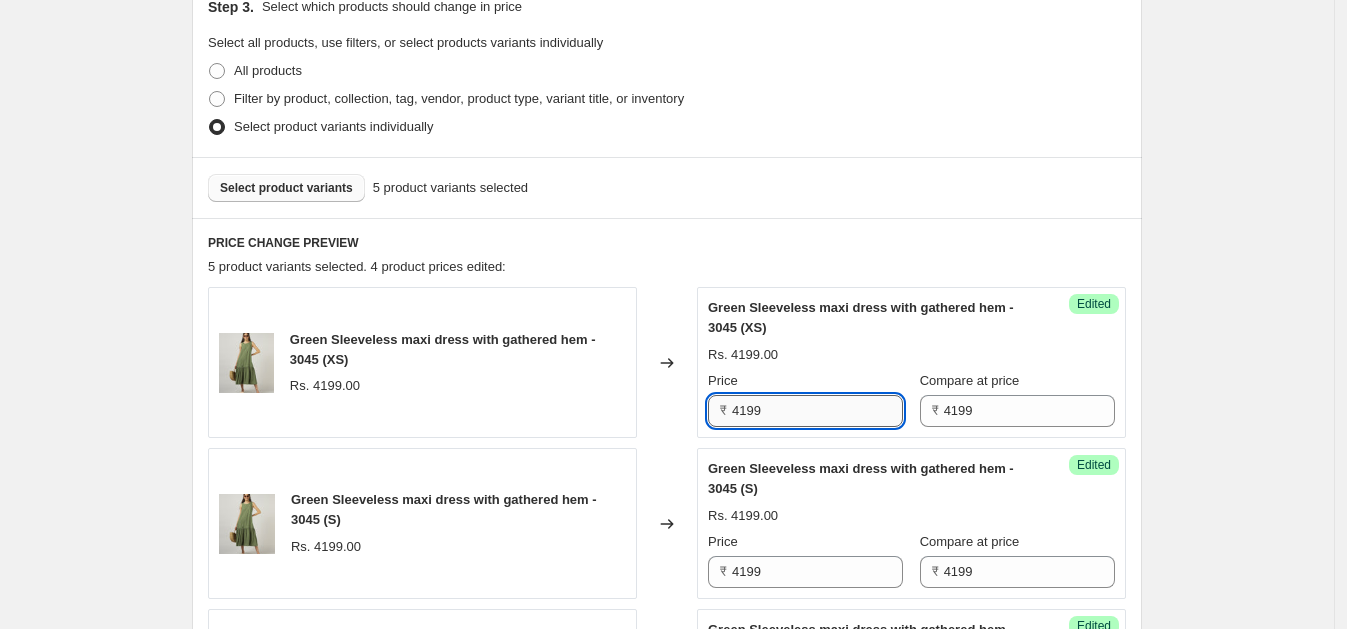 click on "4199" at bounding box center [817, 411] 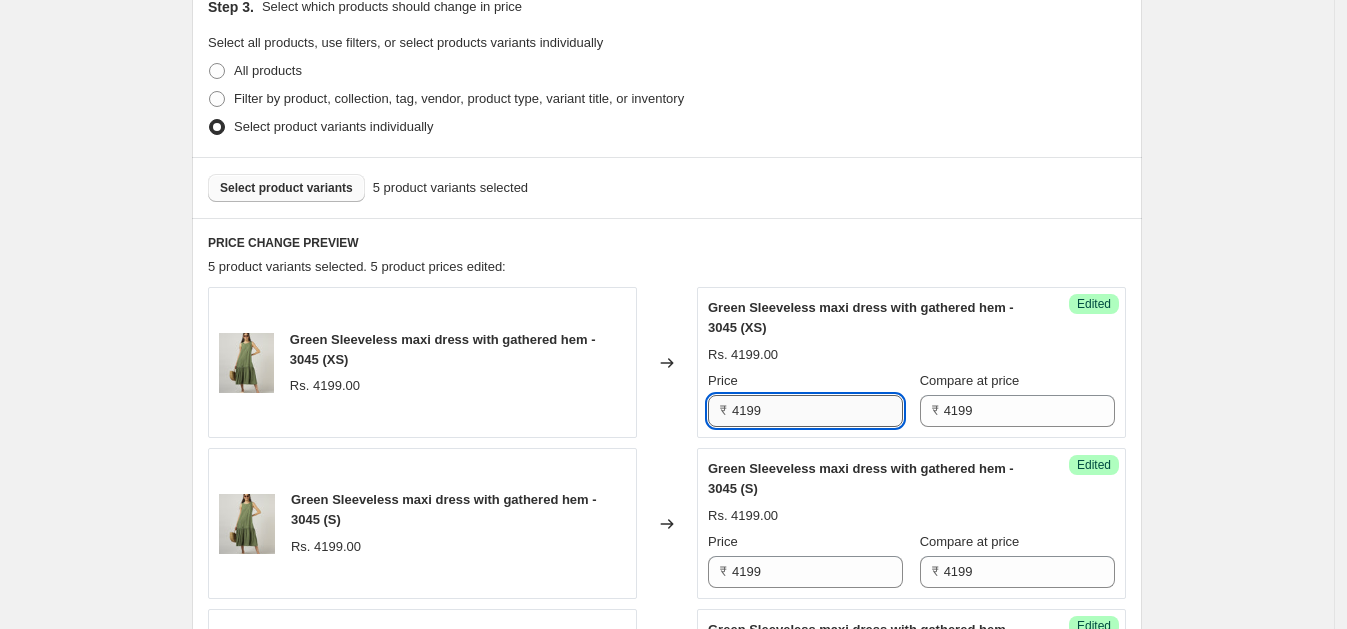 click on "4199" at bounding box center [817, 411] 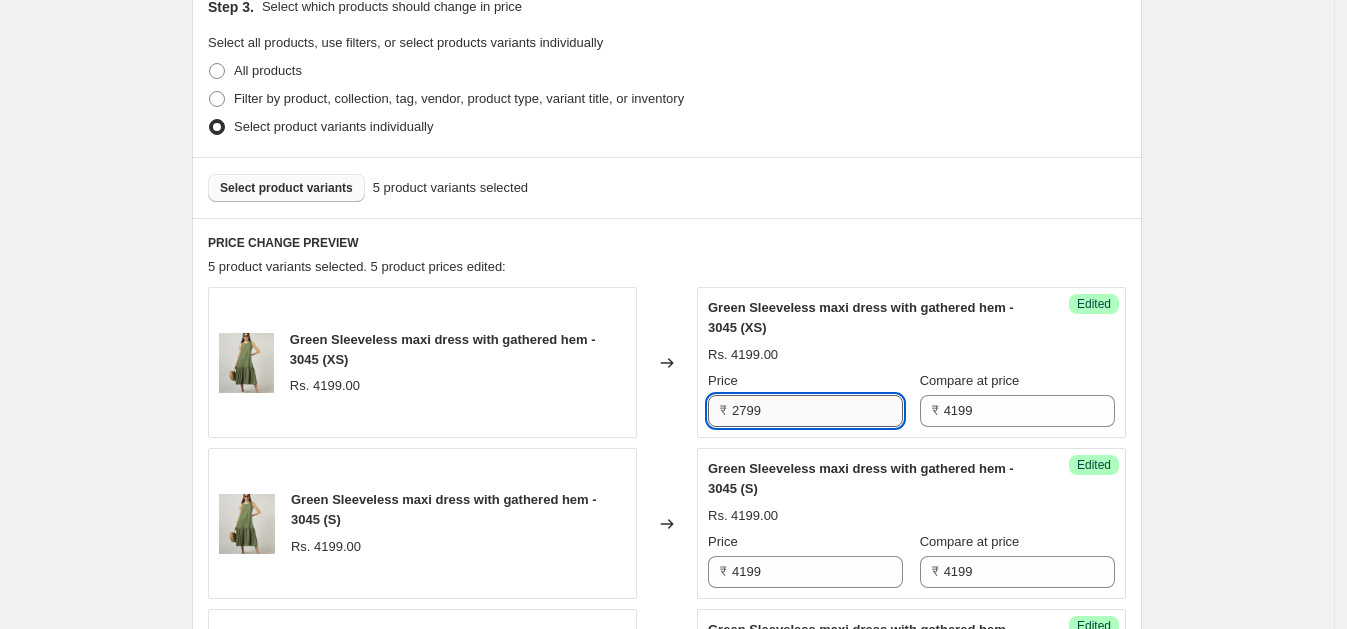click on "2799" at bounding box center (817, 411) 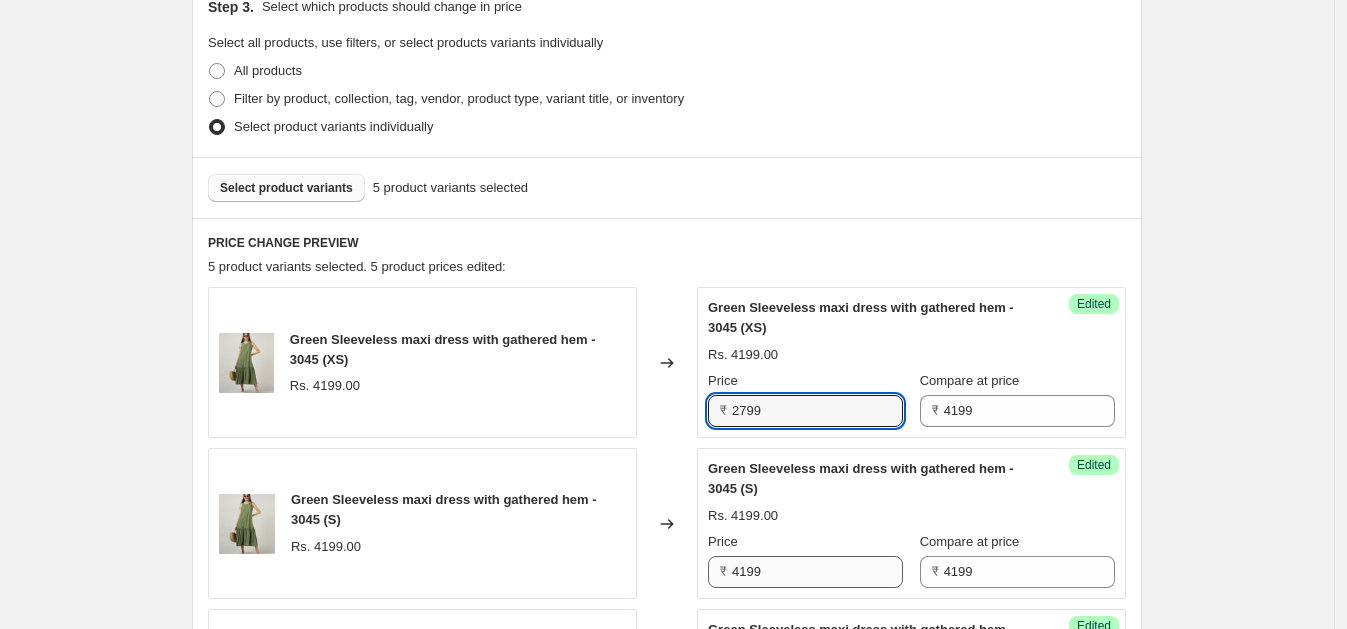 type on "2799" 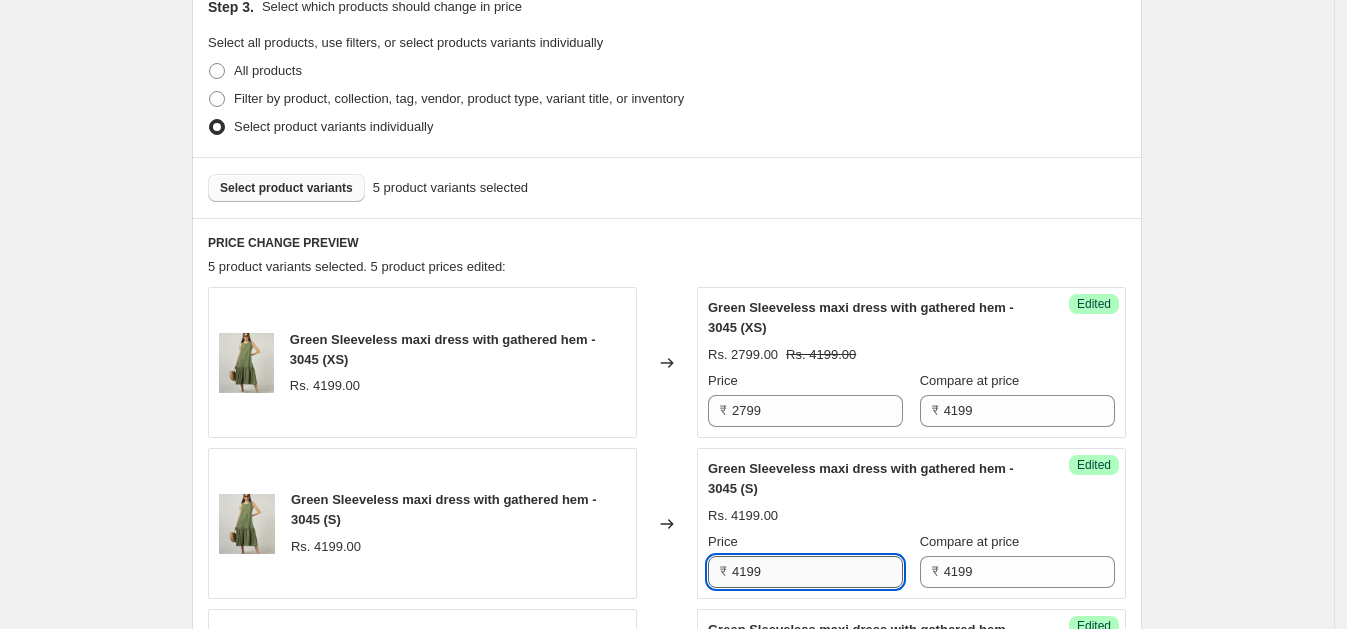 click on "4199" at bounding box center (817, 572) 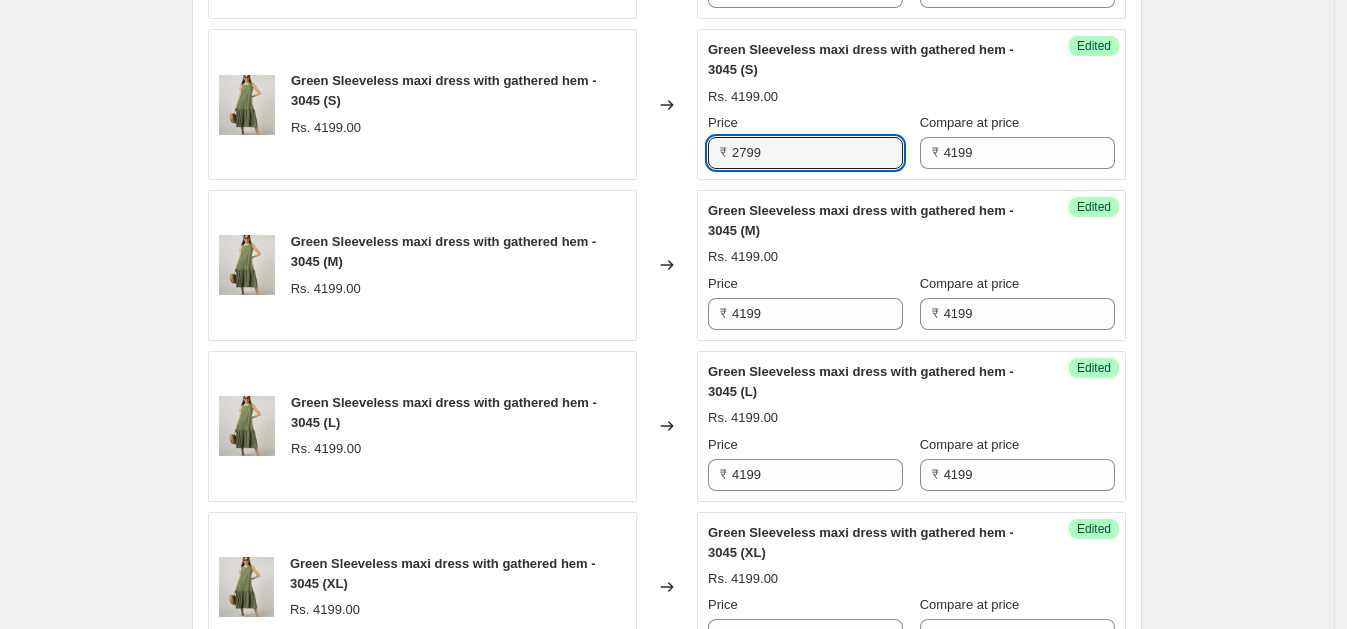 scroll, scrollTop: 888, scrollLeft: 0, axis: vertical 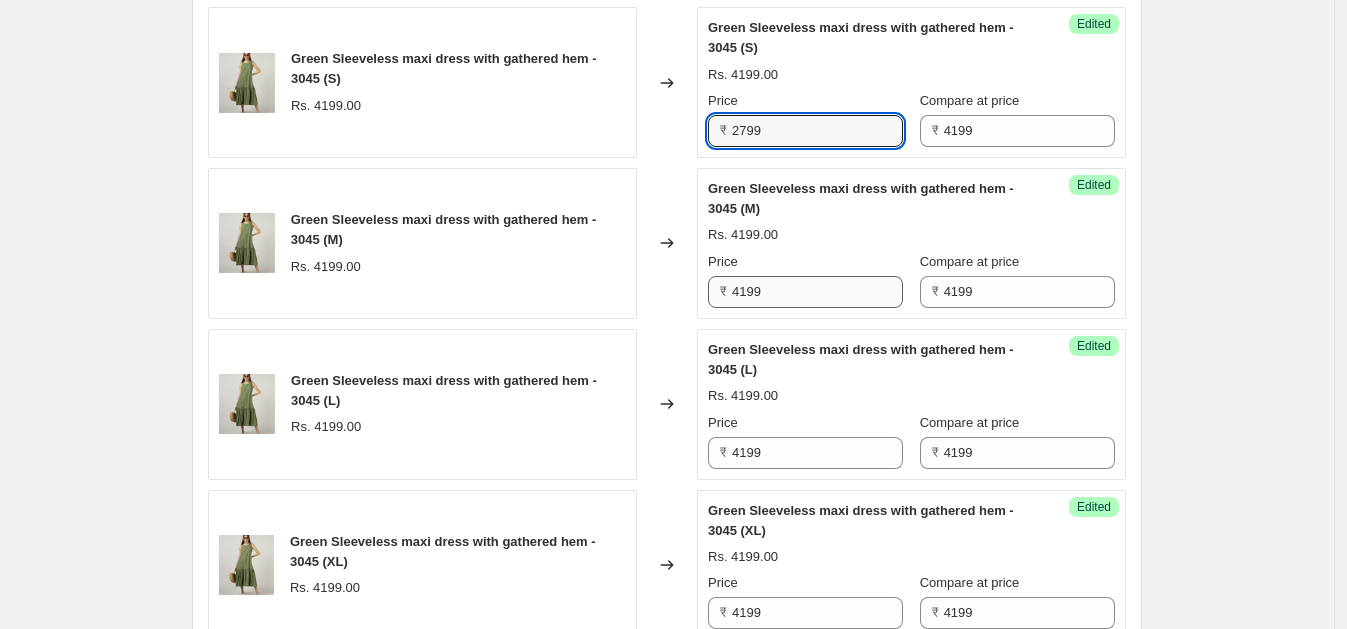 type on "2799" 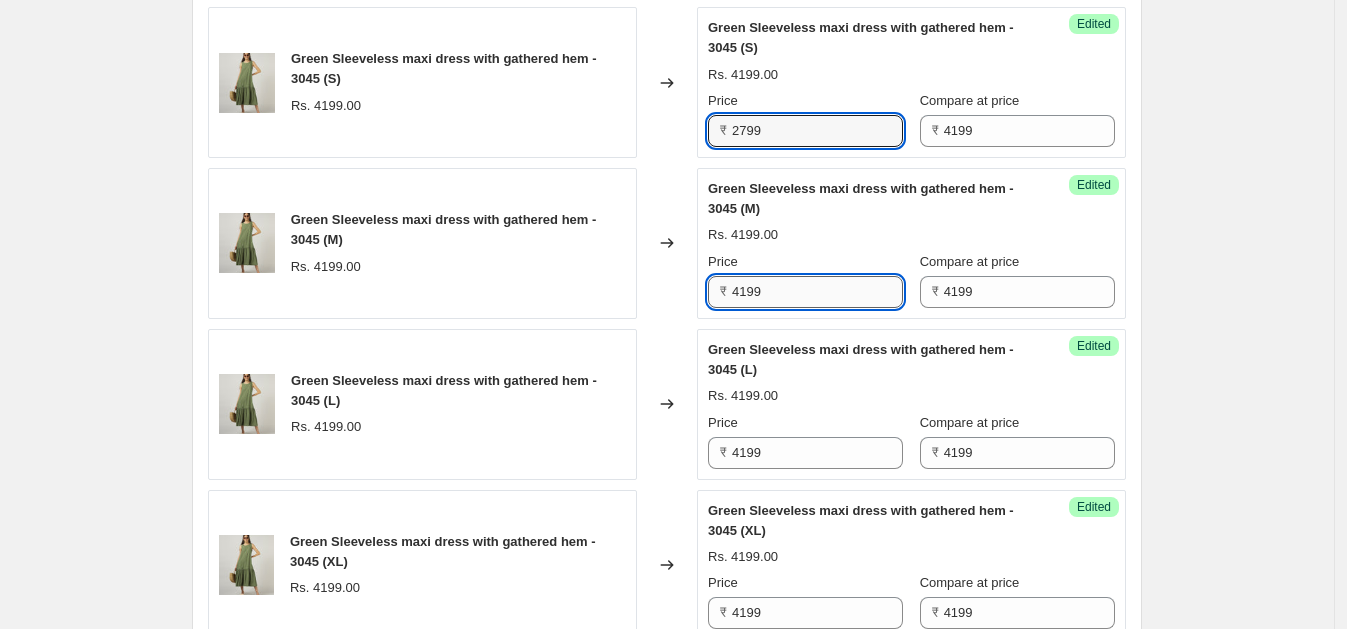 click on "4199" at bounding box center (817, 292) 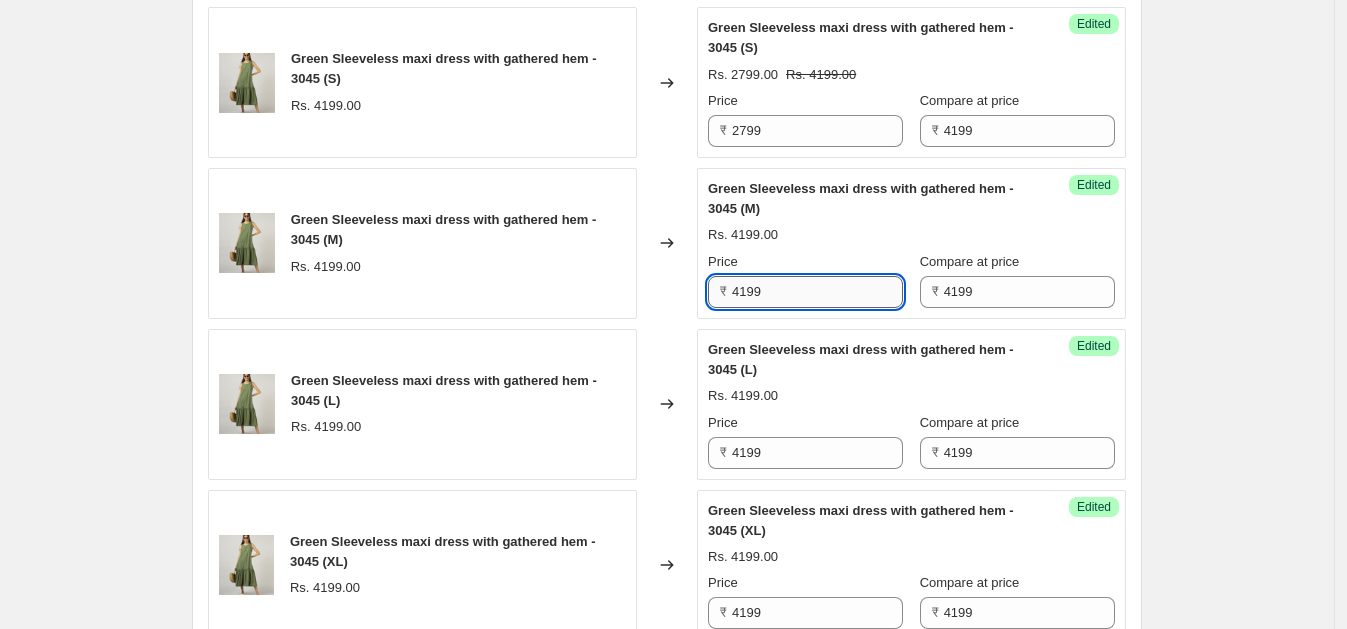 click on "4199" at bounding box center (817, 292) 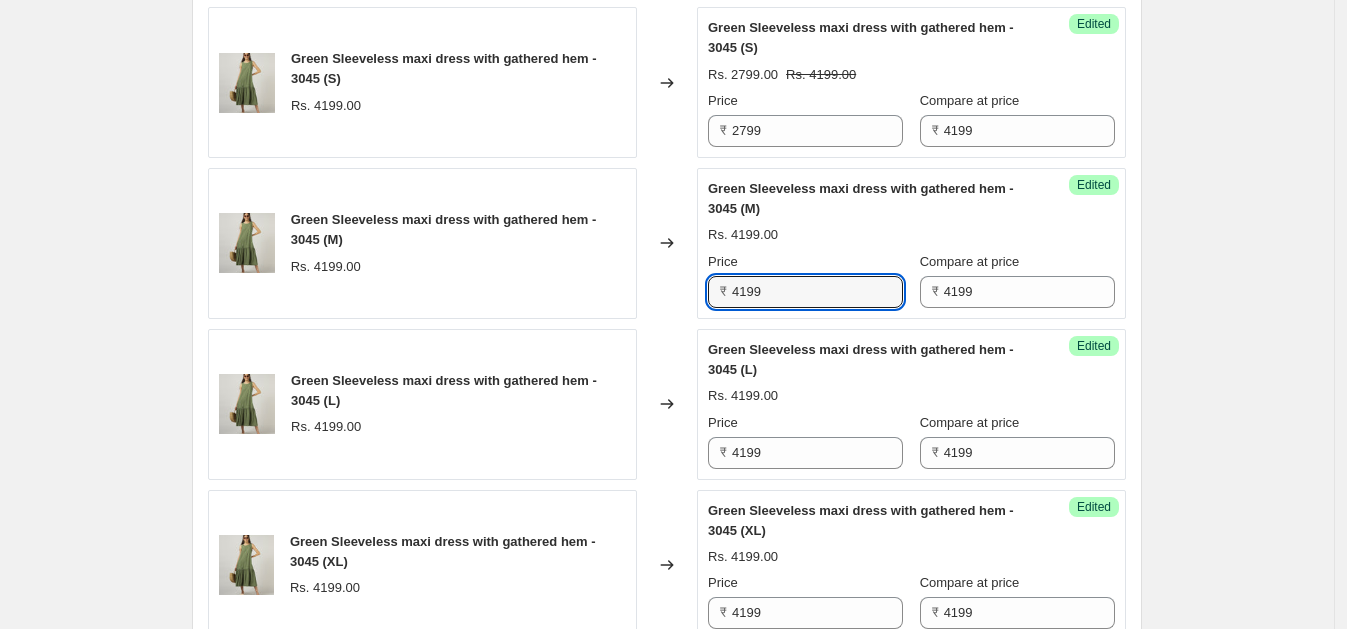 paste on "27" 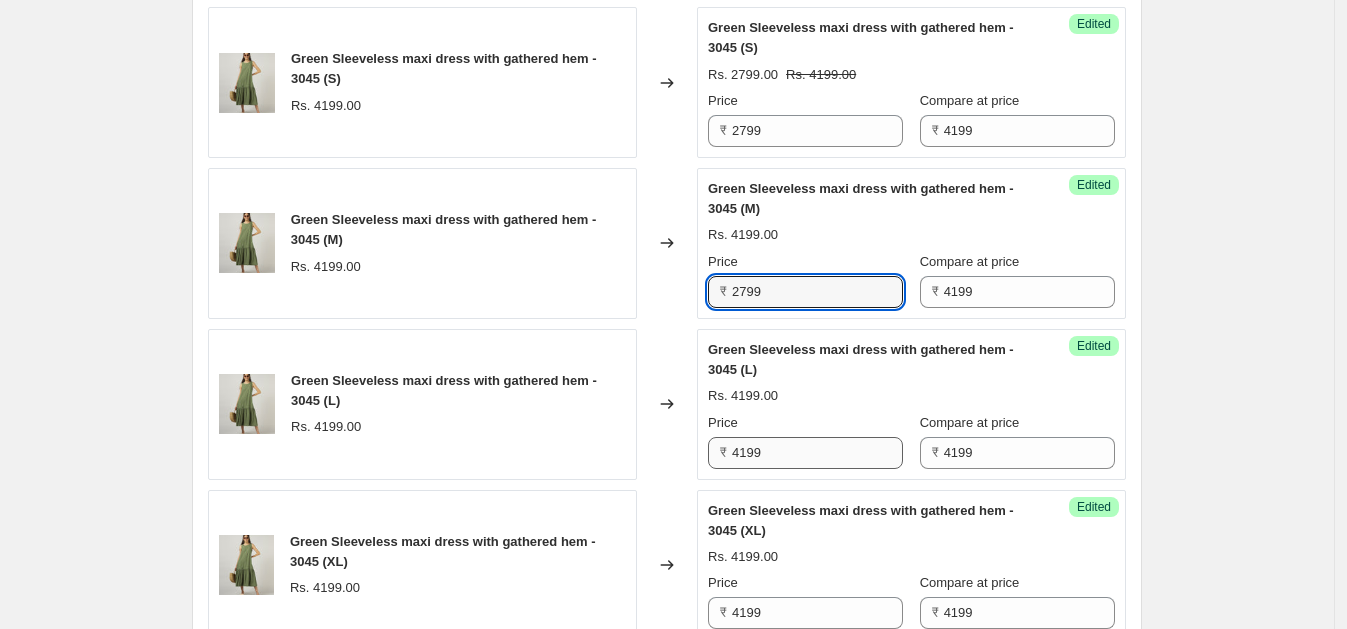 type on "2799" 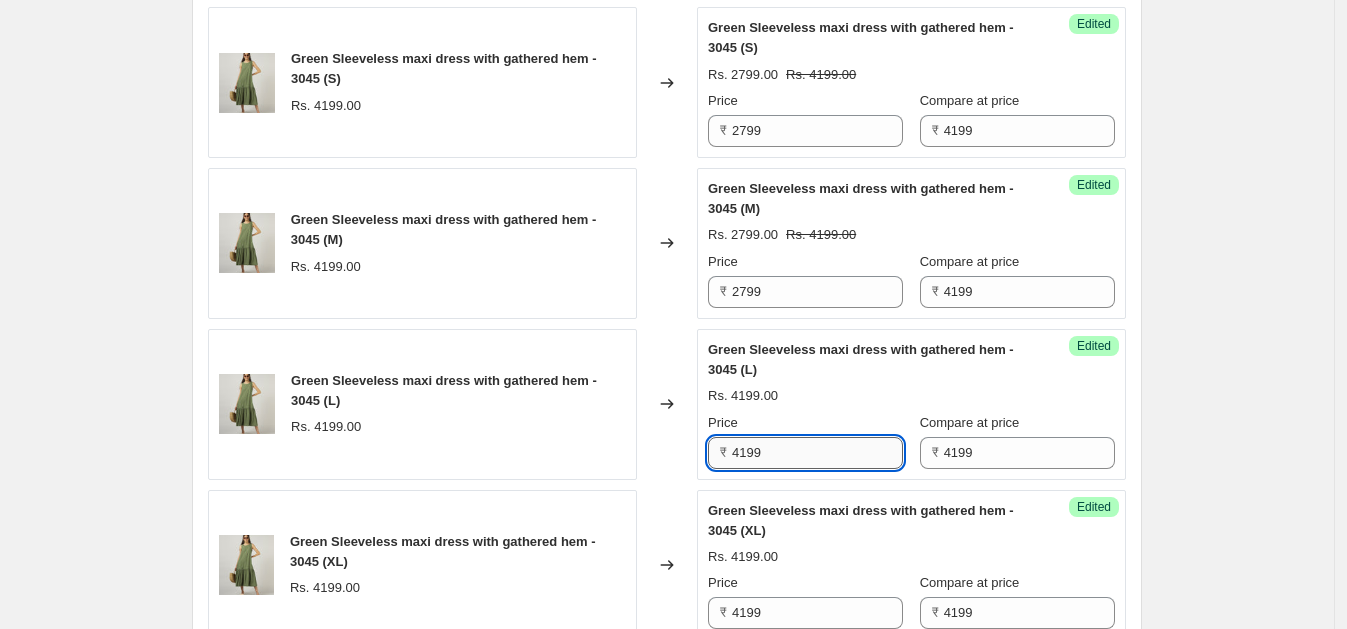 click on "4199" at bounding box center [817, 453] 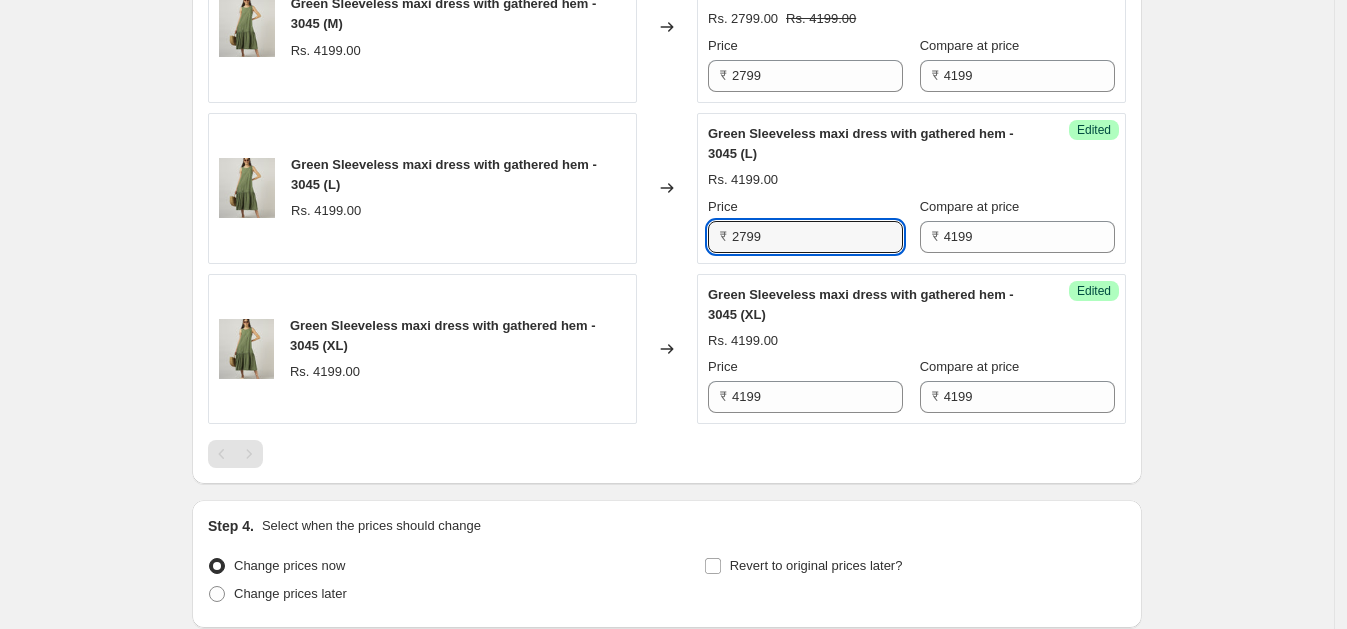 scroll, scrollTop: 1112, scrollLeft: 0, axis: vertical 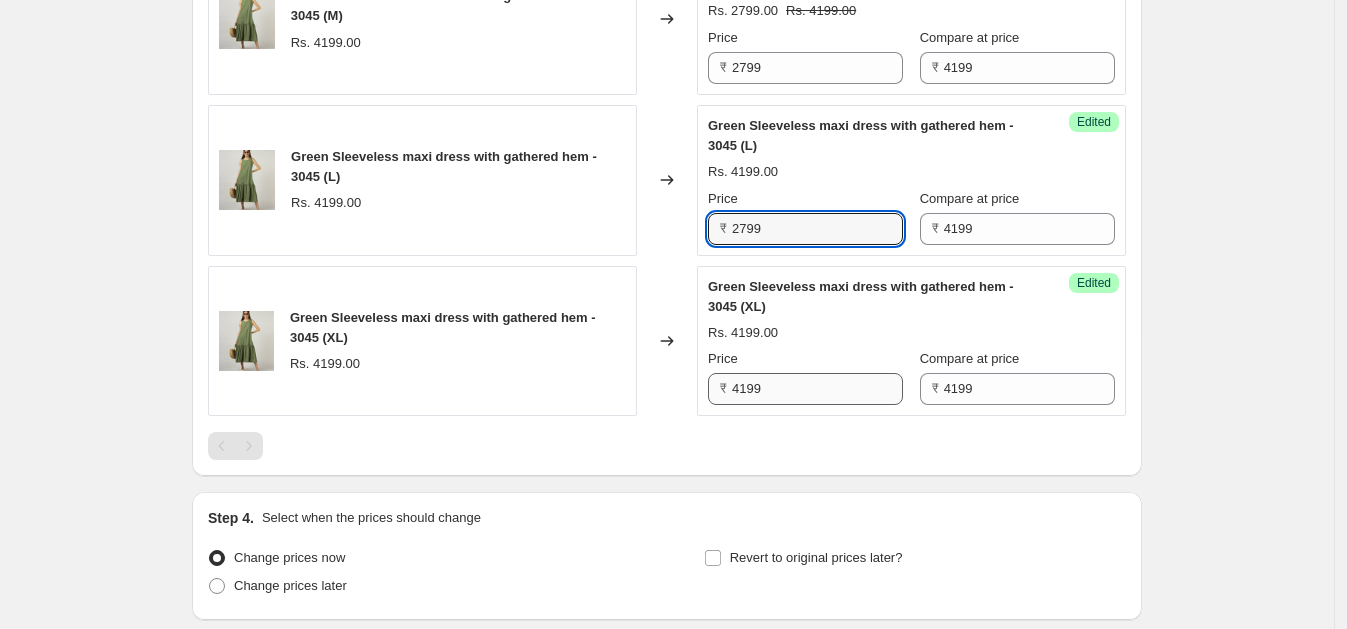 type on "2799" 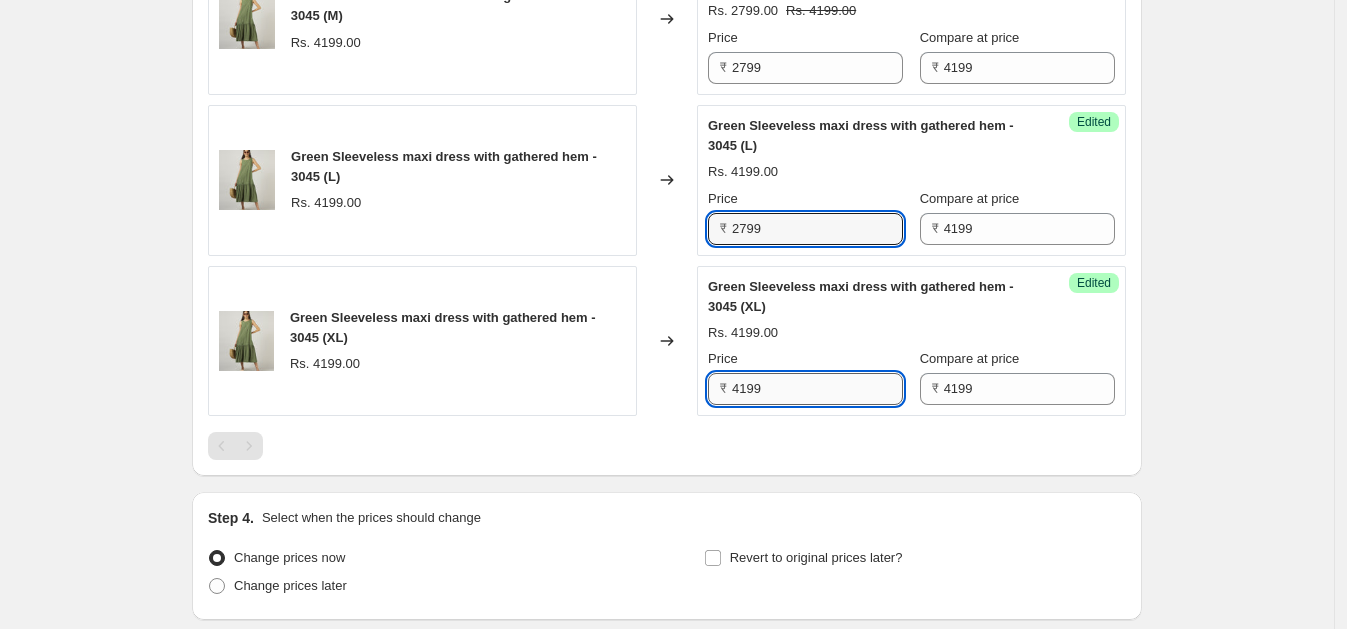 click on "4199" at bounding box center [817, 389] 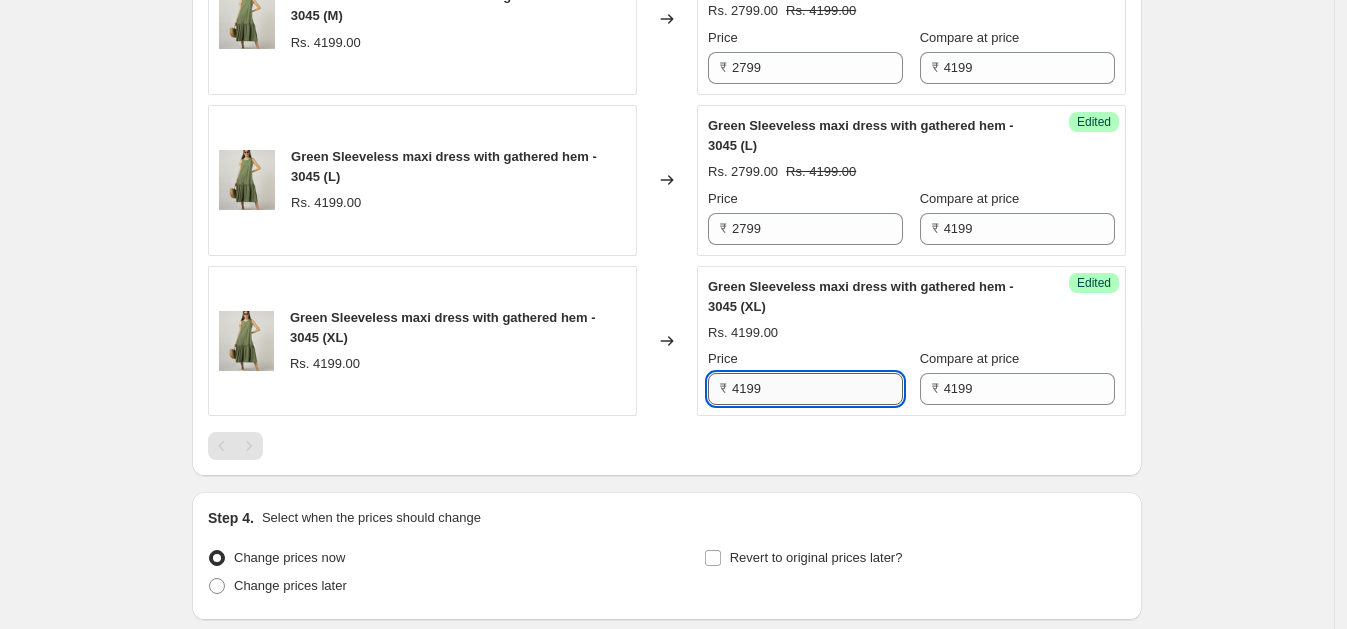 click on "4199" at bounding box center [817, 389] 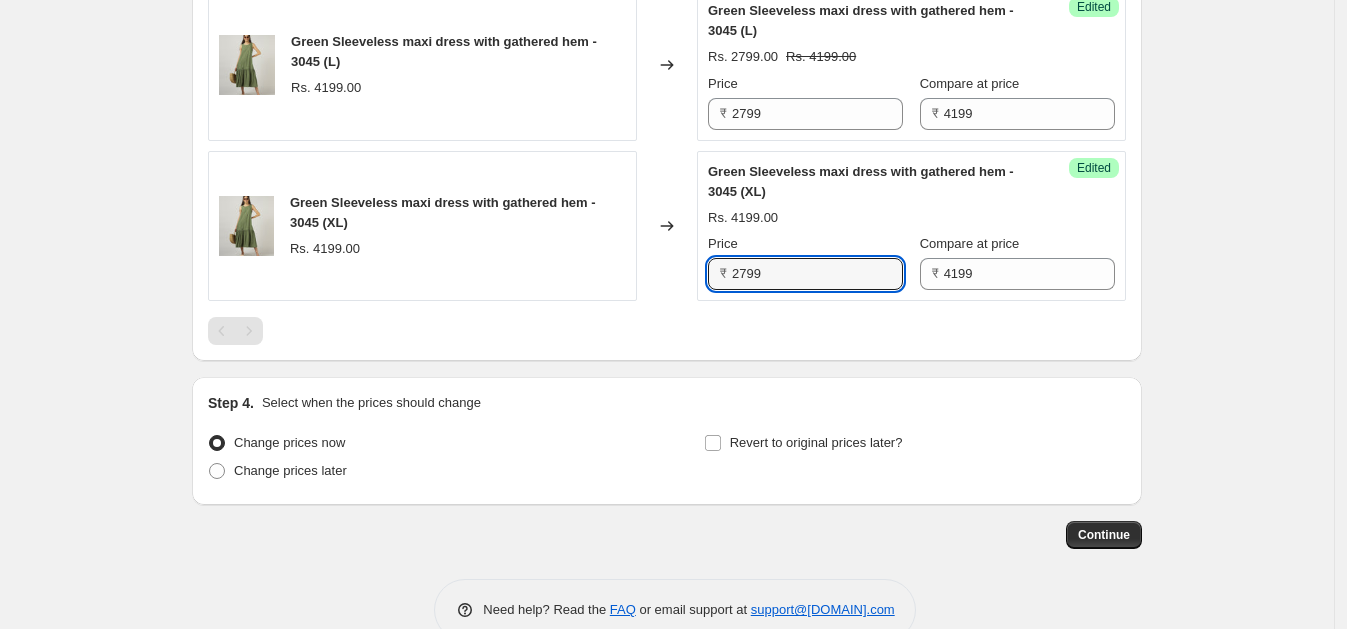 scroll, scrollTop: 1266, scrollLeft: 0, axis: vertical 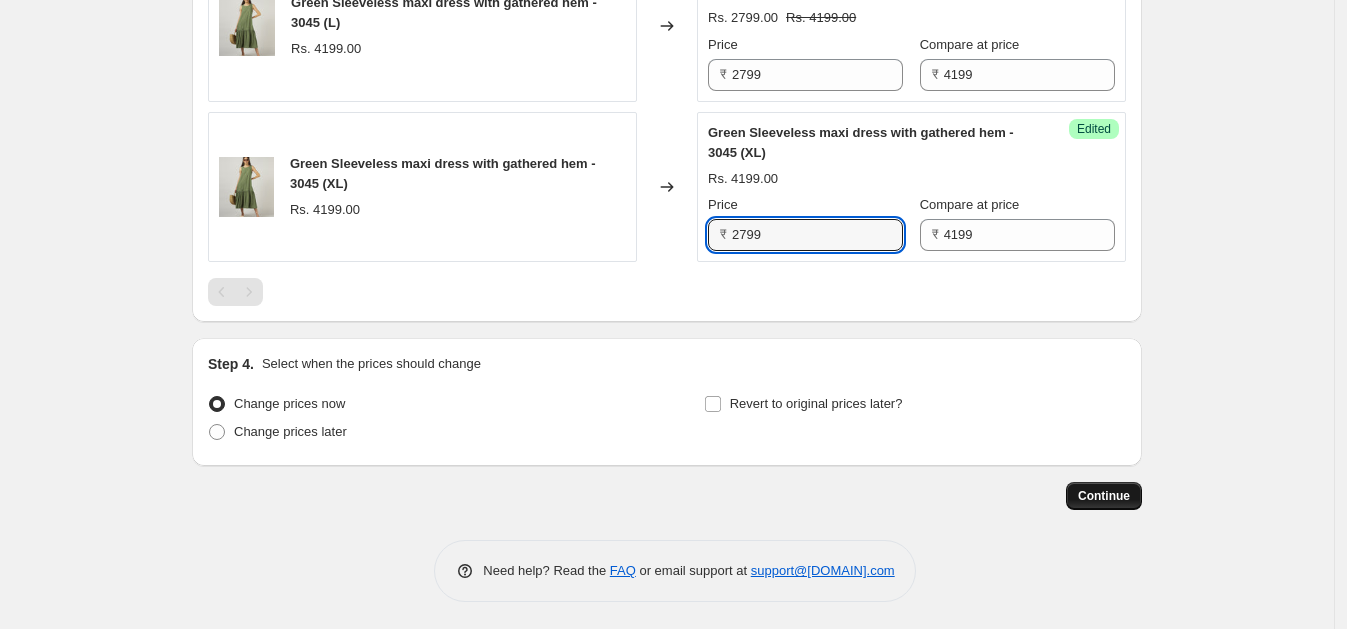 type on "2799" 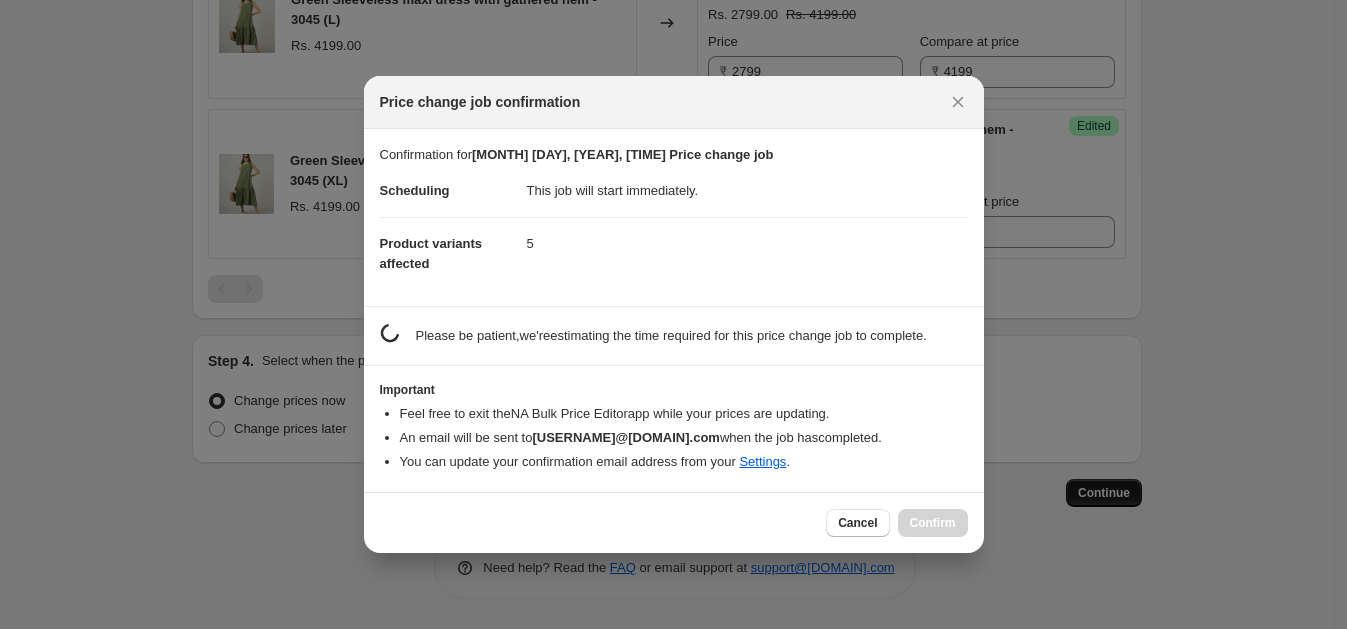 scroll, scrollTop: 0, scrollLeft: 0, axis: both 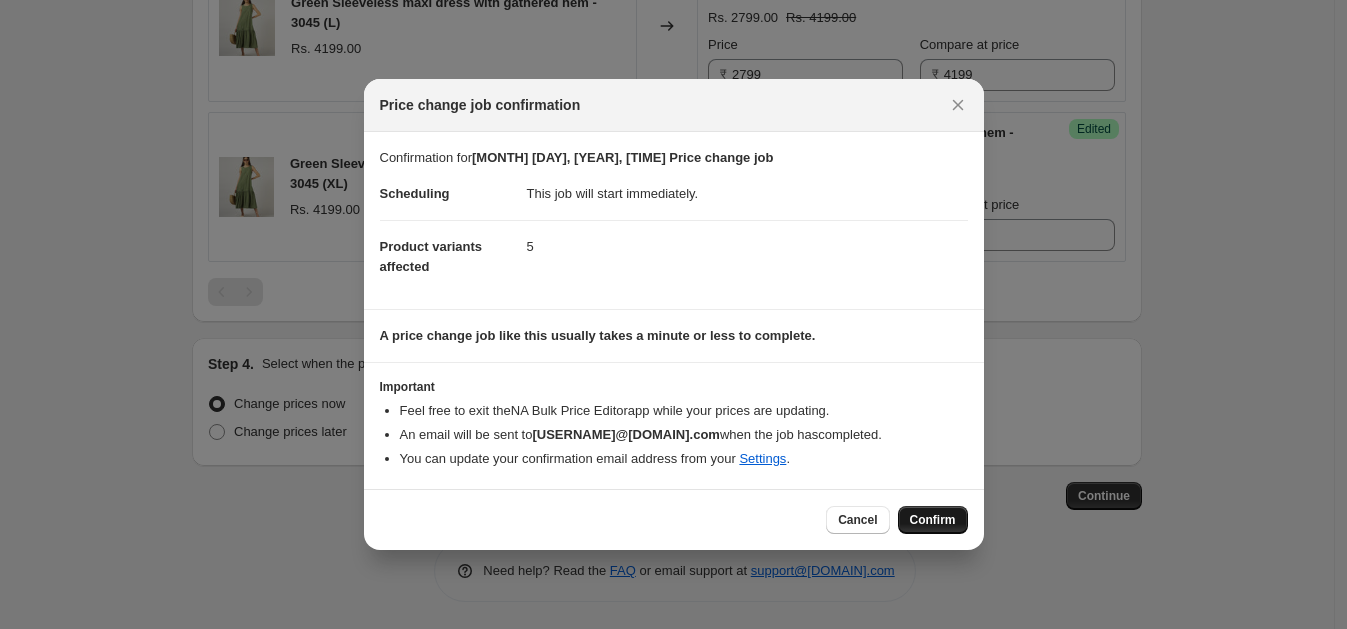 click on "Confirm" at bounding box center [933, 520] 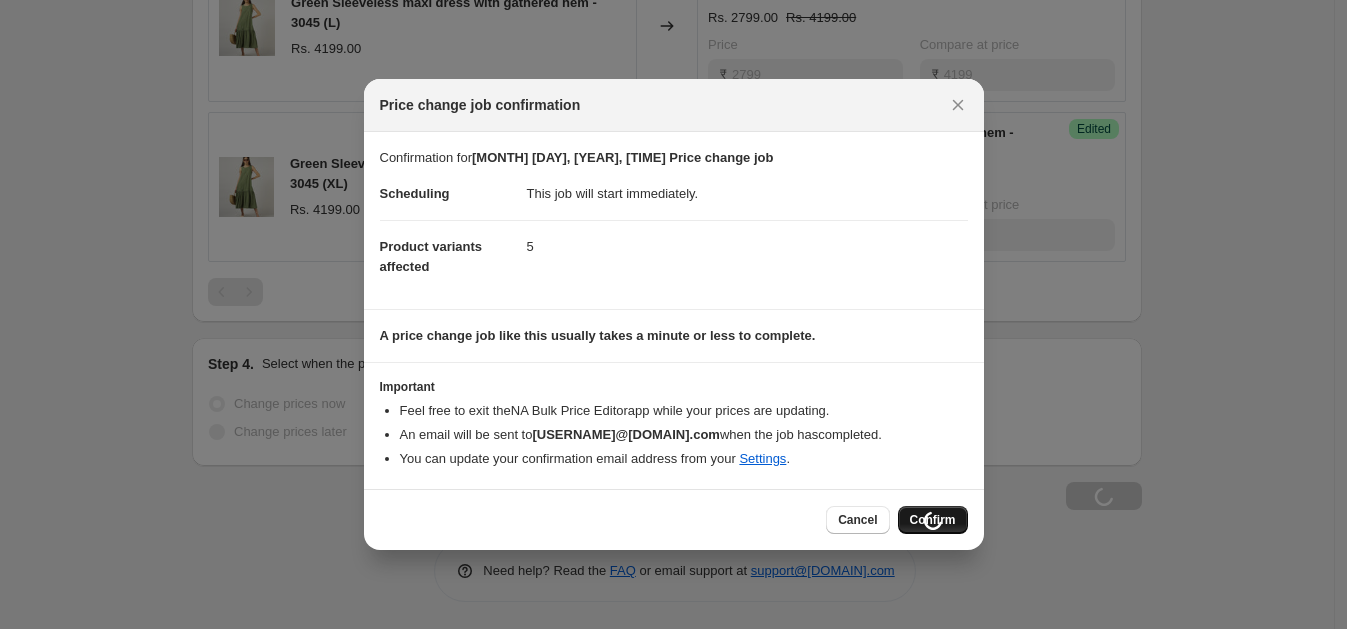 scroll, scrollTop: 1334, scrollLeft: 0, axis: vertical 